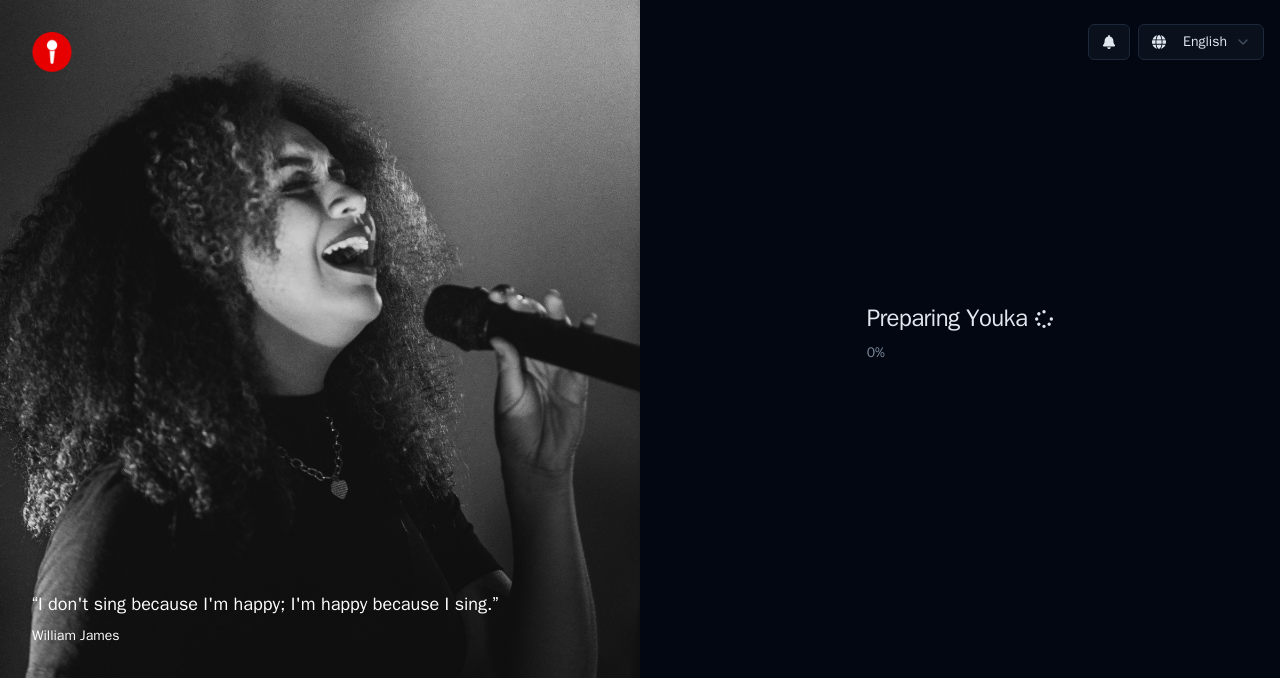 scroll, scrollTop: 0, scrollLeft: 0, axis: both 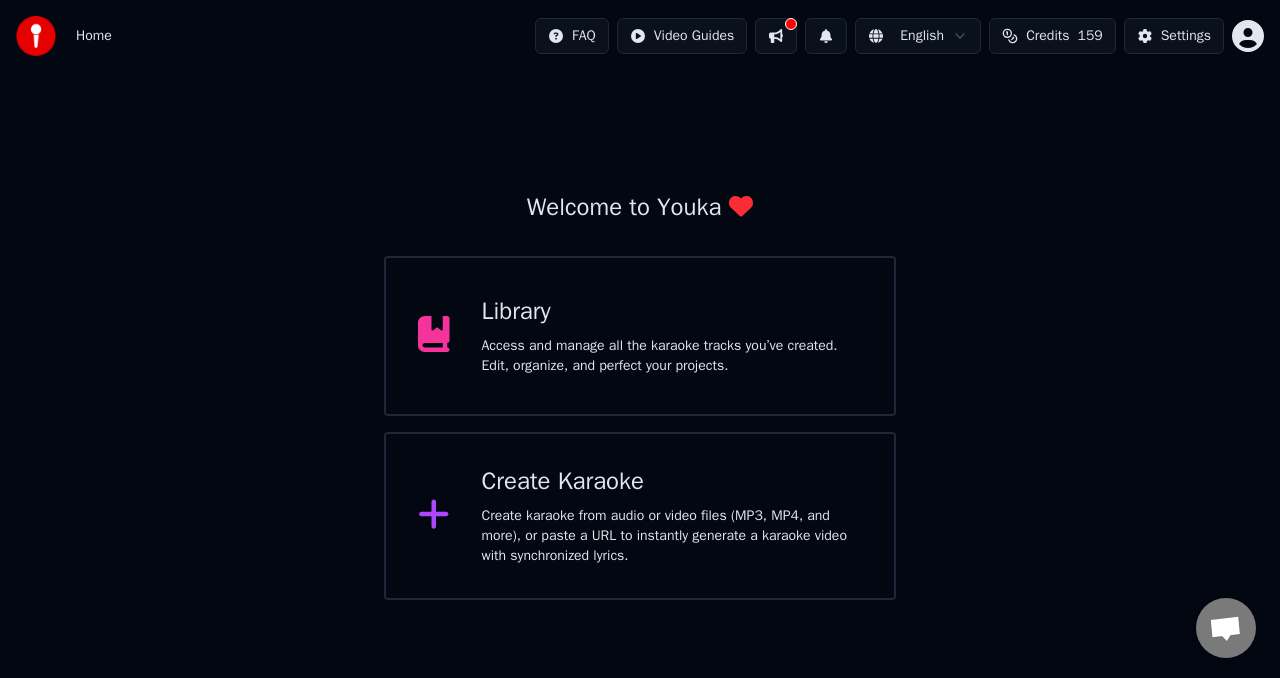 click 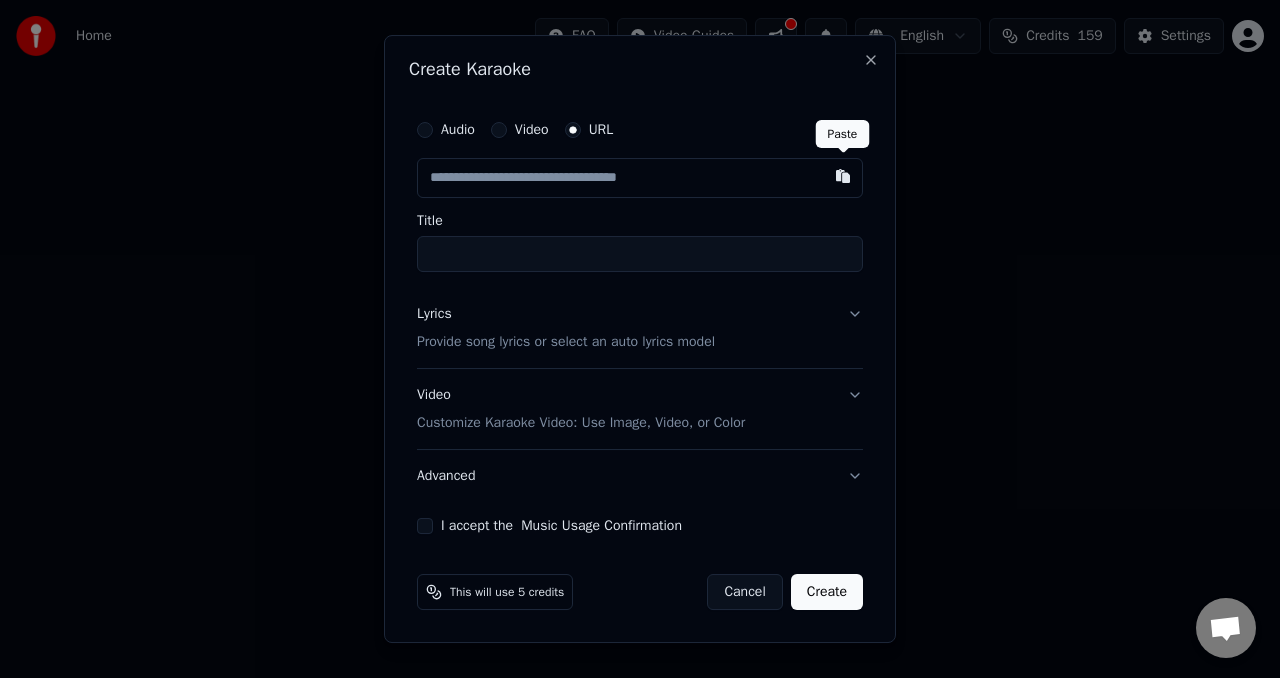 click at bounding box center [843, 176] 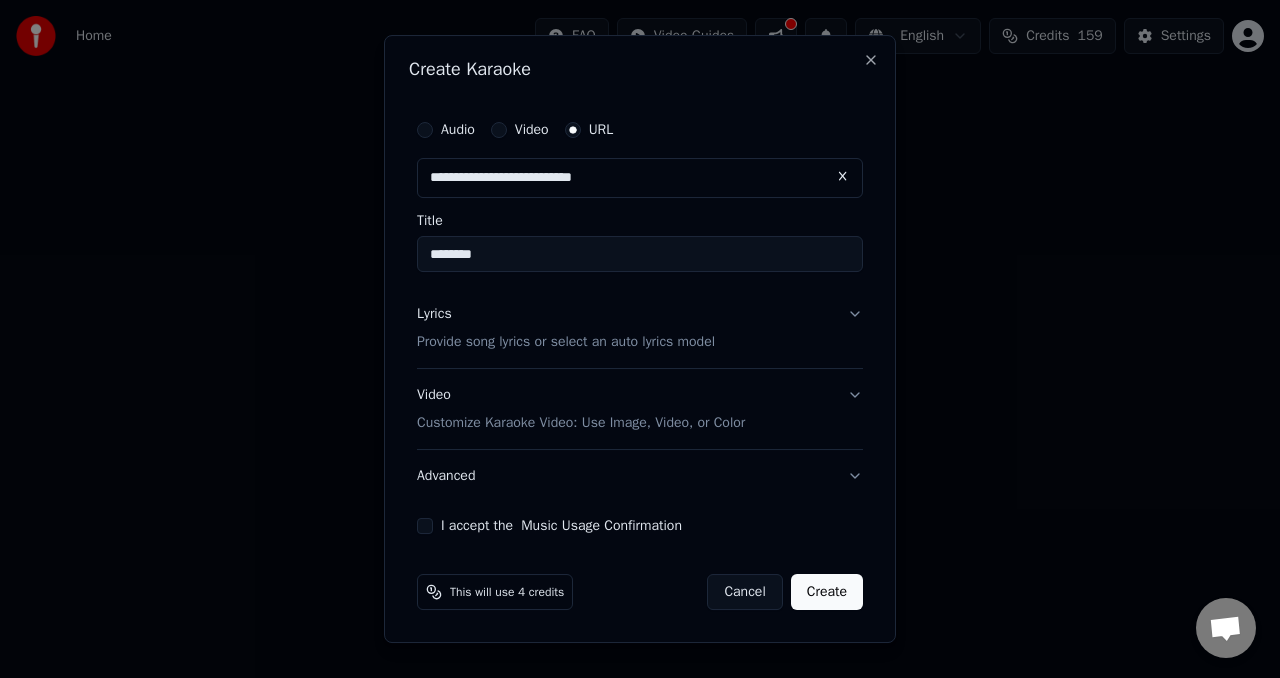 type on "********" 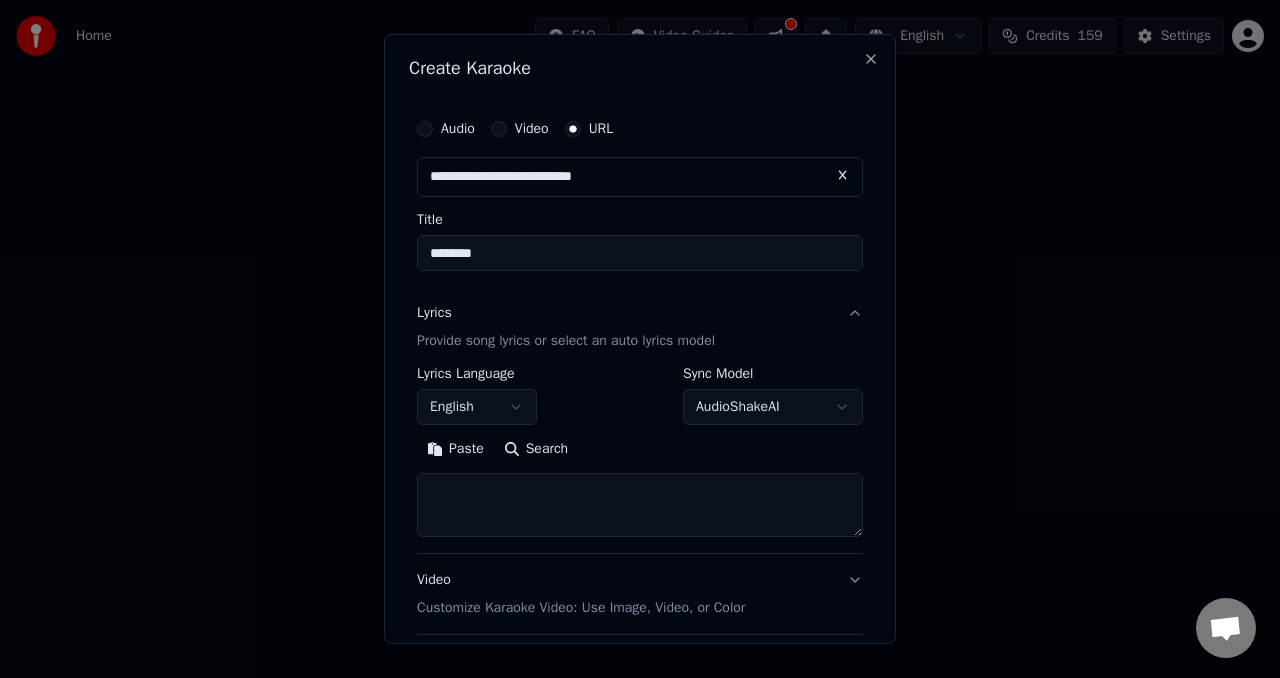 click on "**********" at bounding box center (640, 300) 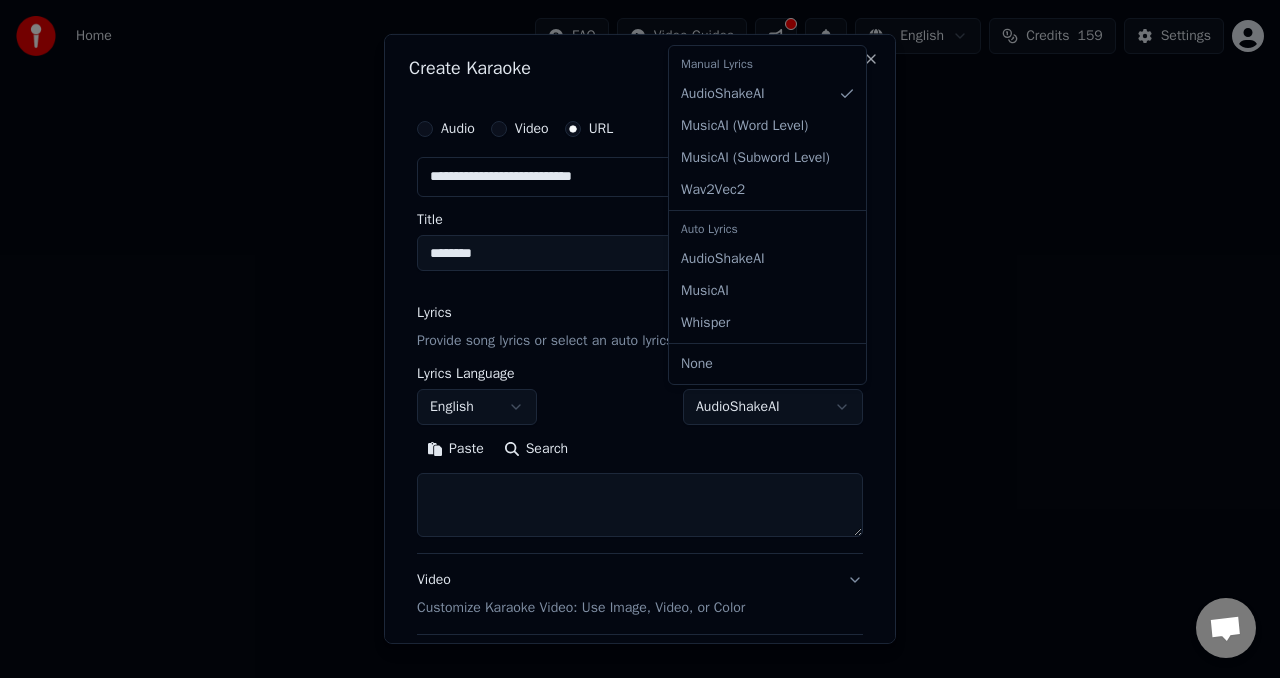 select on "**********" 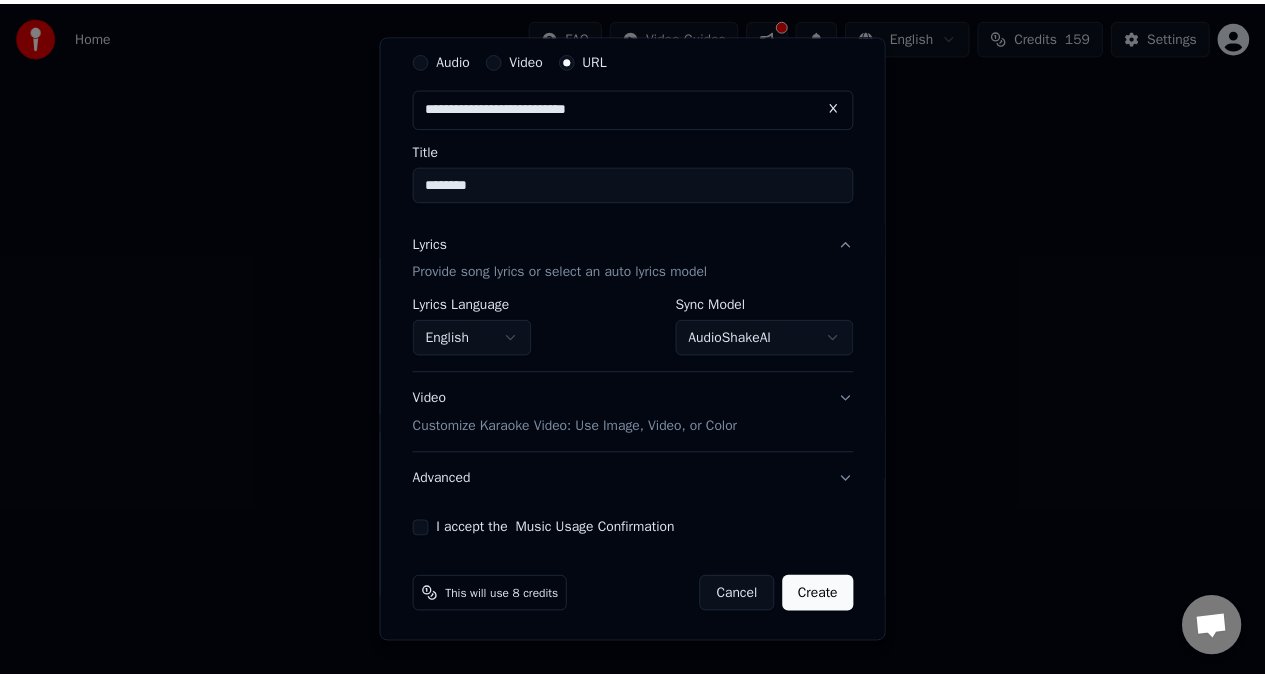 scroll, scrollTop: 72, scrollLeft: 0, axis: vertical 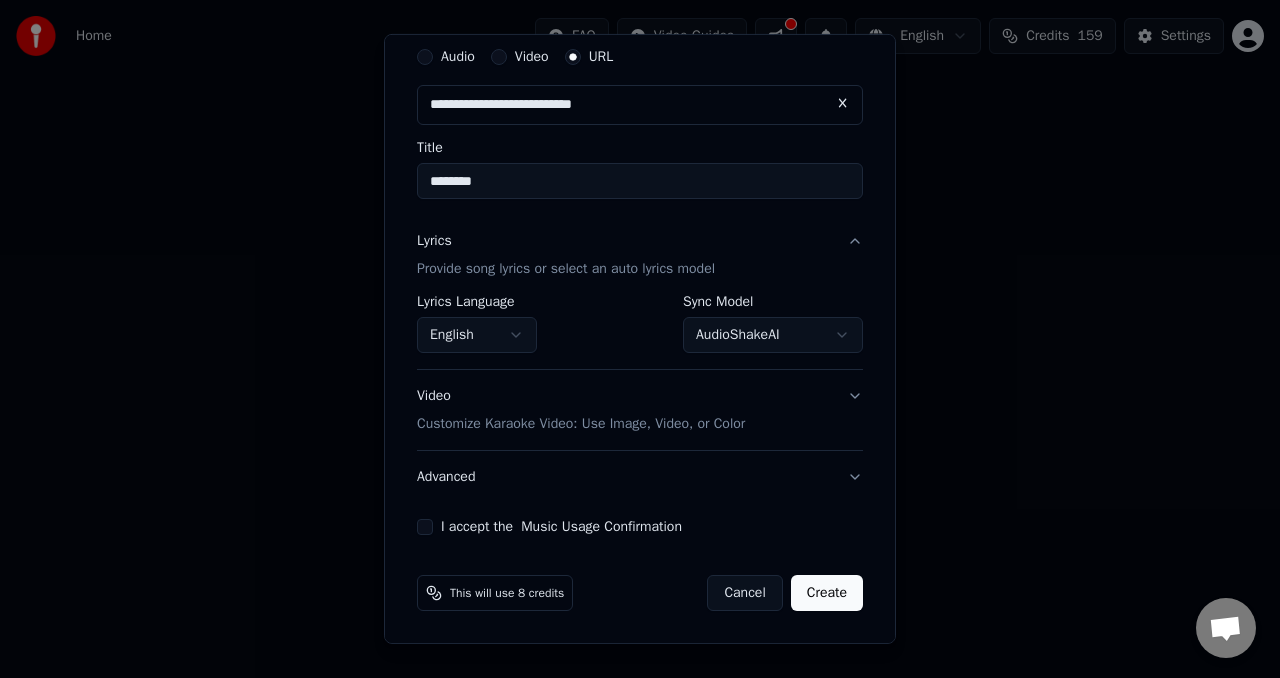 click on "I accept the   Music Usage Confirmation" at bounding box center [425, 527] 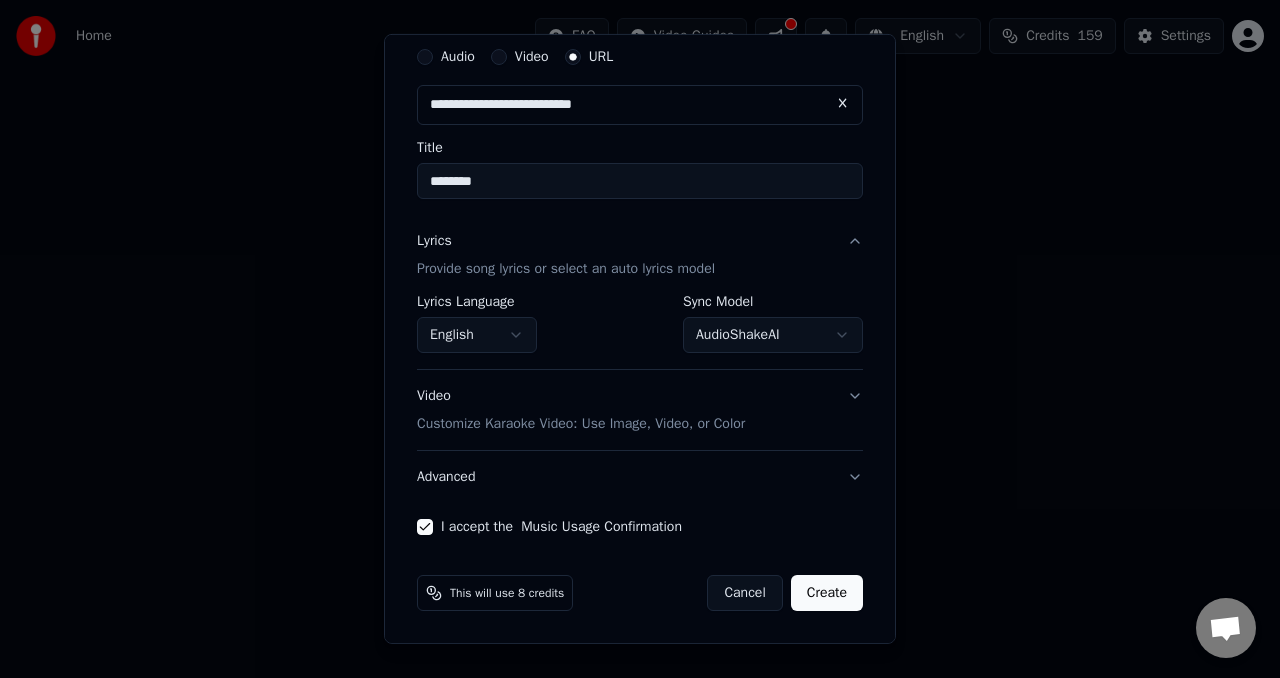 click on "Create" at bounding box center [827, 593] 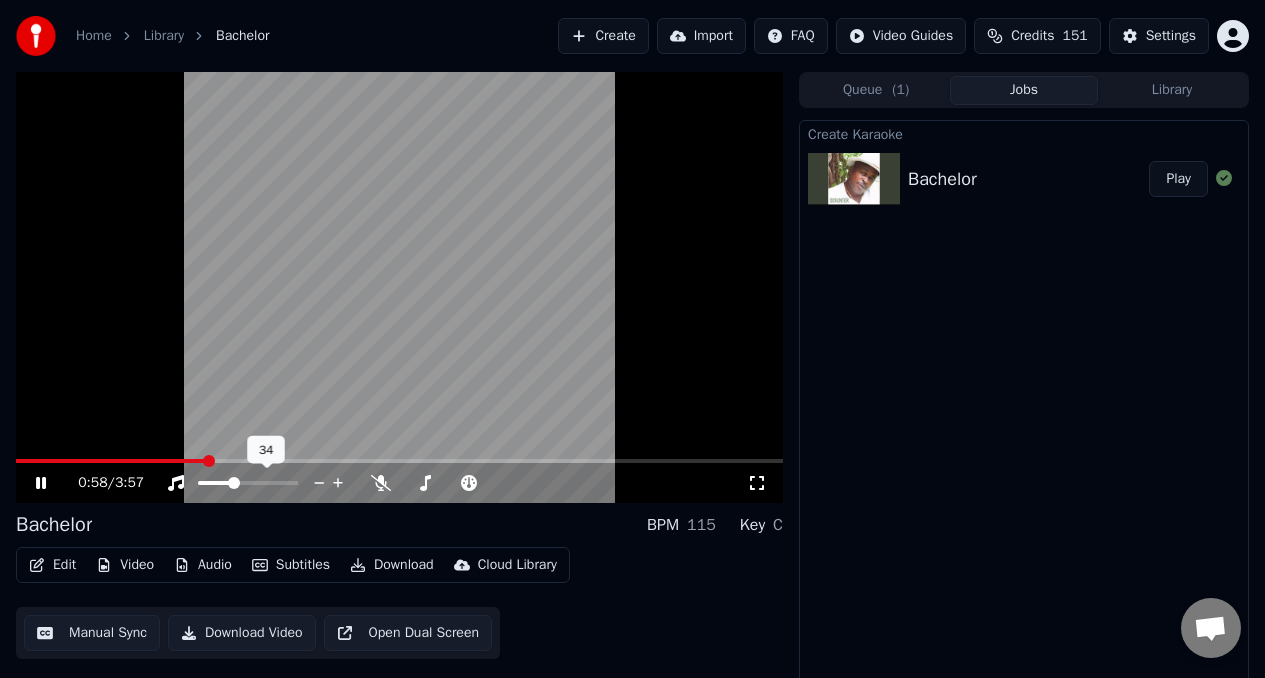 click at bounding box center (215, 483) 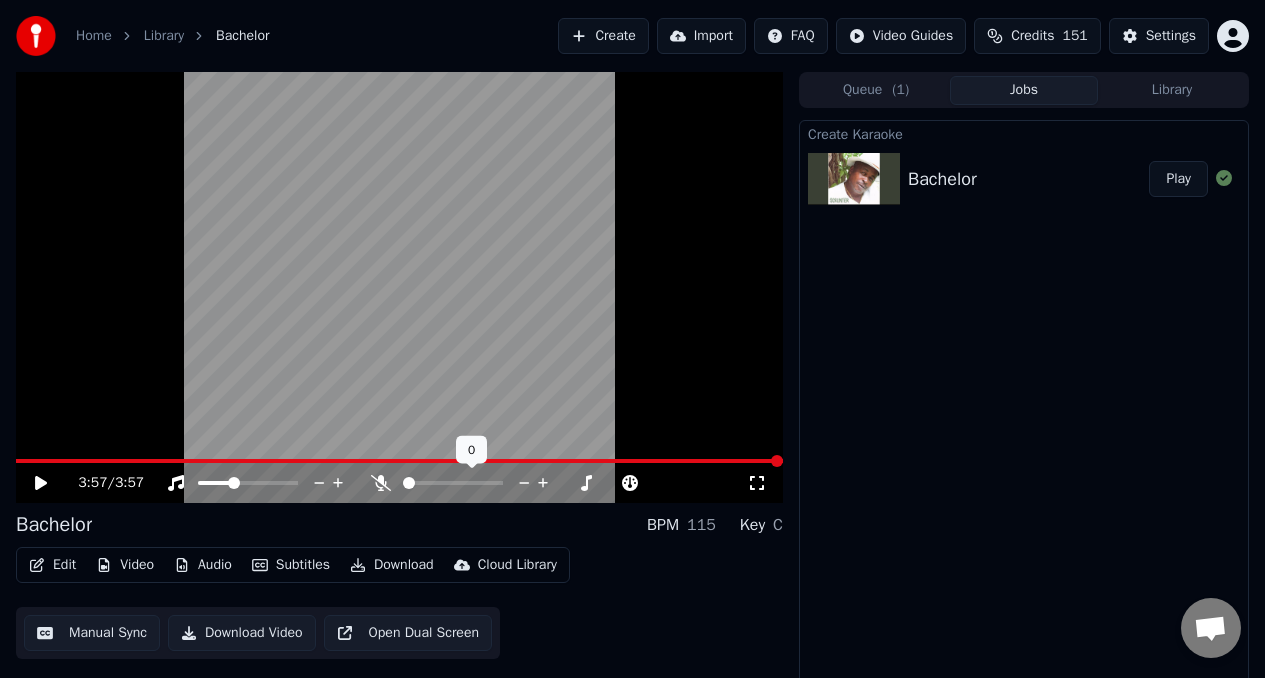 click at bounding box center (471, 483) 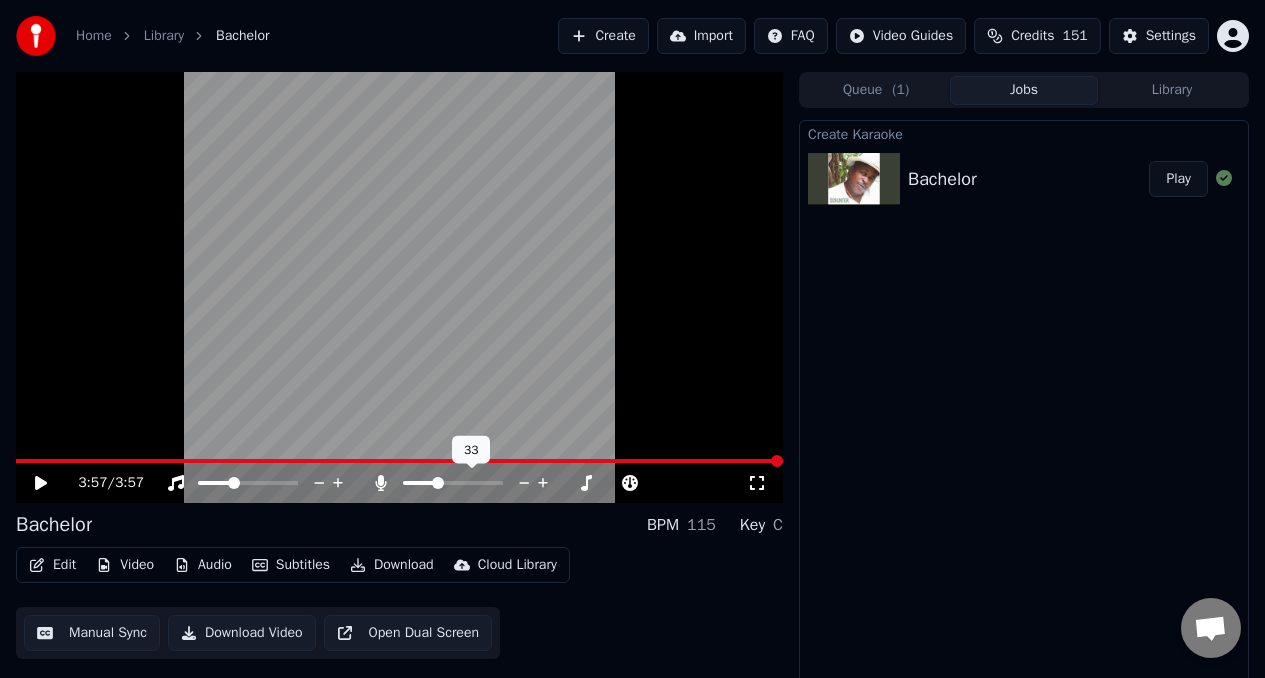 click at bounding box center [453, 483] 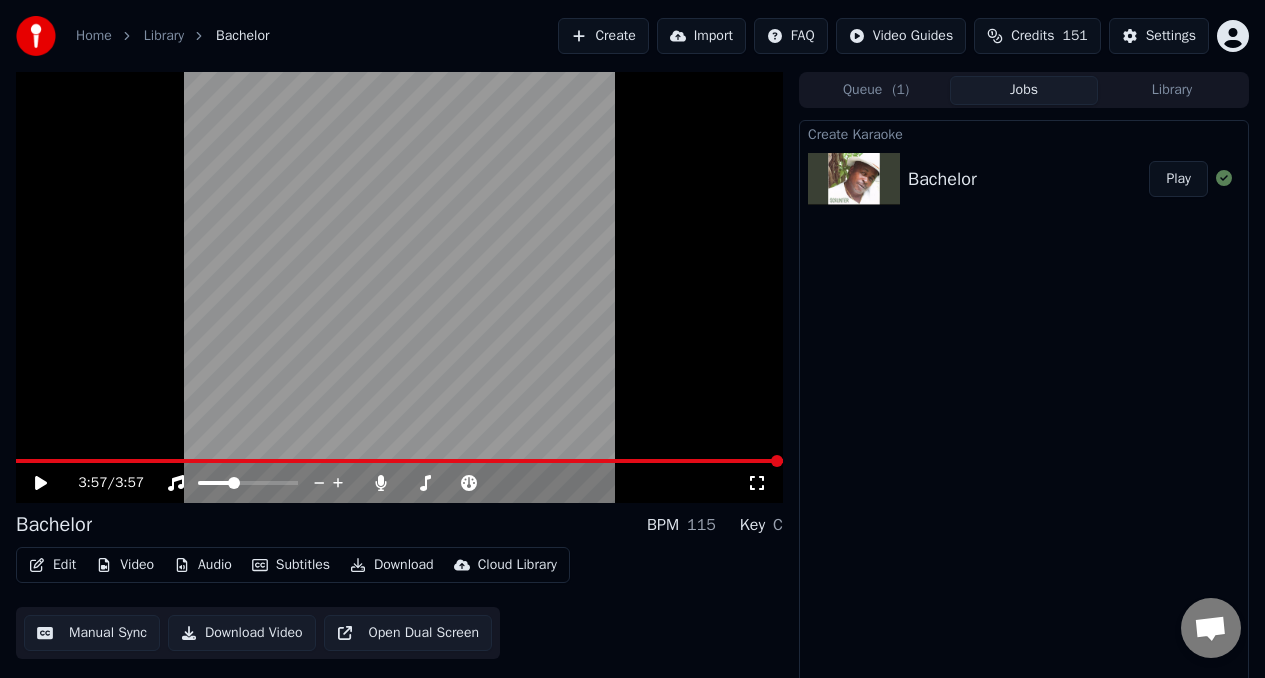 click on "Play" at bounding box center [1178, 179] 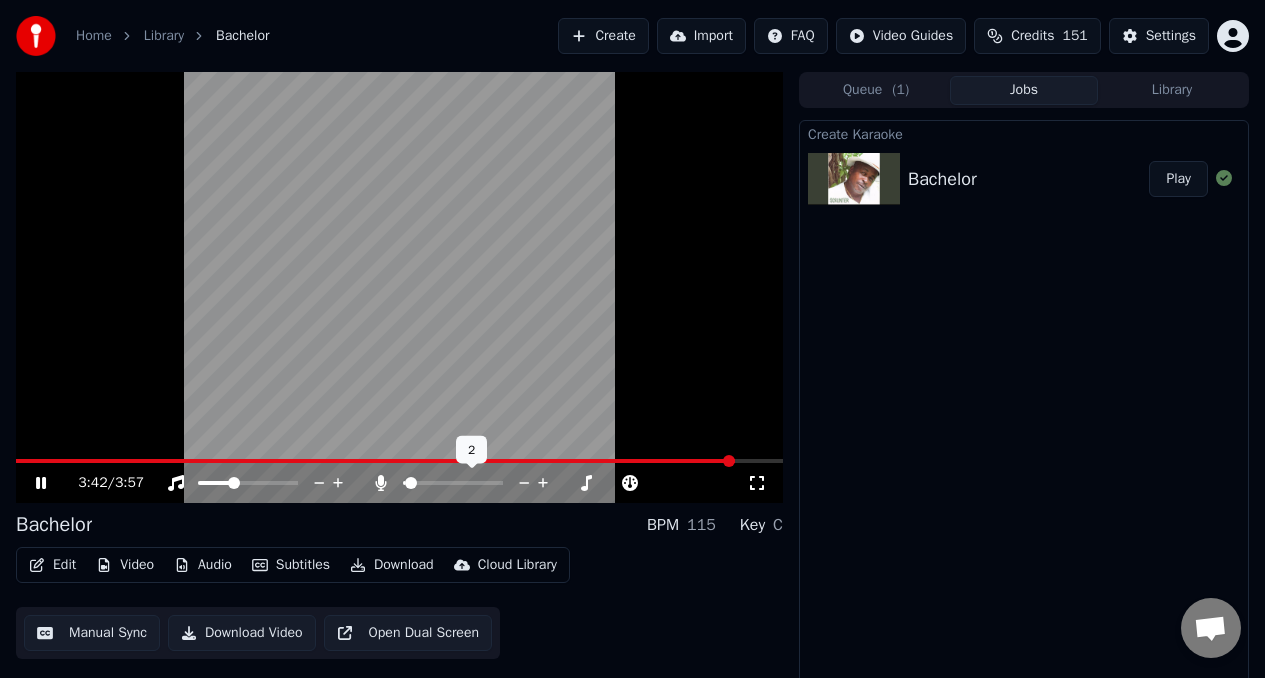 click at bounding box center [404, 483] 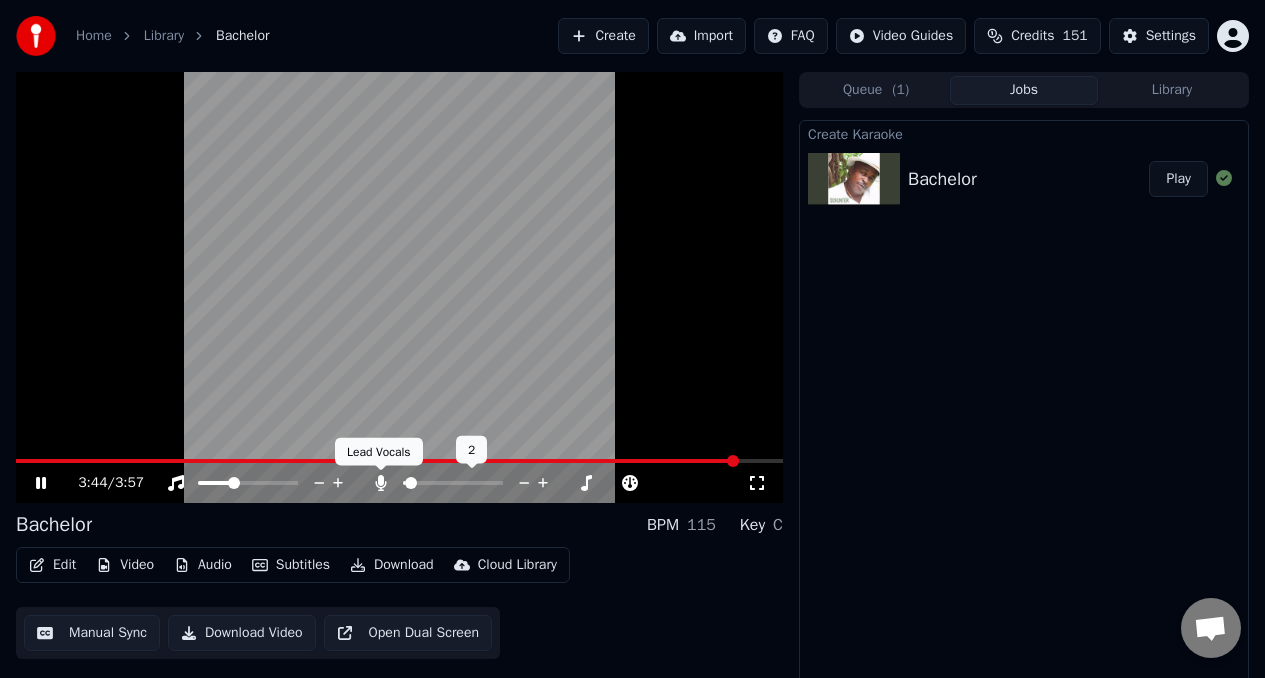 click 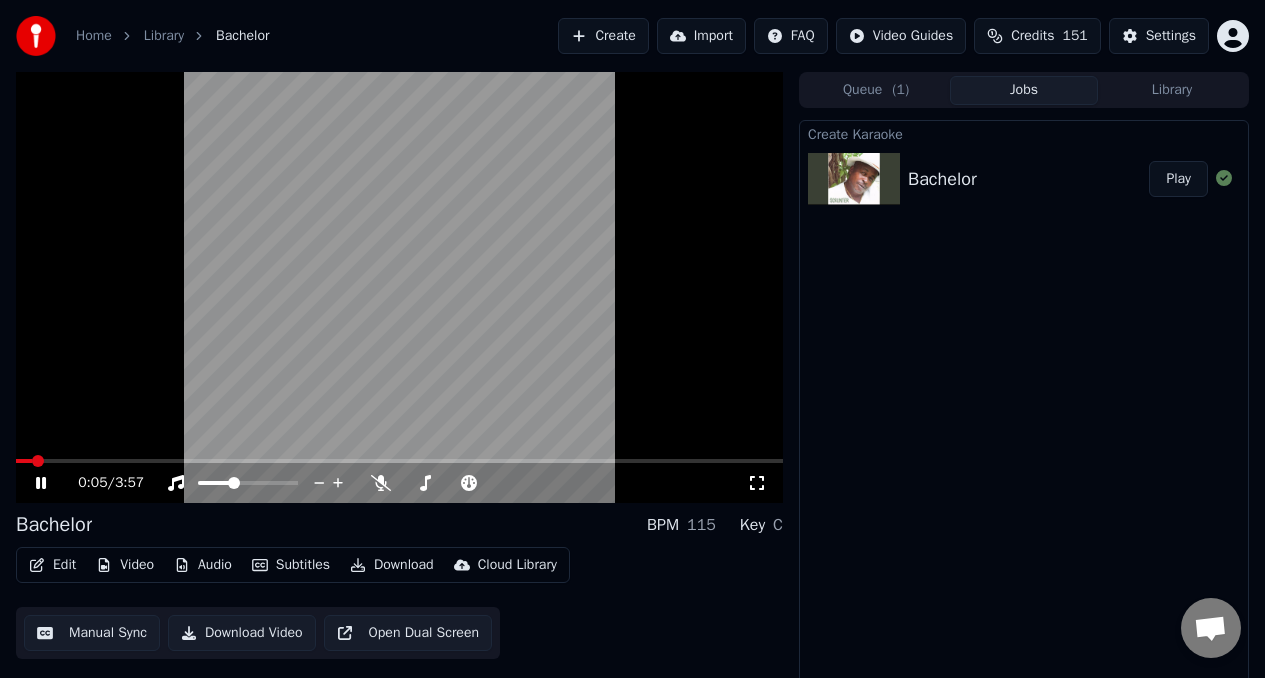 click at bounding box center [24, 461] 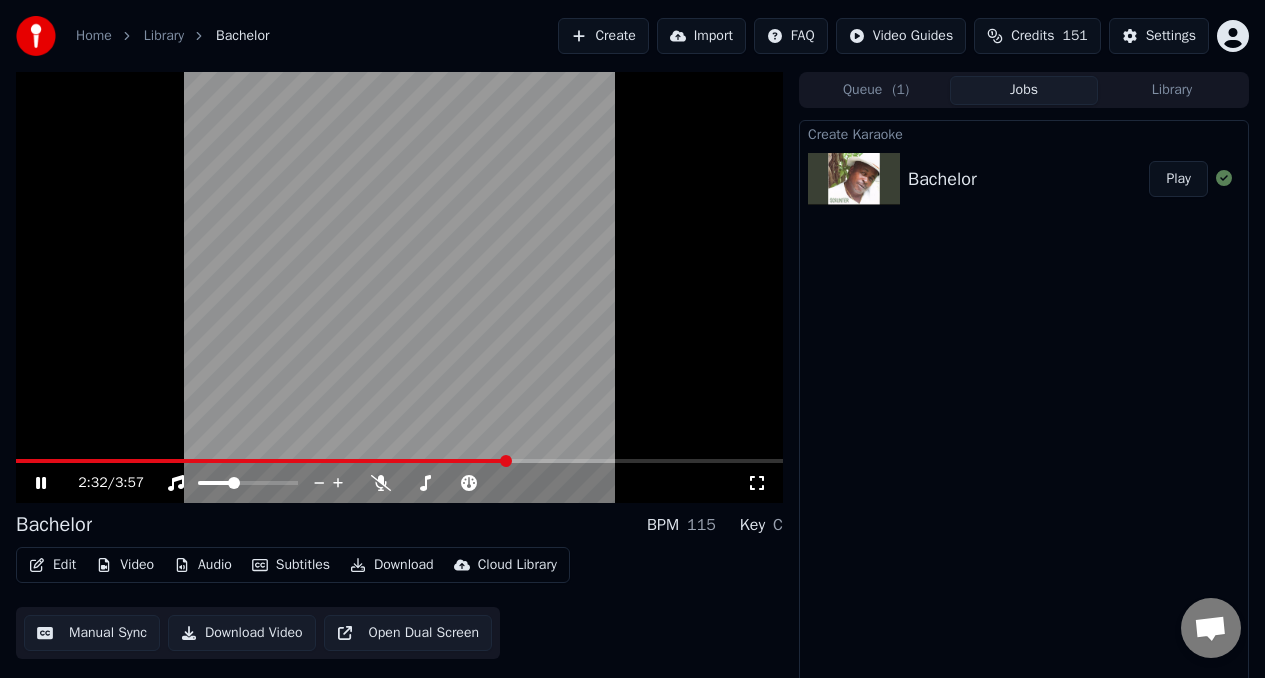 click at bounding box center [399, 287] 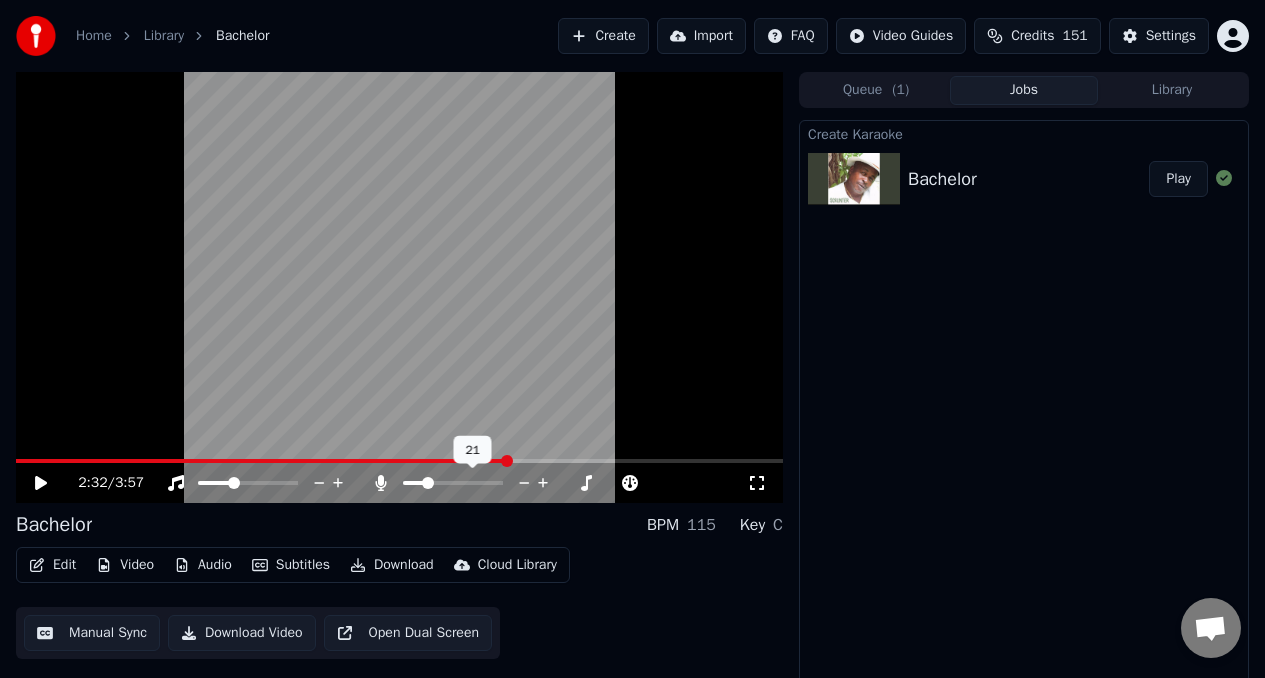 click at bounding box center [428, 483] 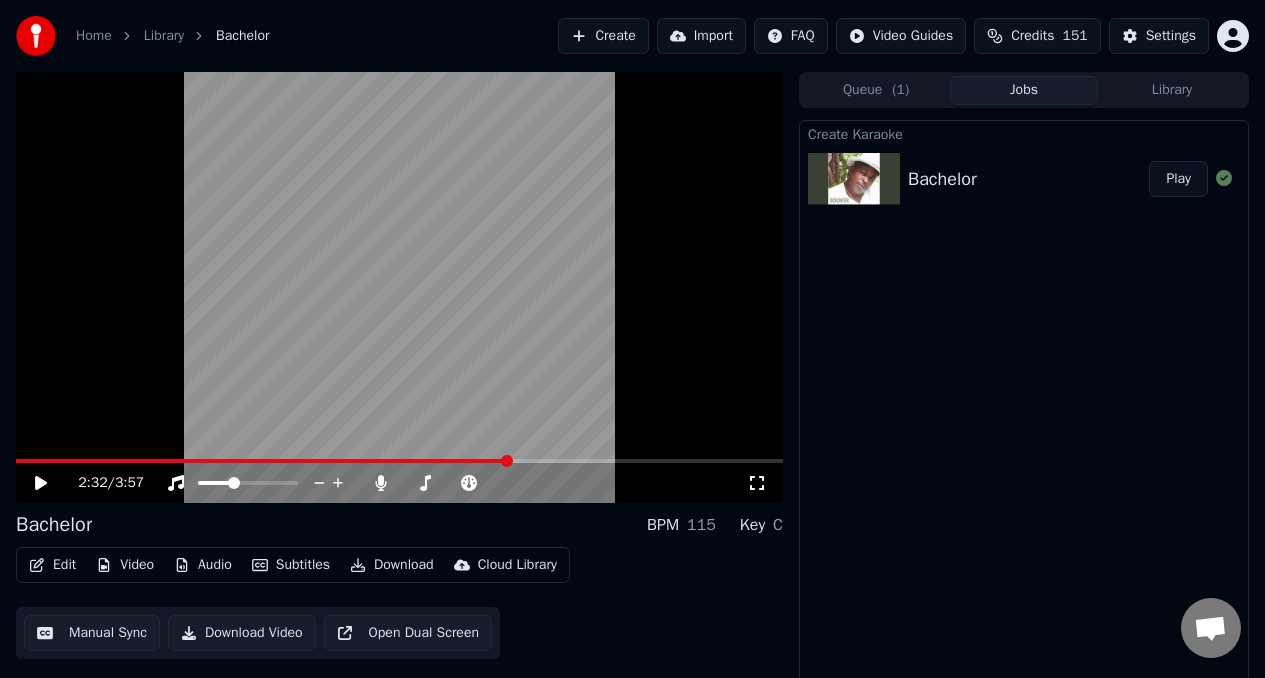 click on "2:32  /  3:57" at bounding box center [399, 483] 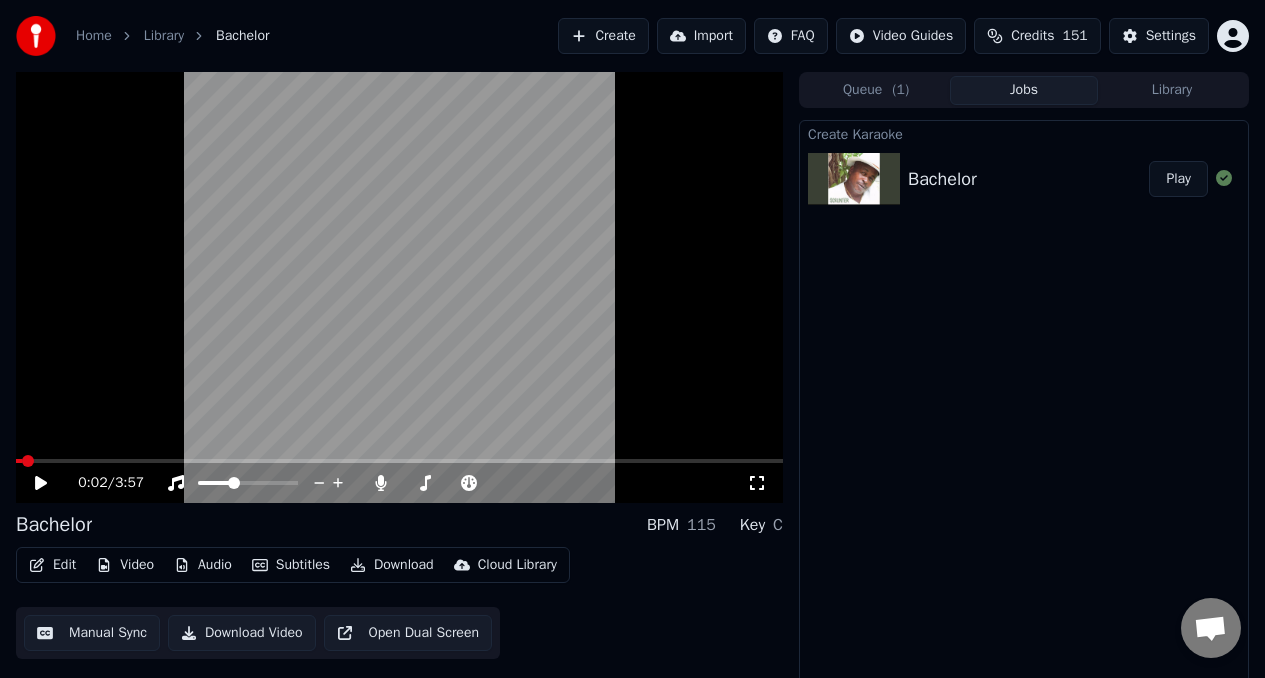 click 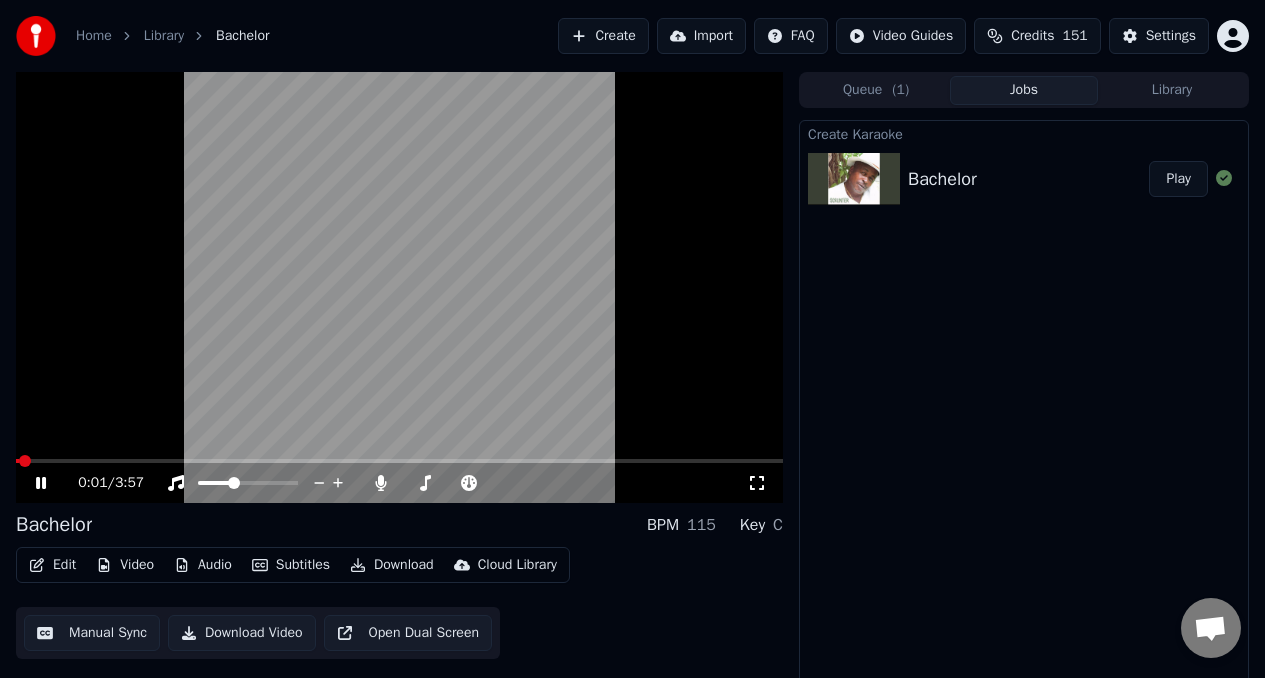 click at bounding box center [17, 461] 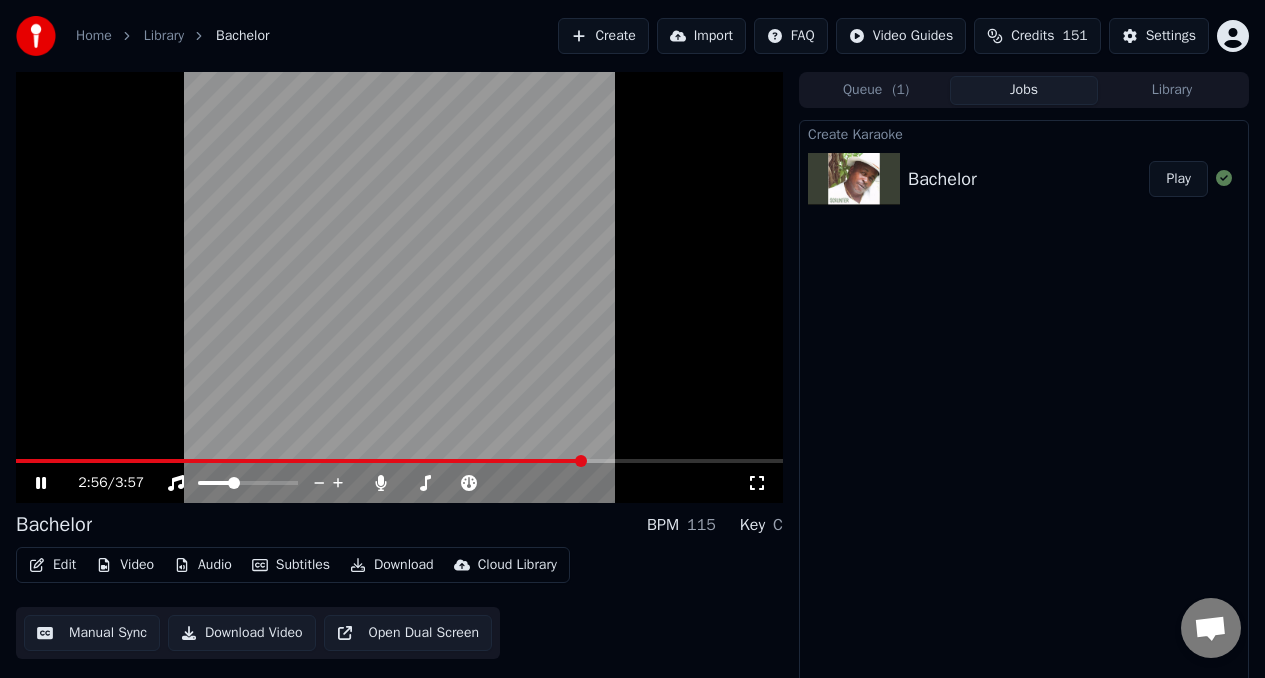 click at bounding box center (399, 287) 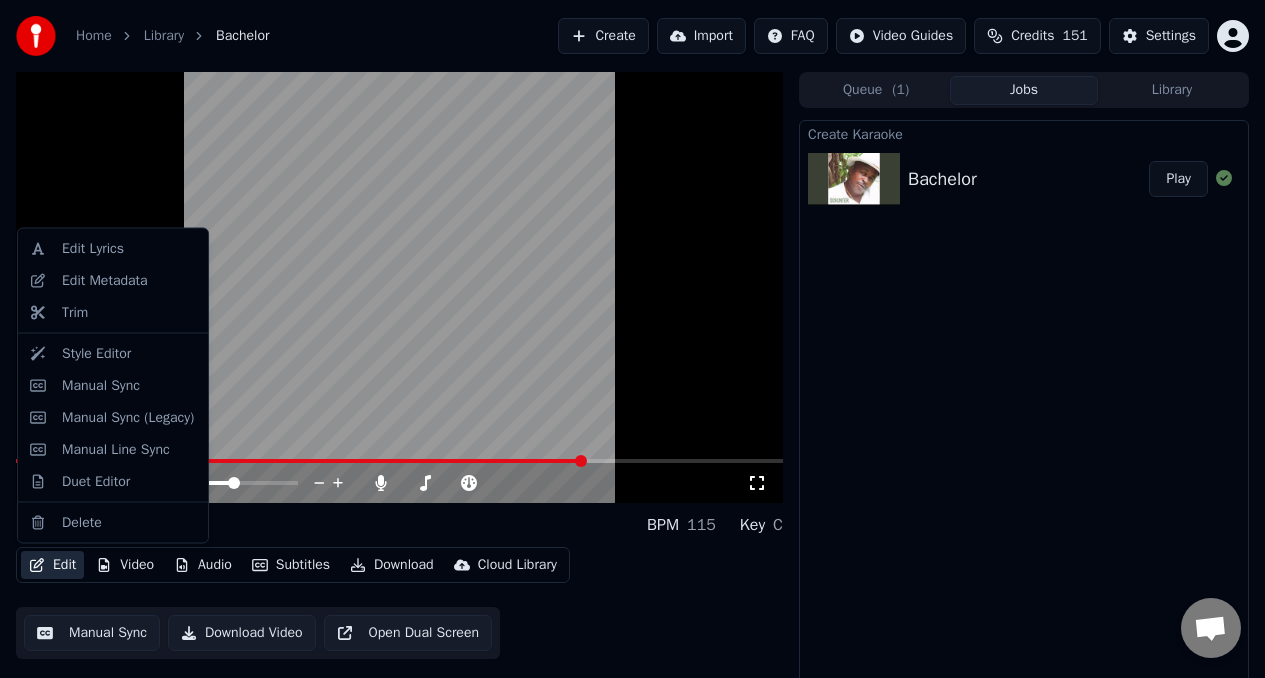 click on "Edit" at bounding box center [52, 565] 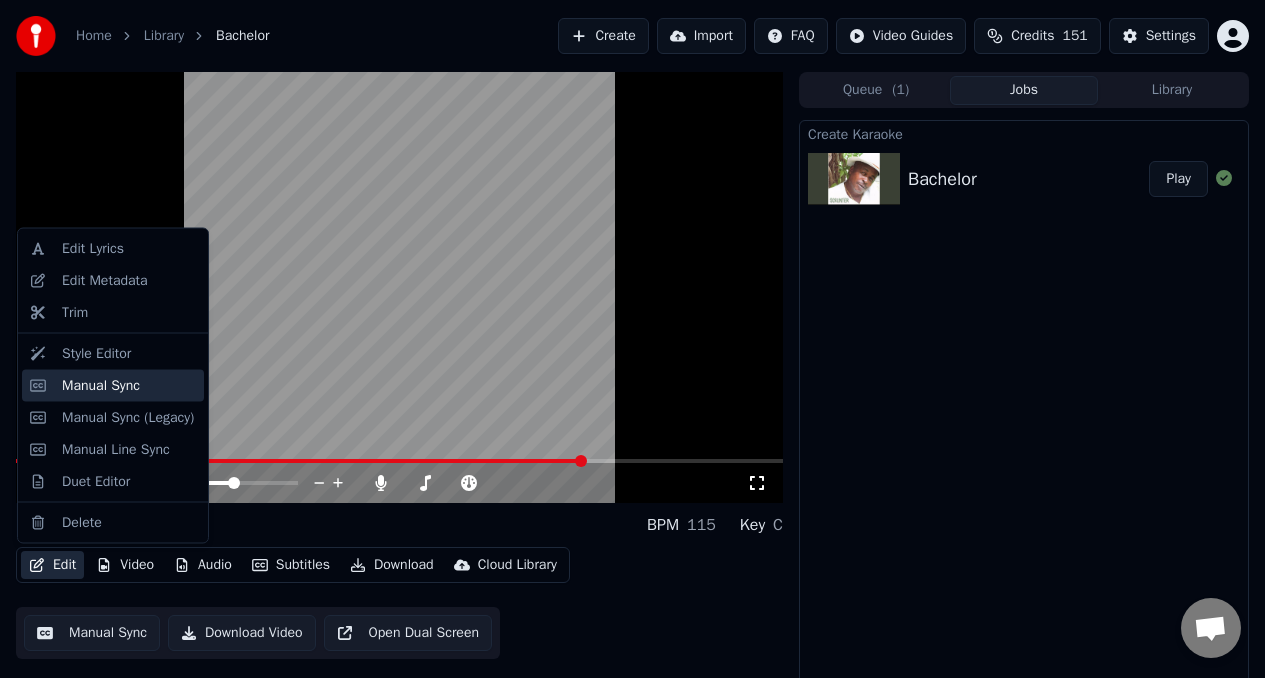 click on "Manual Sync" at bounding box center [101, 385] 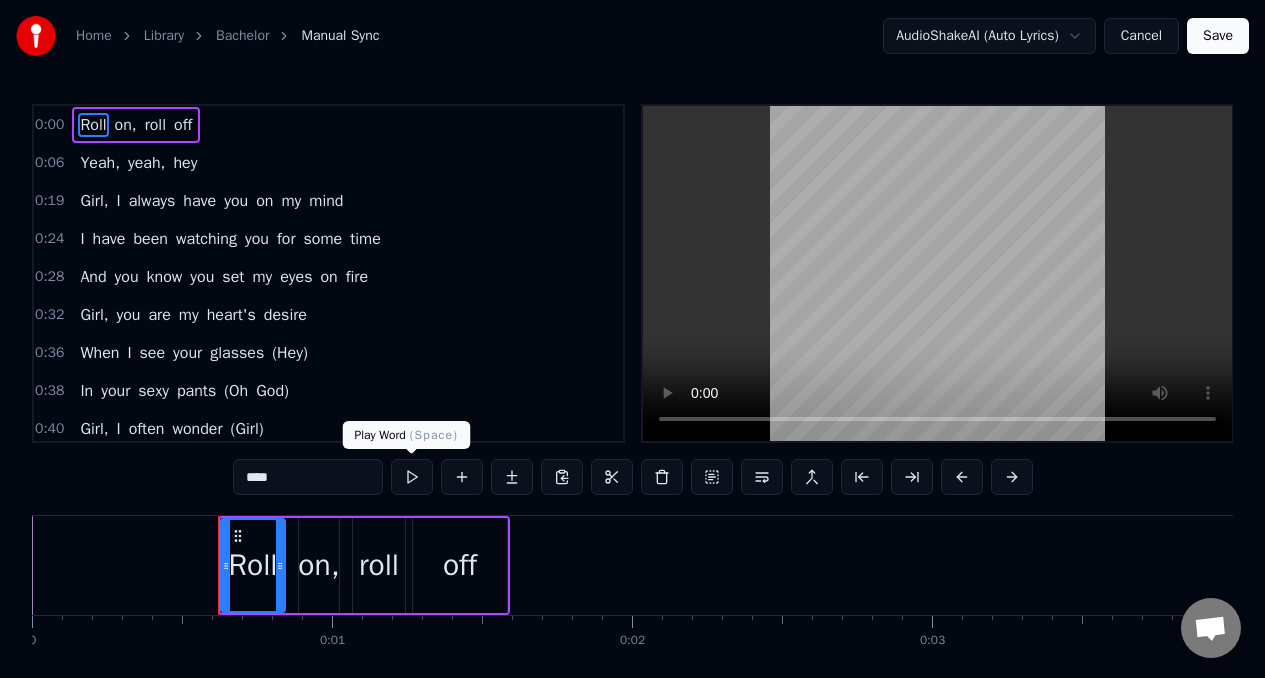 click at bounding box center [412, 477] 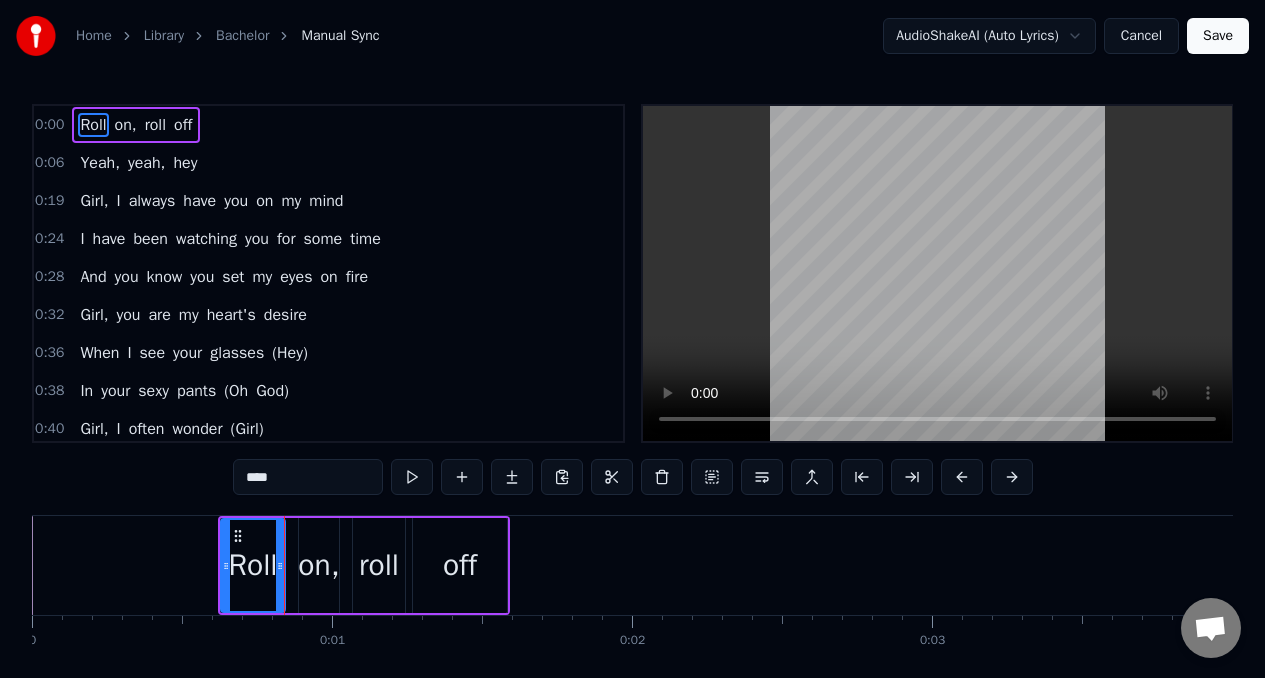 click at bounding box center [412, 477] 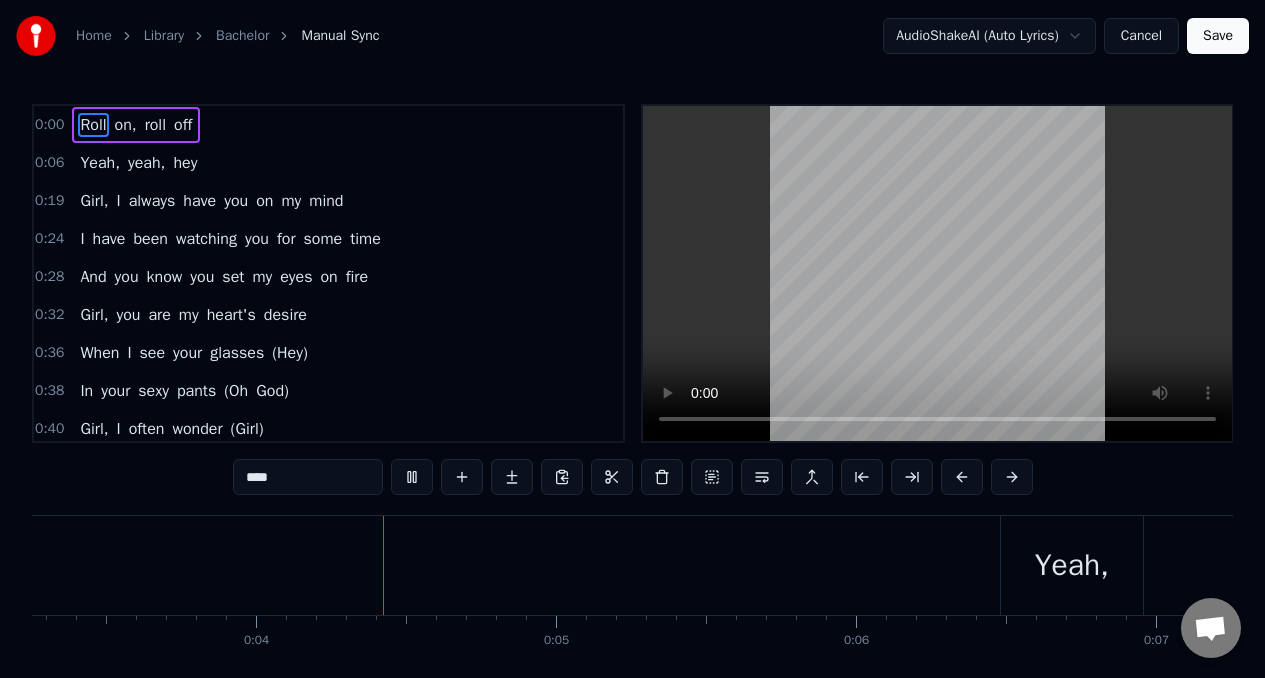 scroll, scrollTop: 0, scrollLeft: 1033, axis: horizontal 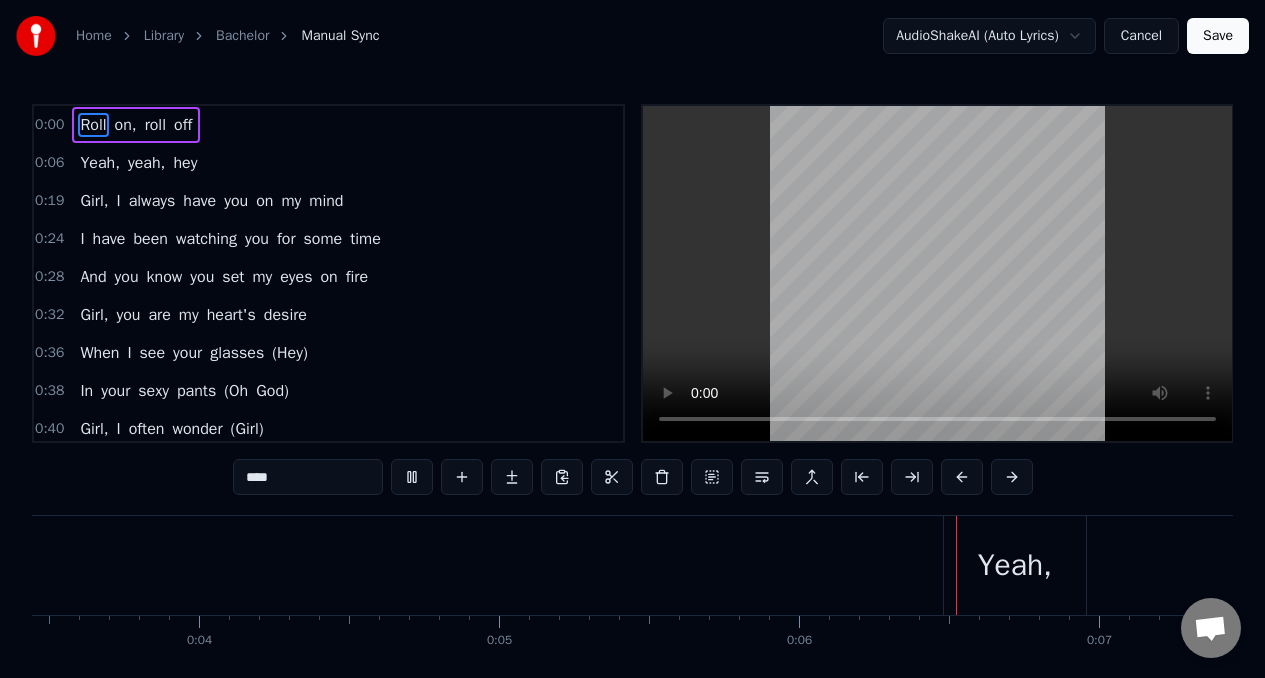 type 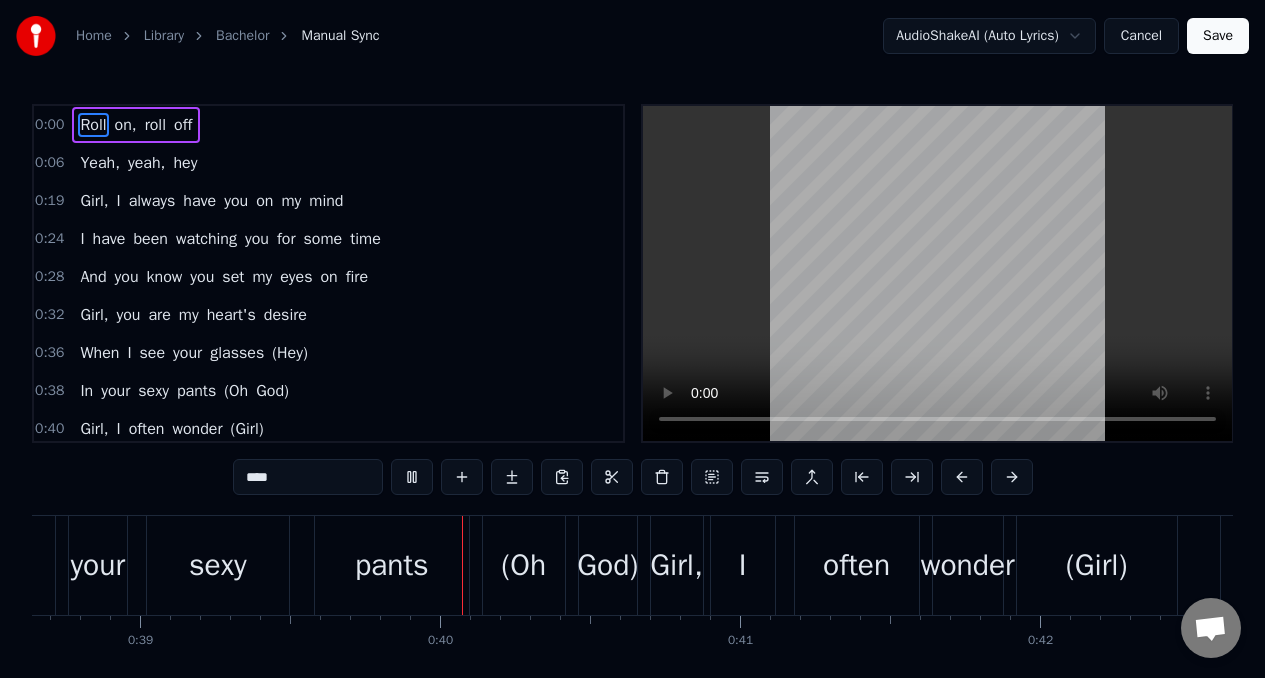 scroll, scrollTop: 0, scrollLeft: 11688, axis: horizontal 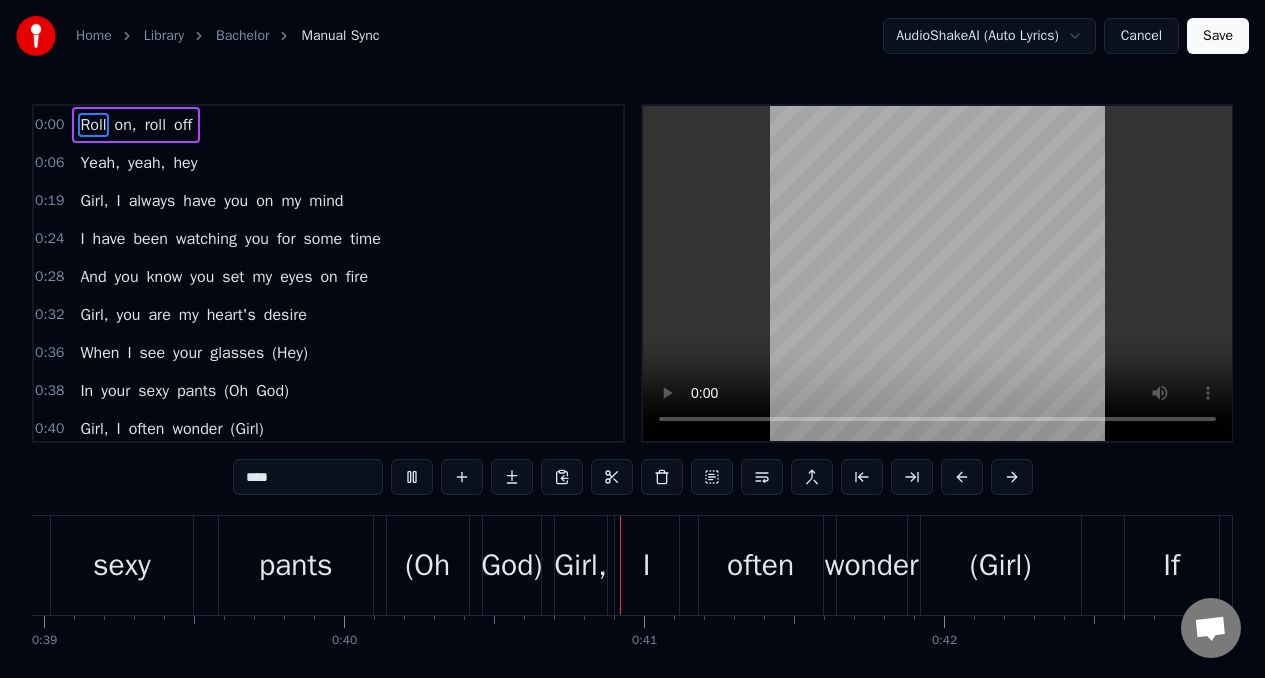 click on "When" at bounding box center [99, 353] 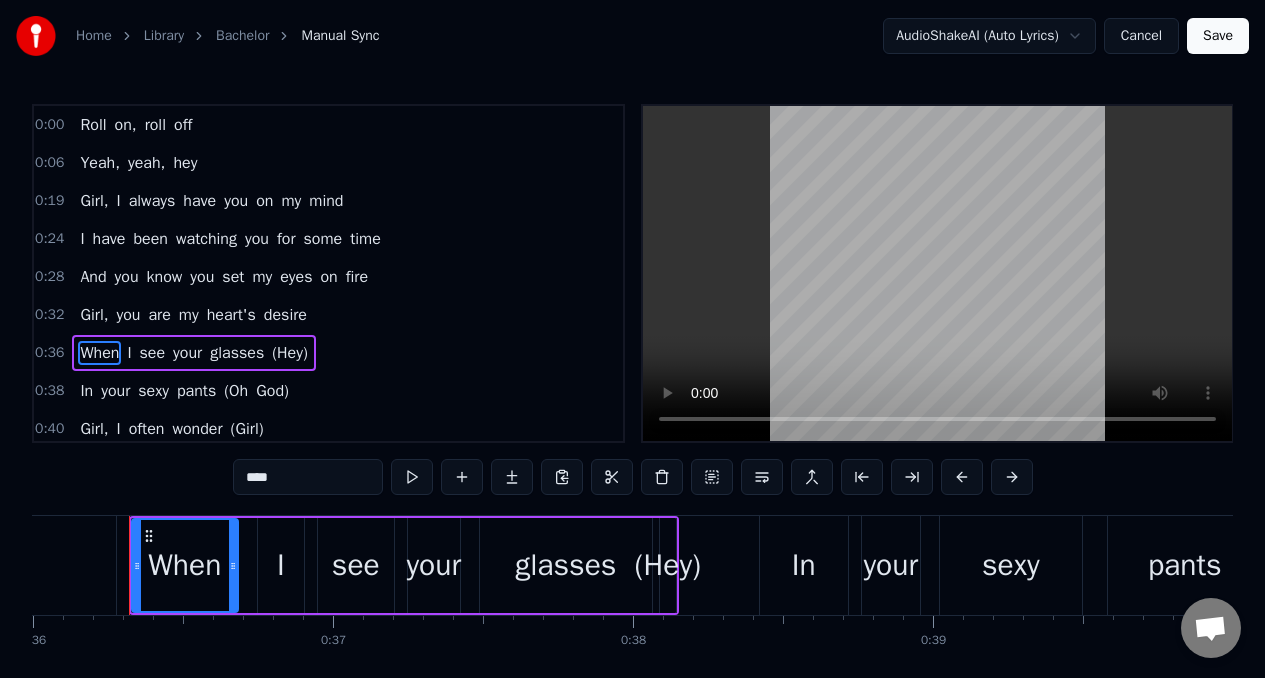 scroll, scrollTop: 0, scrollLeft: 10796, axis: horizontal 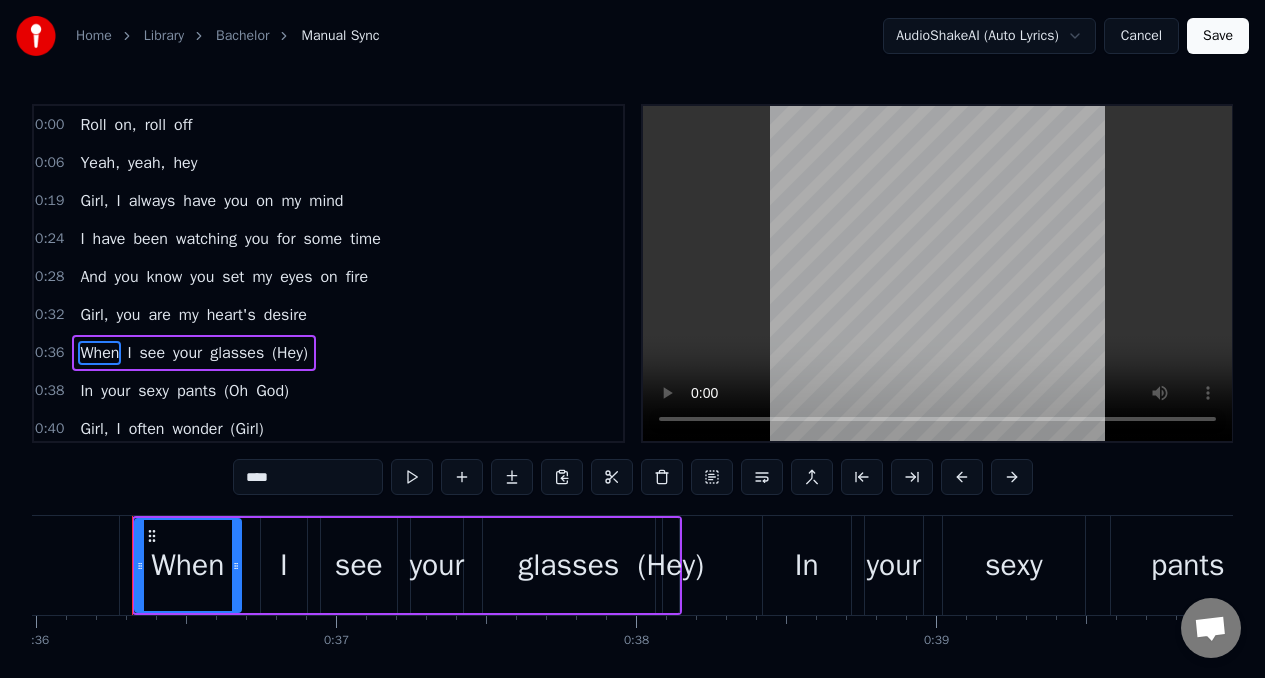 click on "****" at bounding box center (308, 477) 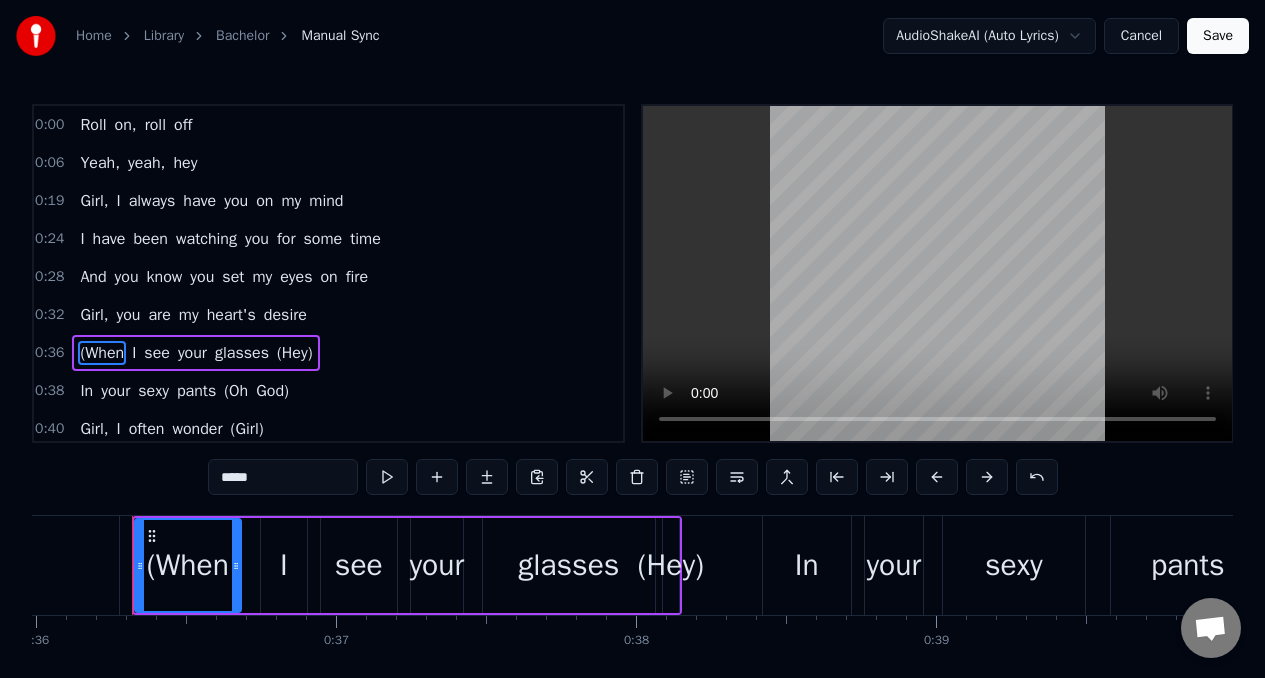 click on "your" at bounding box center (192, 353) 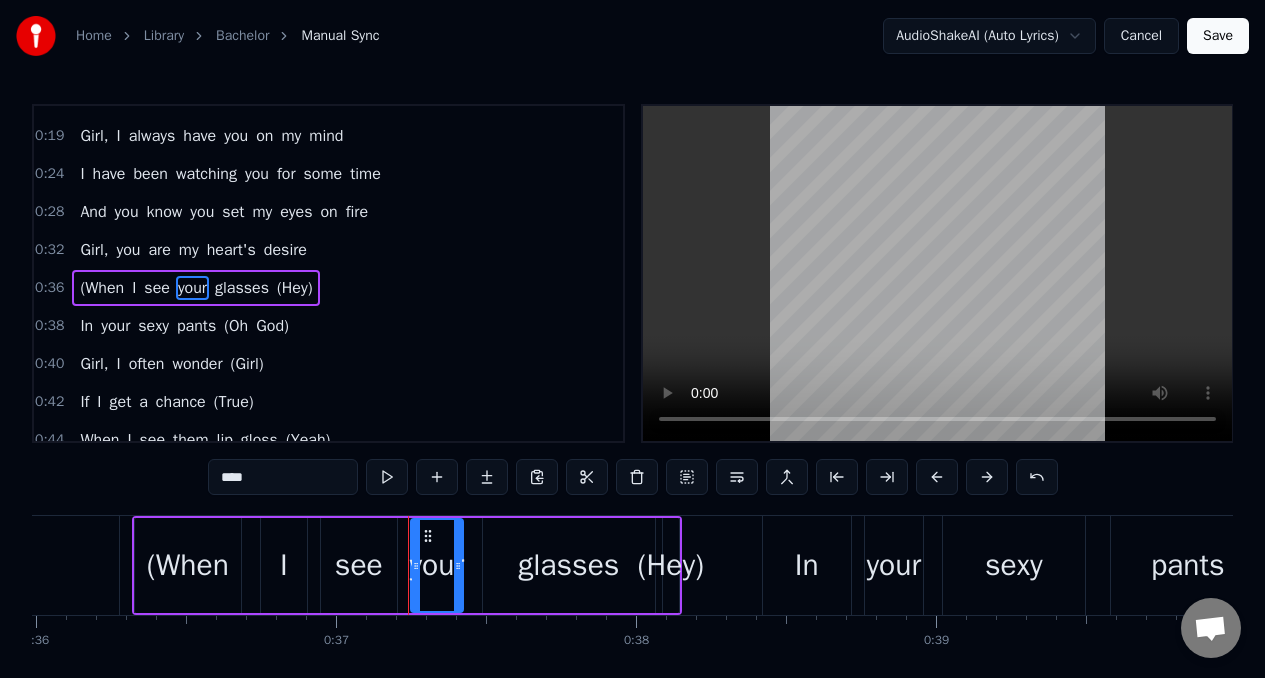 scroll, scrollTop: 79, scrollLeft: 0, axis: vertical 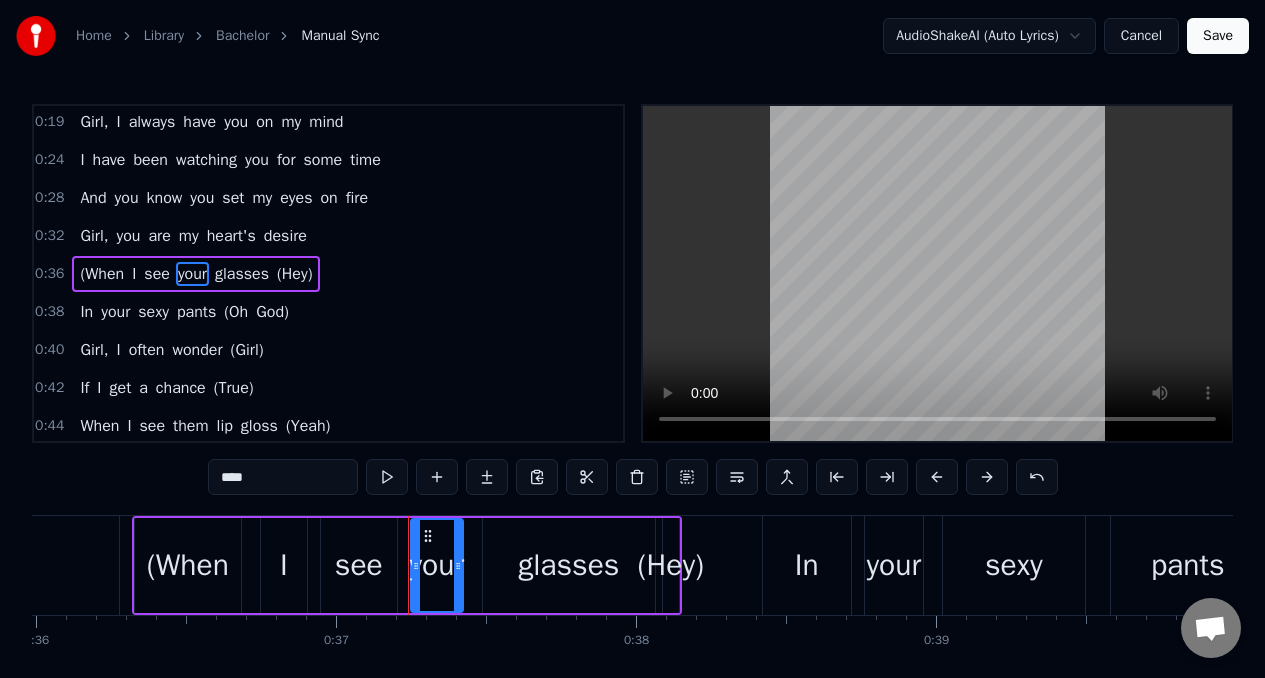 click on "****" at bounding box center (283, 477) 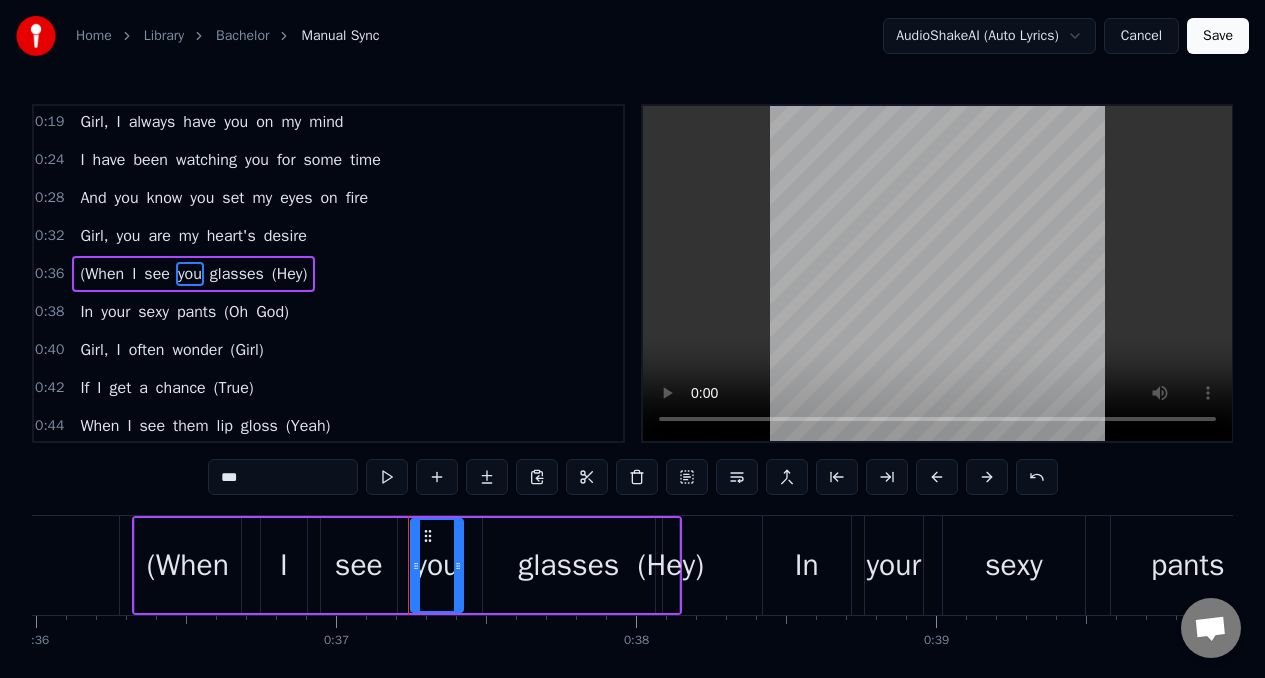 click on "glasses" at bounding box center (237, 274) 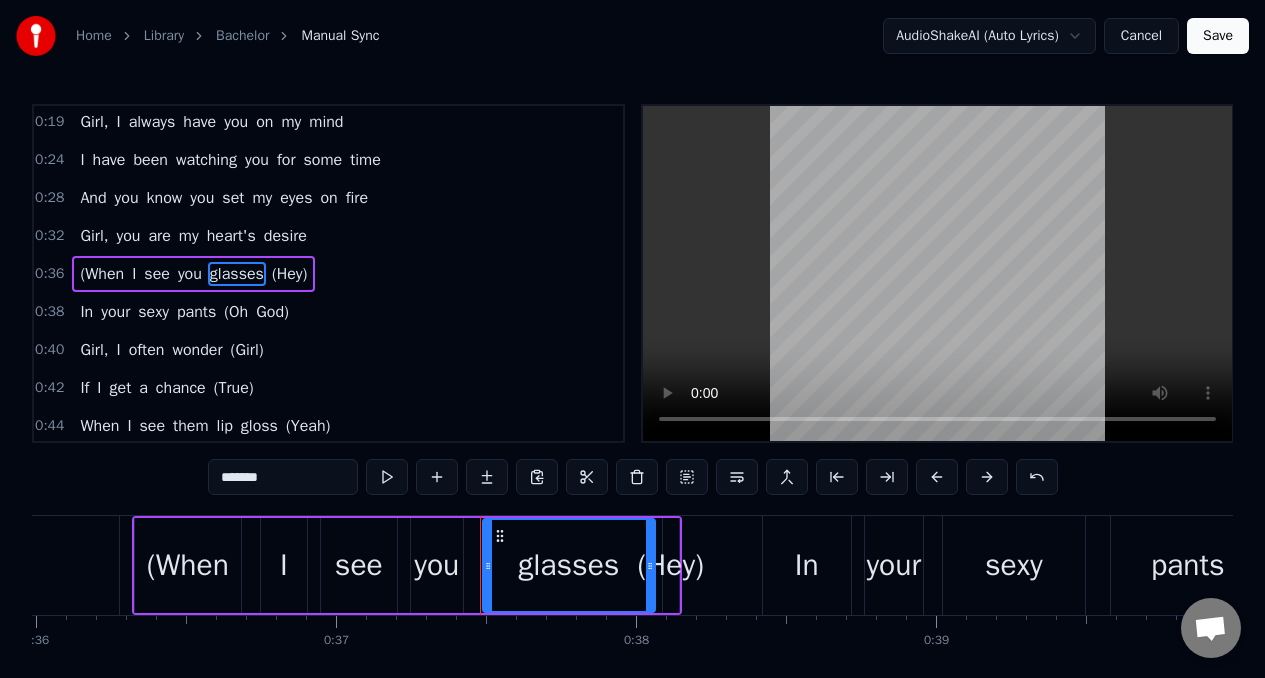 click on "*******" at bounding box center (283, 477) 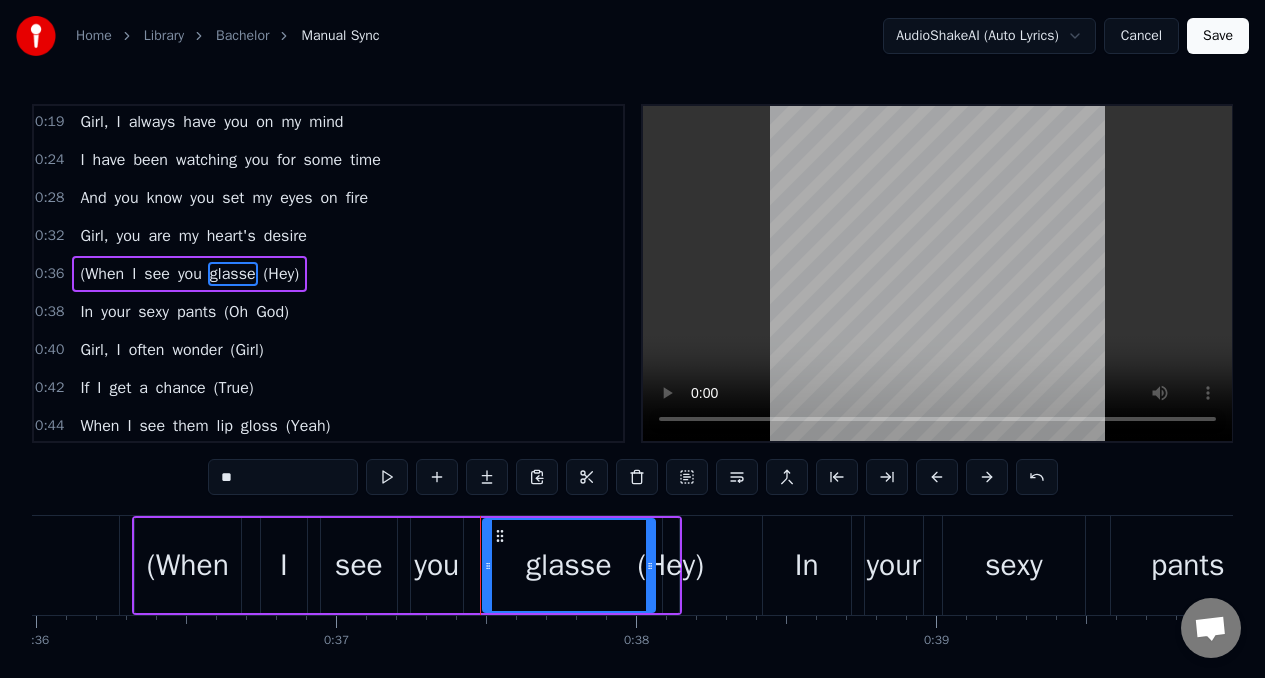 type on "*" 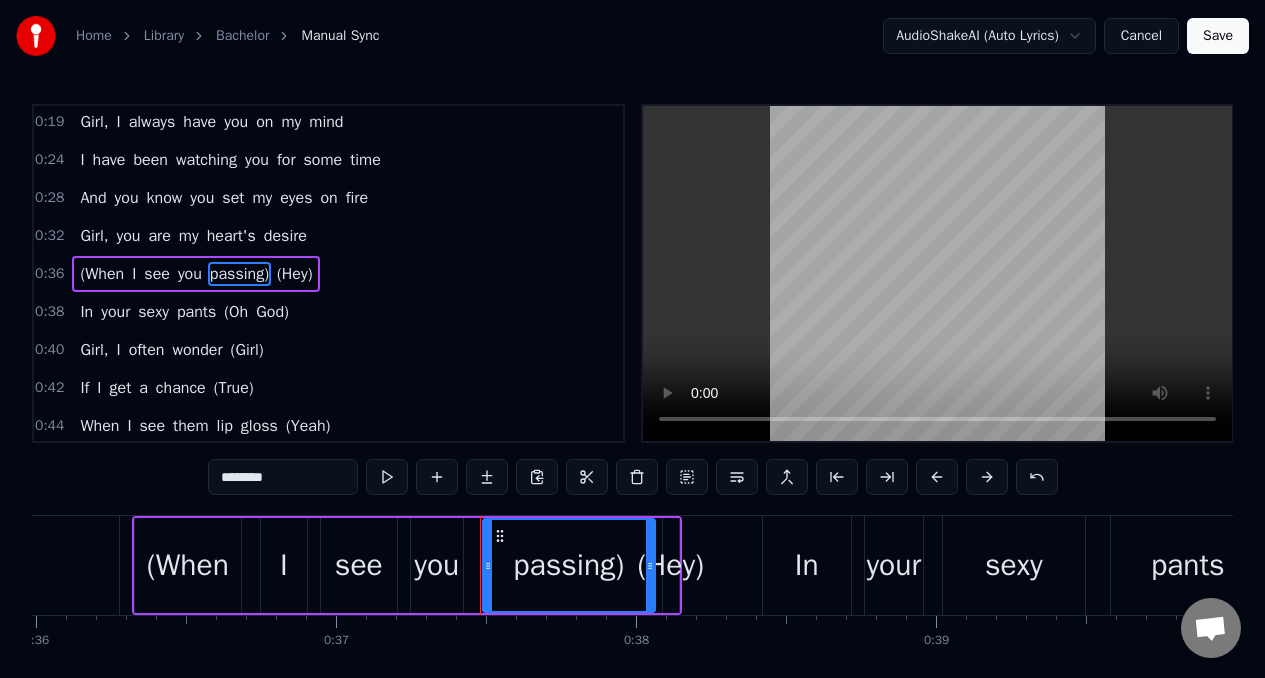 click on "(Hey)" at bounding box center [294, 274] 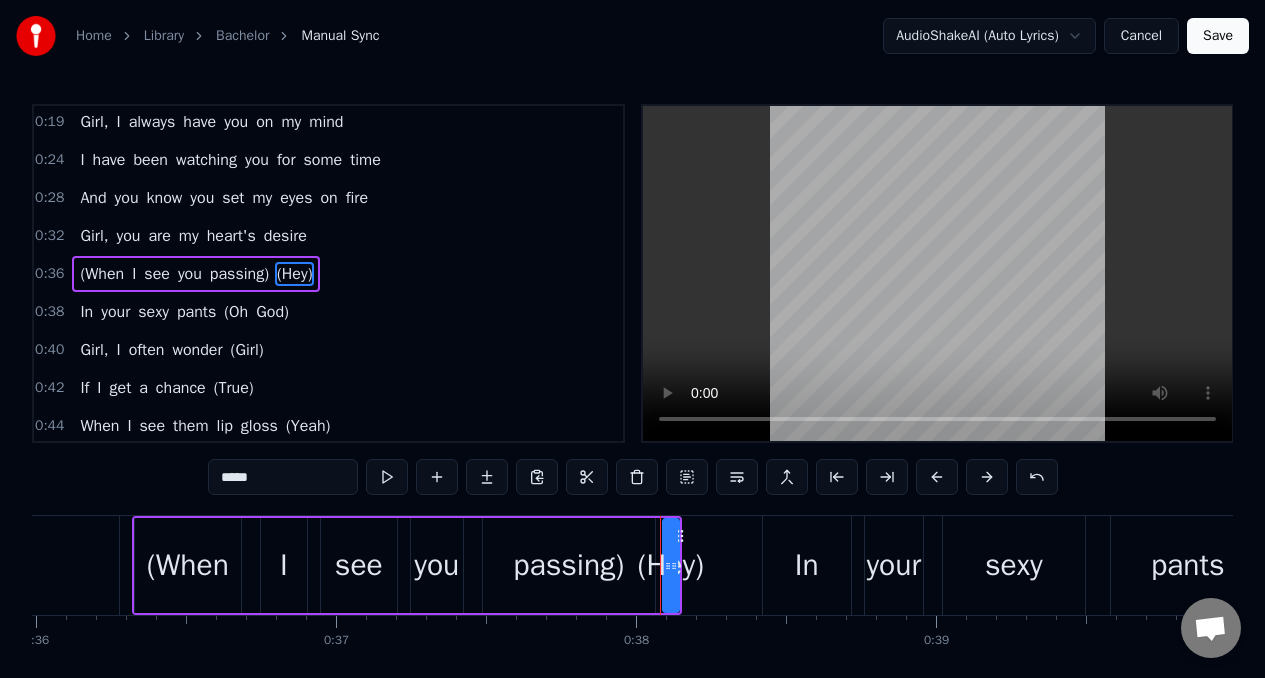 click on "*****" at bounding box center [283, 477] 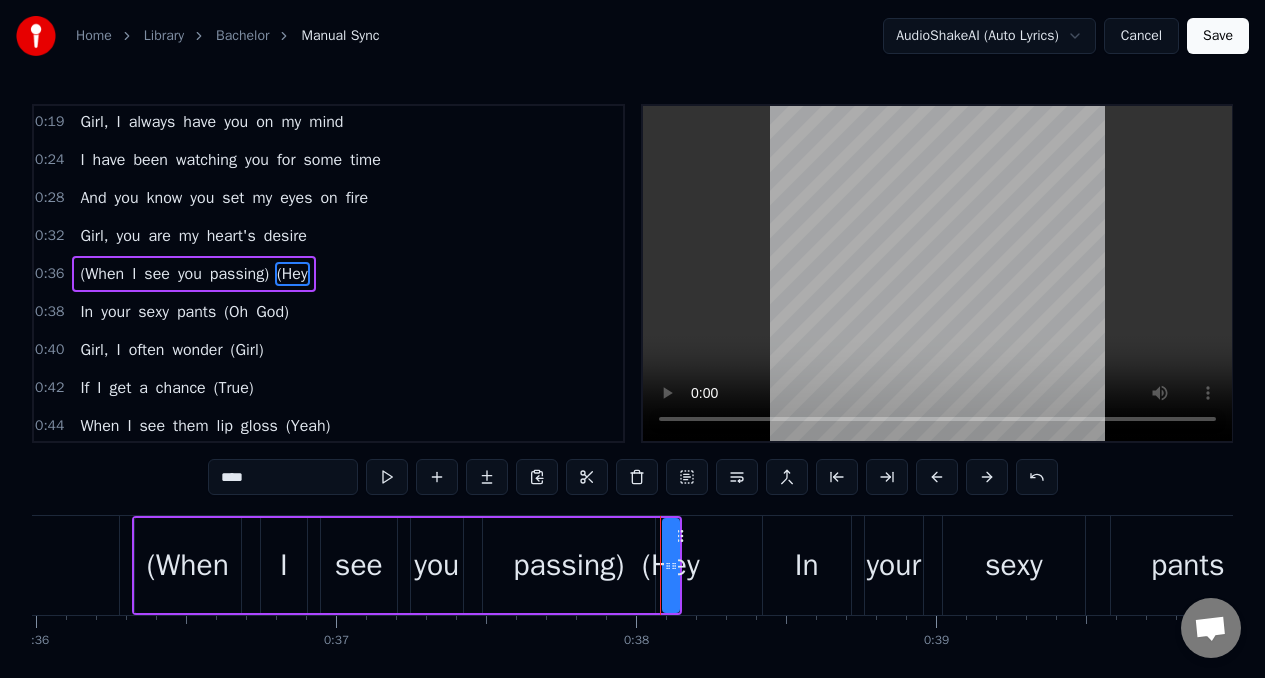 click on "****" at bounding box center (283, 477) 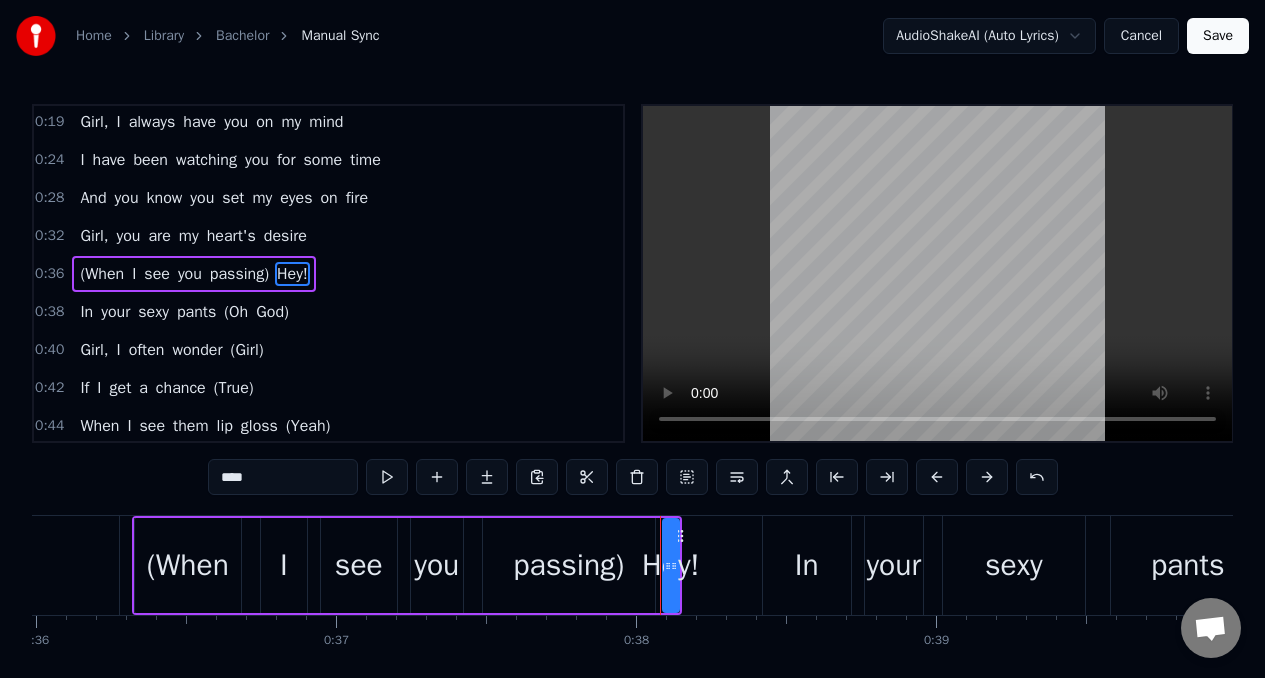 click on "(When" at bounding box center [102, 274] 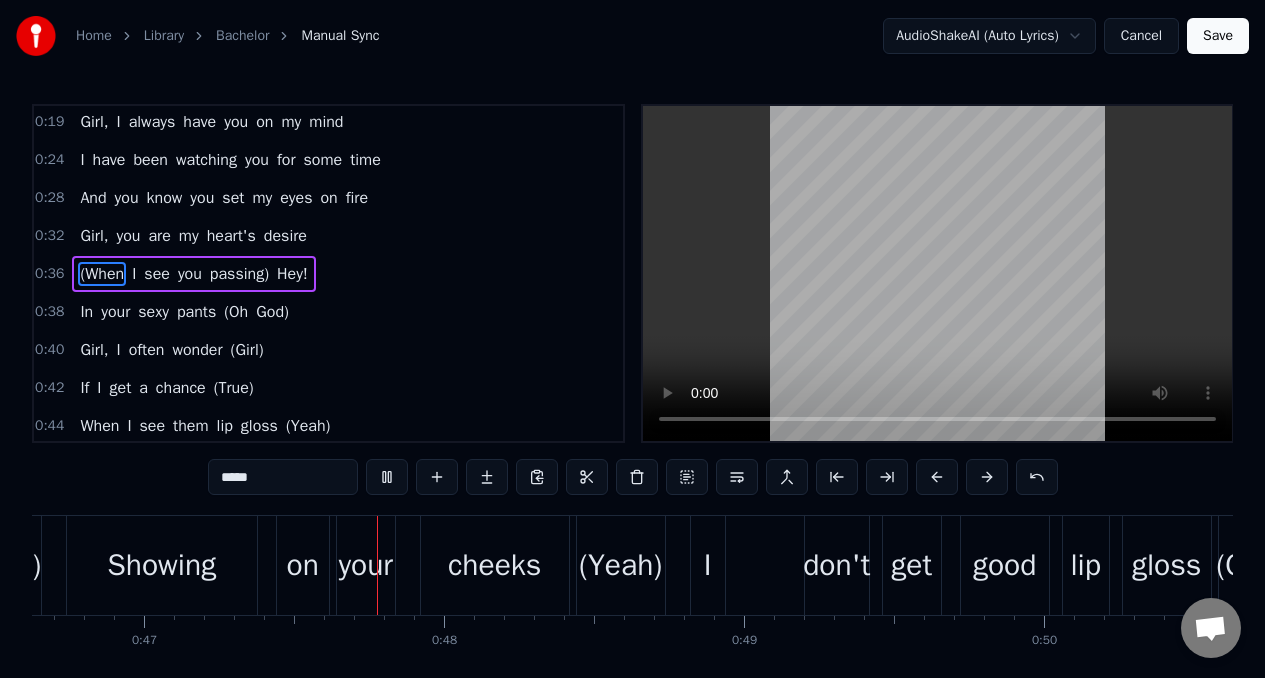scroll, scrollTop: 0, scrollLeft: 14031, axis: horizontal 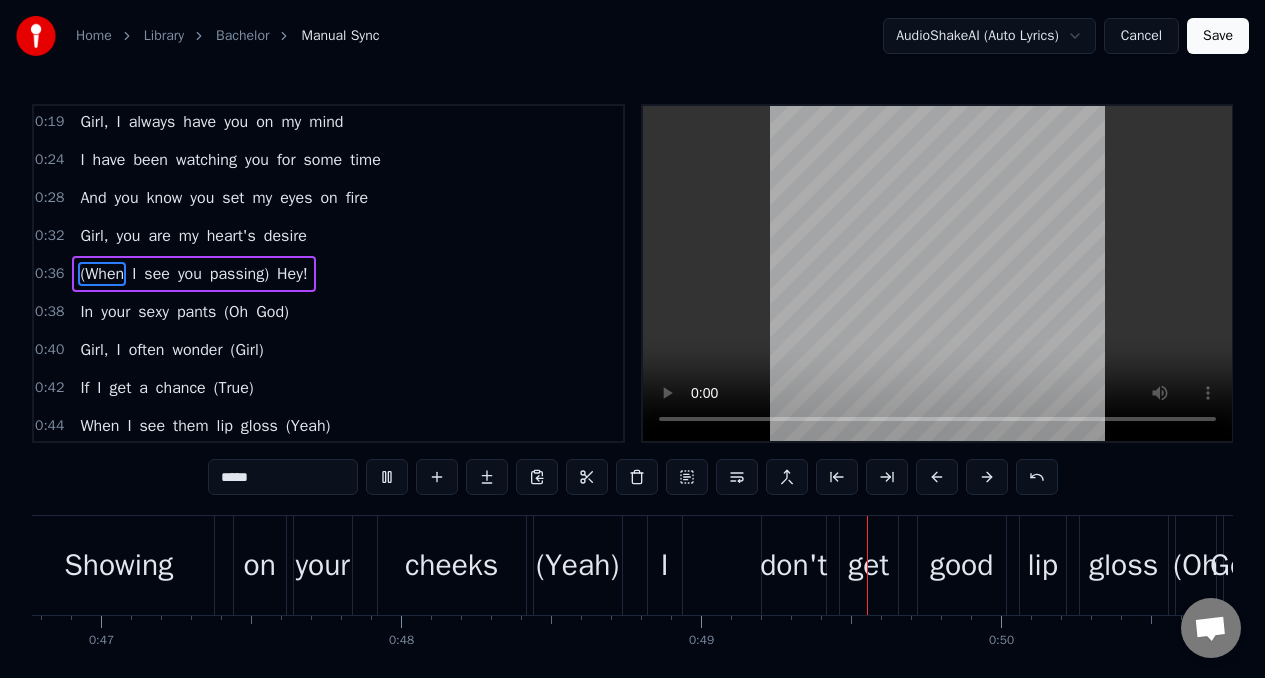 click on "In" at bounding box center [86, 312] 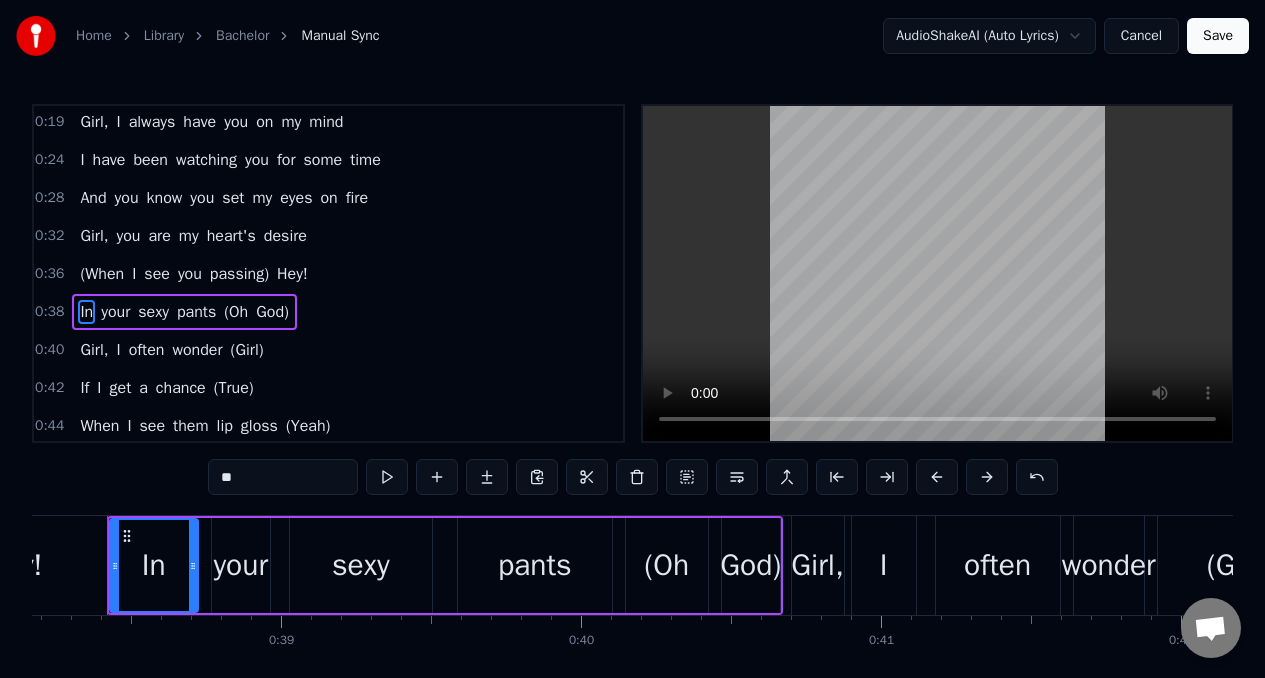 scroll, scrollTop: 0, scrollLeft: 11426, axis: horizontal 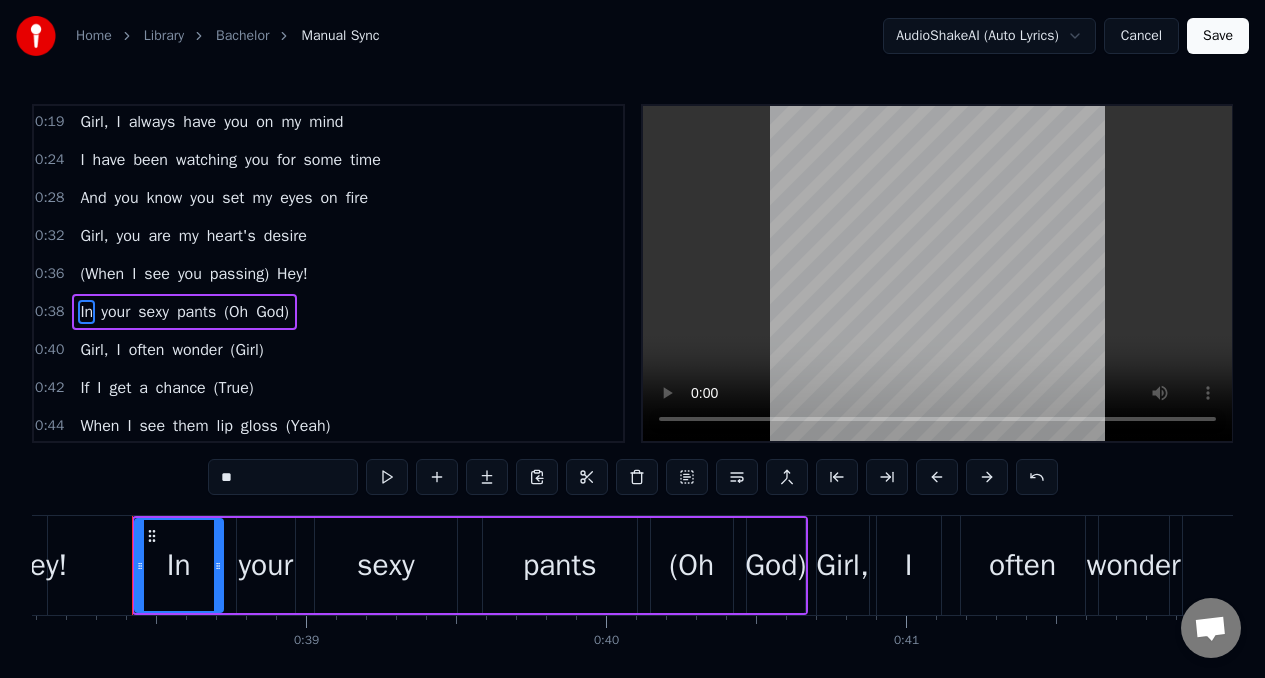 click on "**" at bounding box center [283, 477] 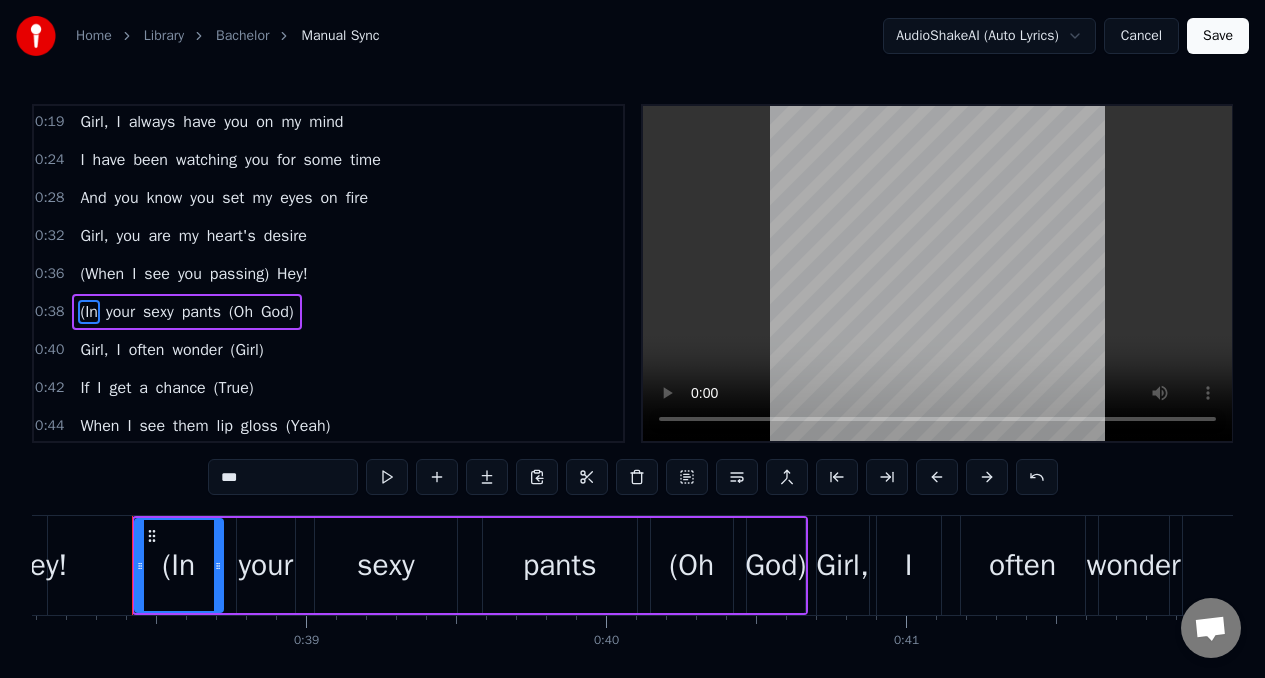 click on "pants" at bounding box center [201, 312] 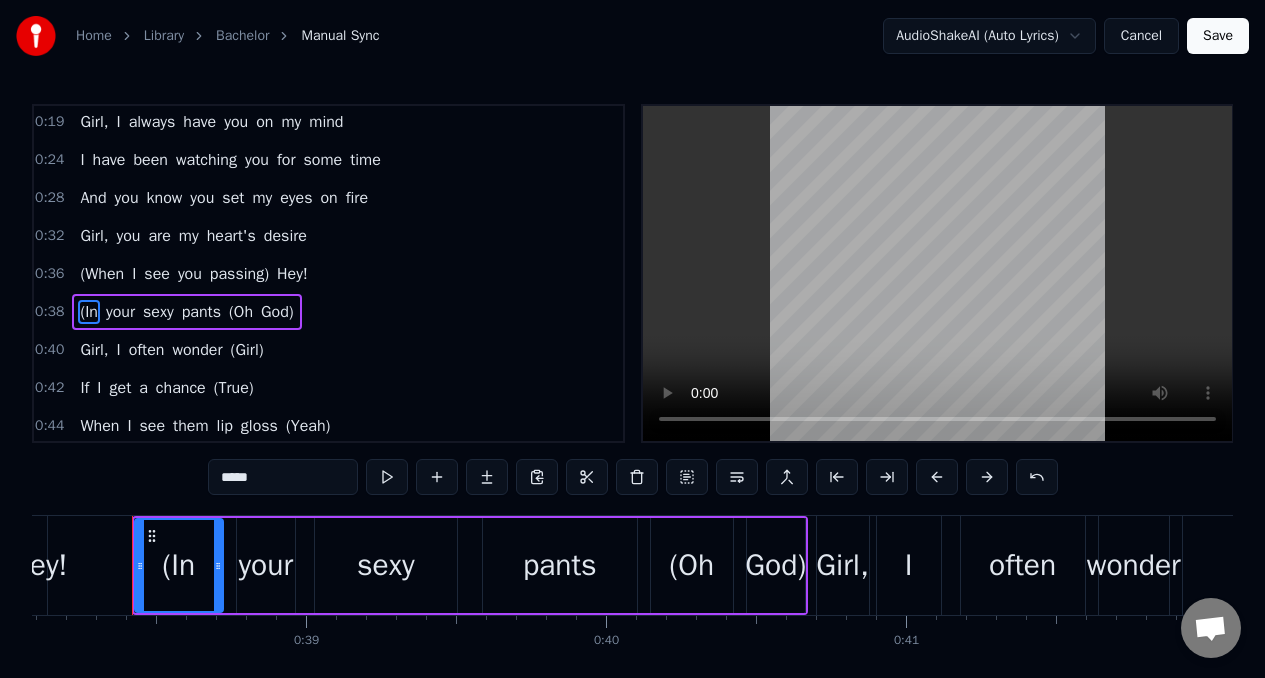 scroll, scrollTop: 117, scrollLeft: 0, axis: vertical 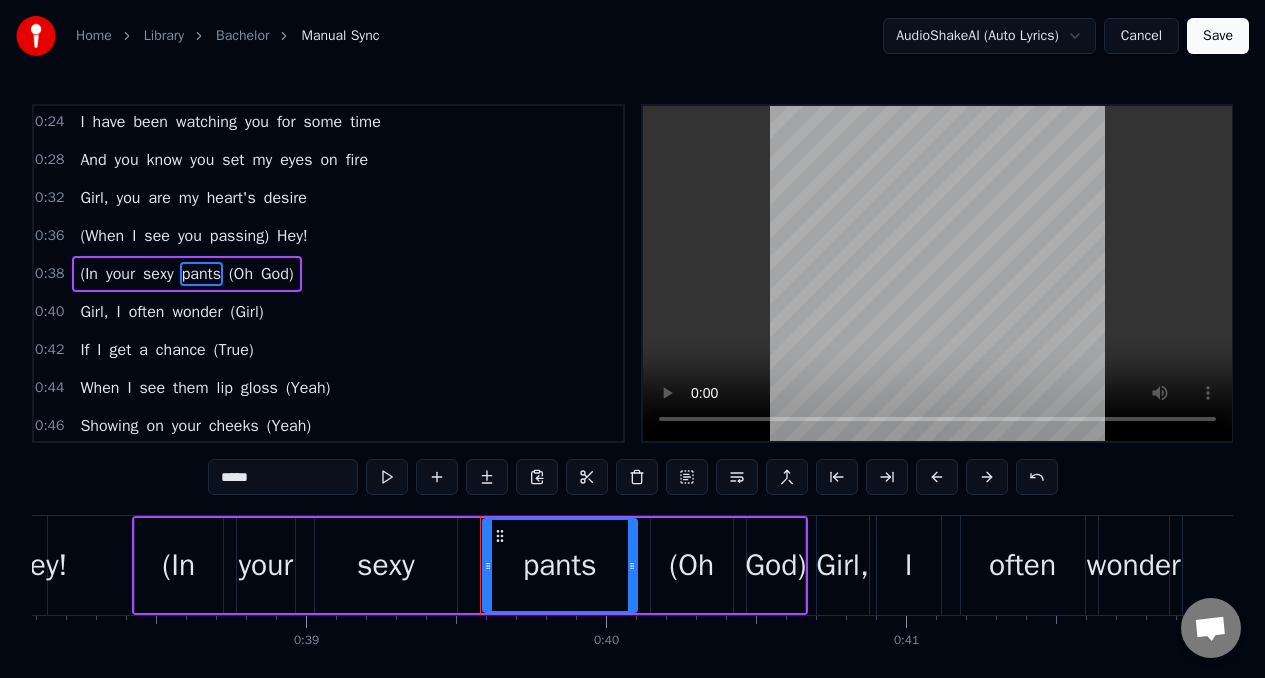 click on "*****" at bounding box center (283, 477) 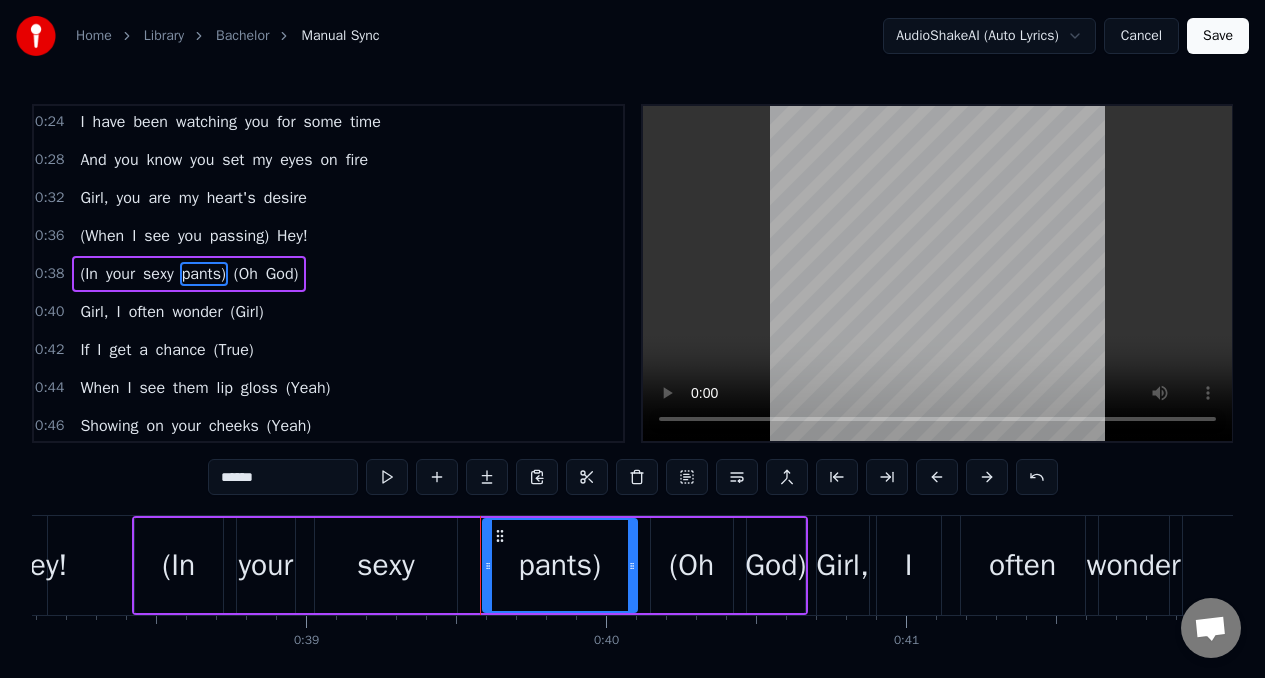 click on "God)" at bounding box center [282, 274] 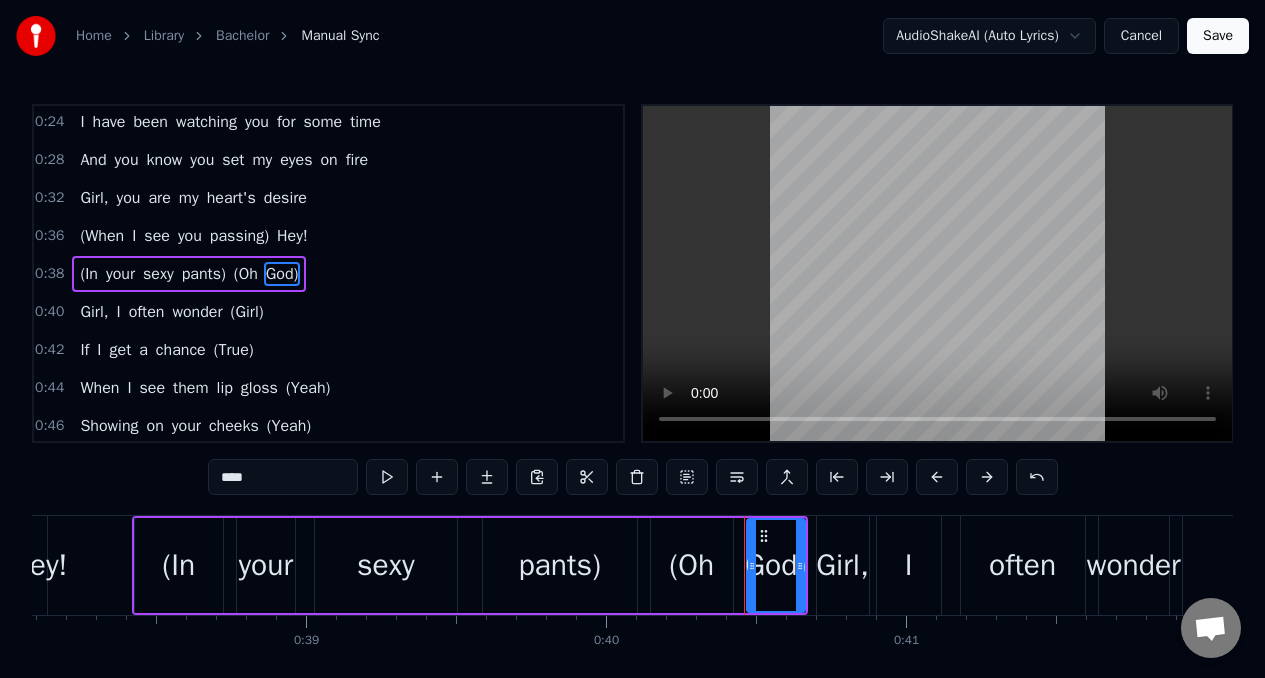 click on "****" at bounding box center (283, 477) 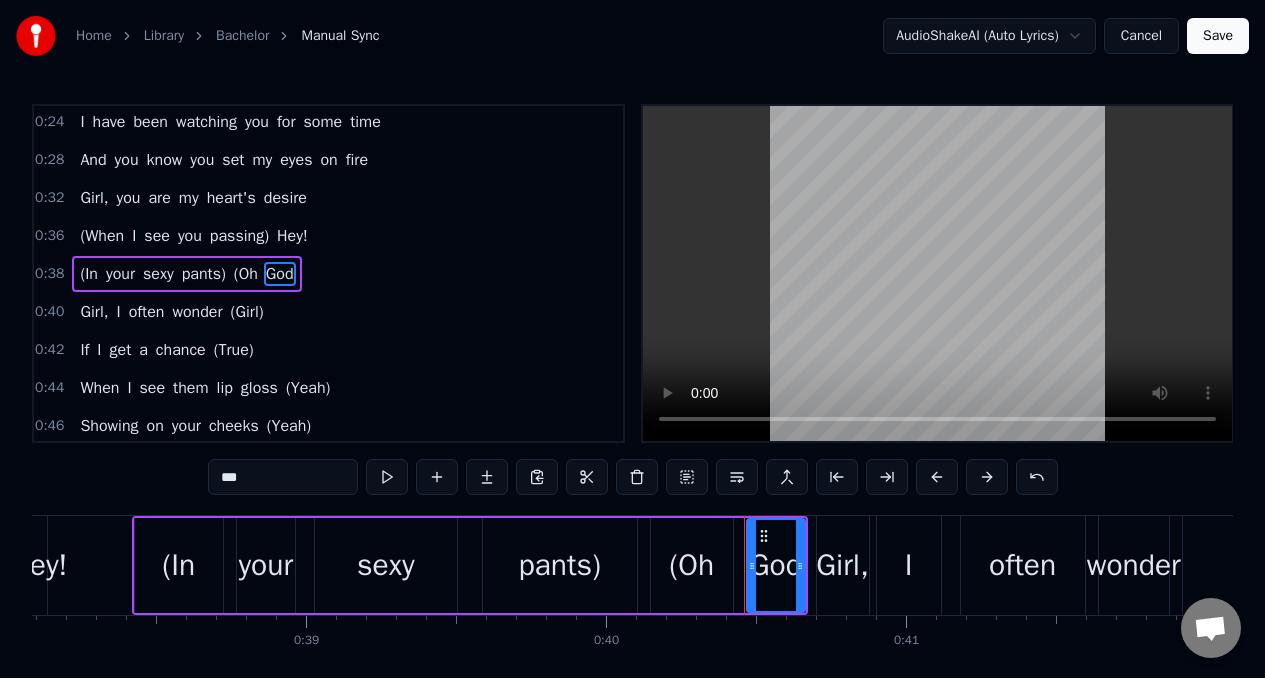 click on "(Oh" at bounding box center (246, 274) 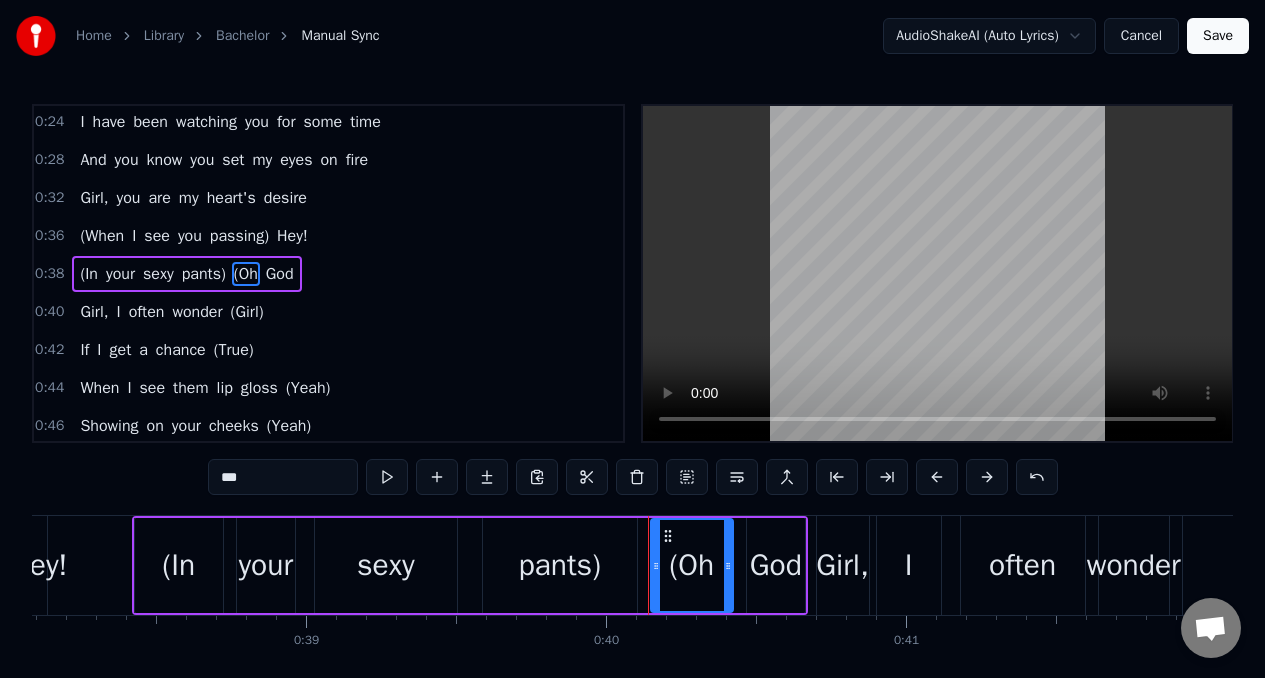 click on "***" at bounding box center [283, 477] 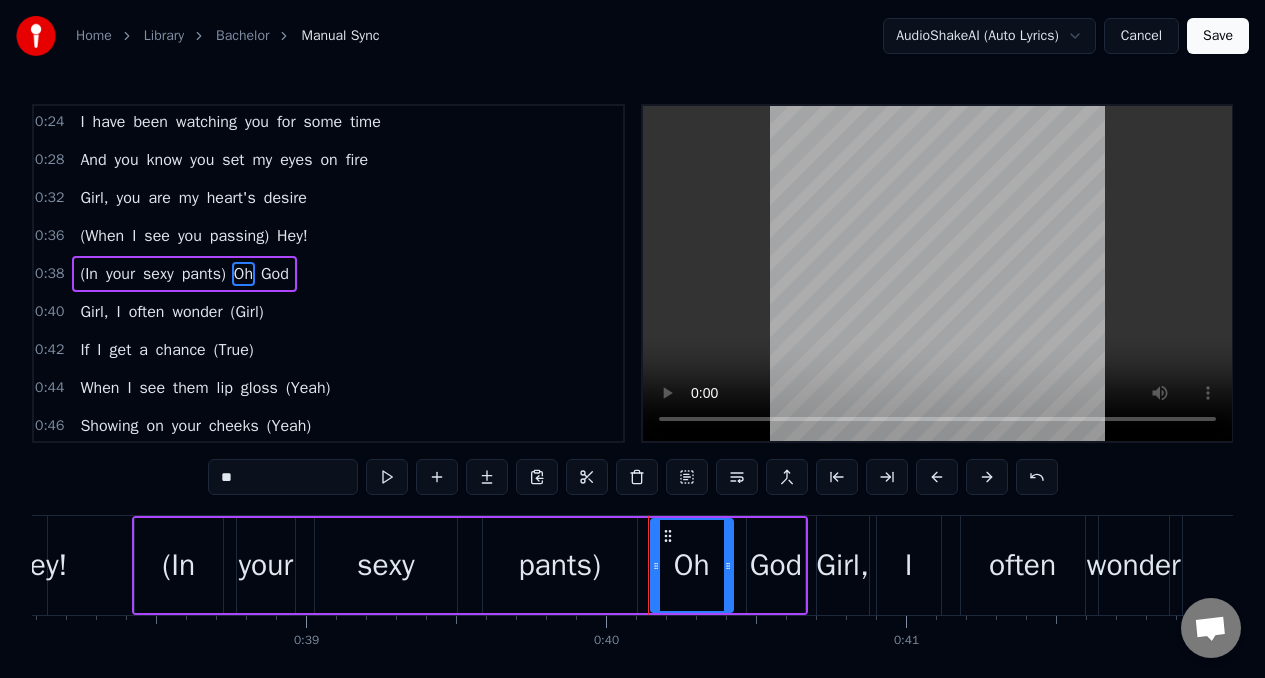 click on "(In" at bounding box center [89, 274] 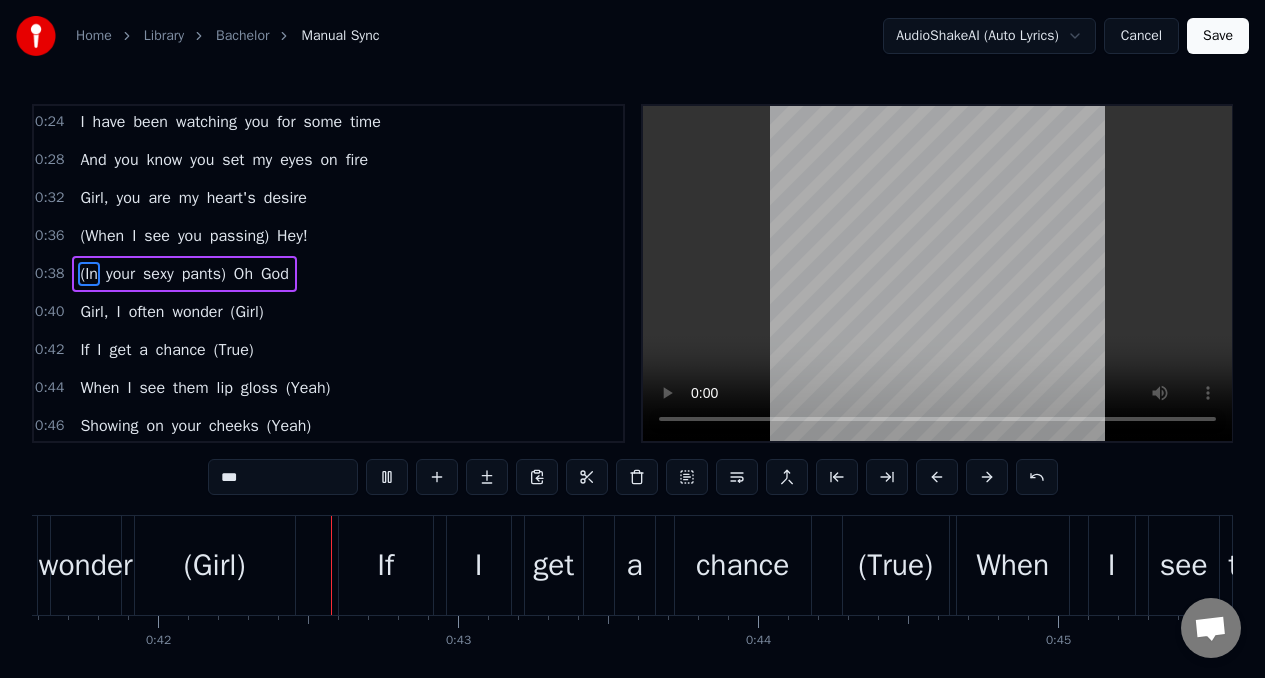 scroll, scrollTop: 0, scrollLeft: 12484, axis: horizontal 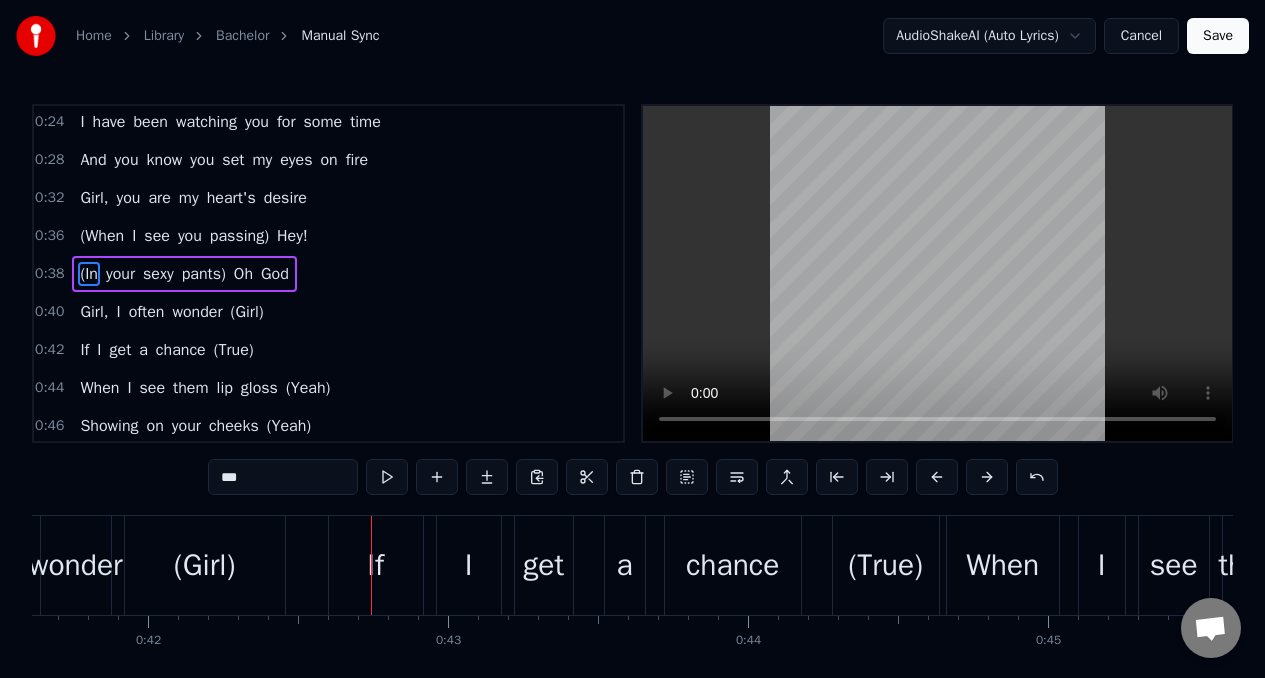 click on "Girl," at bounding box center (94, 312) 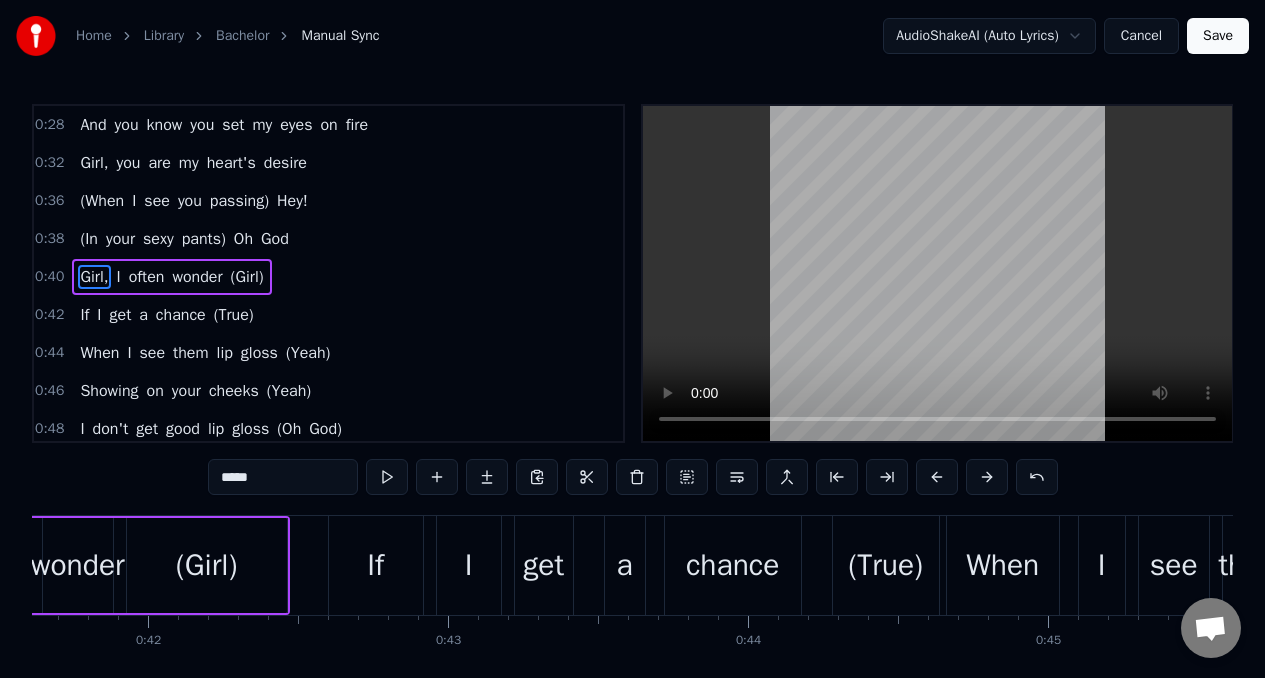 scroll, scrollTop: 155, scrollLeft: 0, axis: vertical 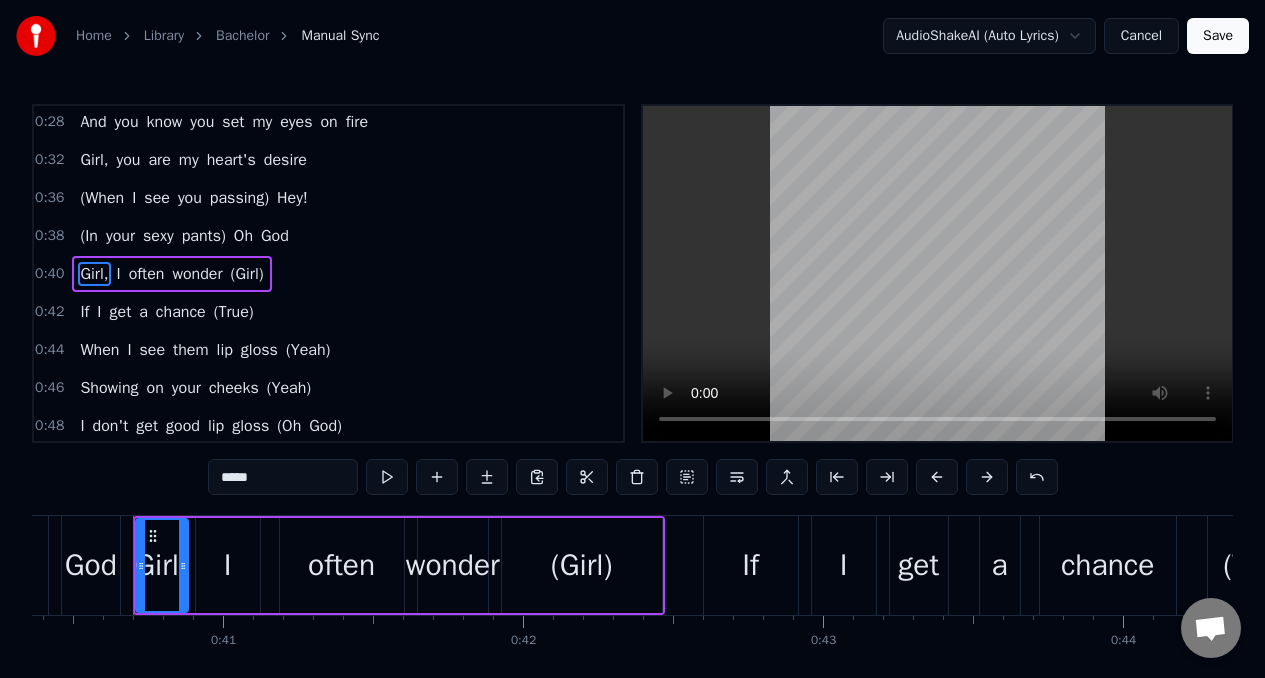 click on "*****" at bounding box center [283, 477] 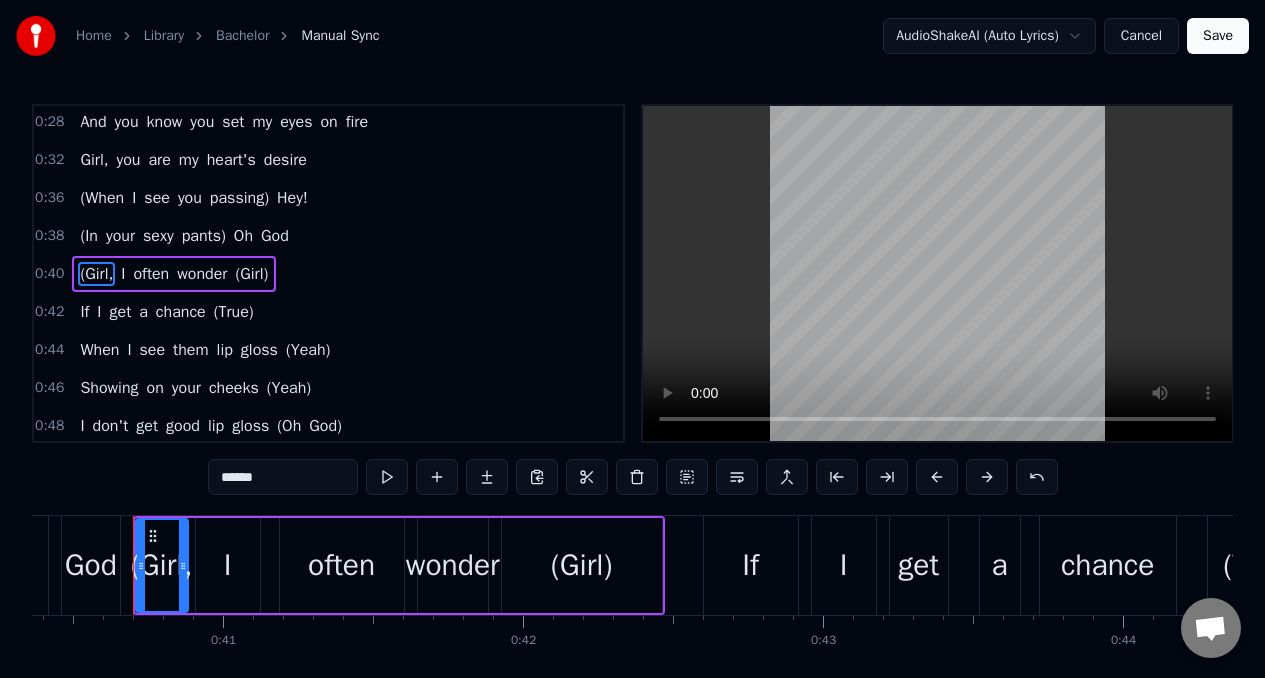 click on "wonder" at bounding box center [202, 274] 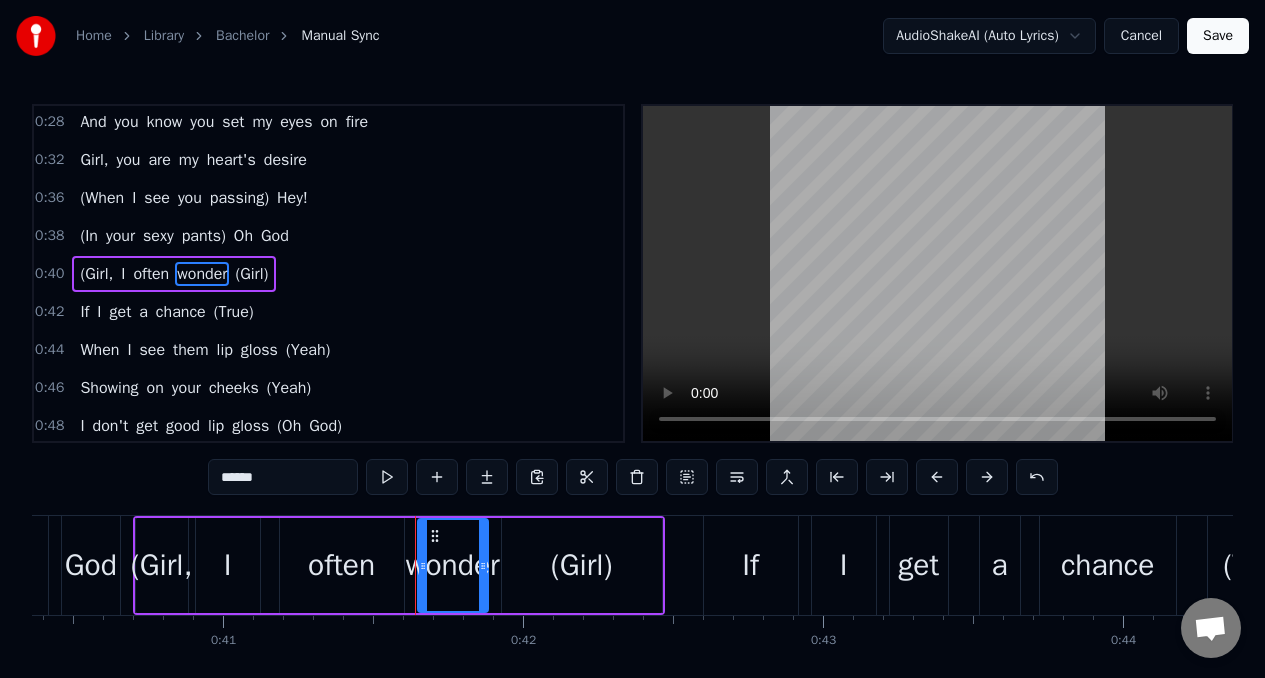 click on "******" at bounding box center (283, 477) 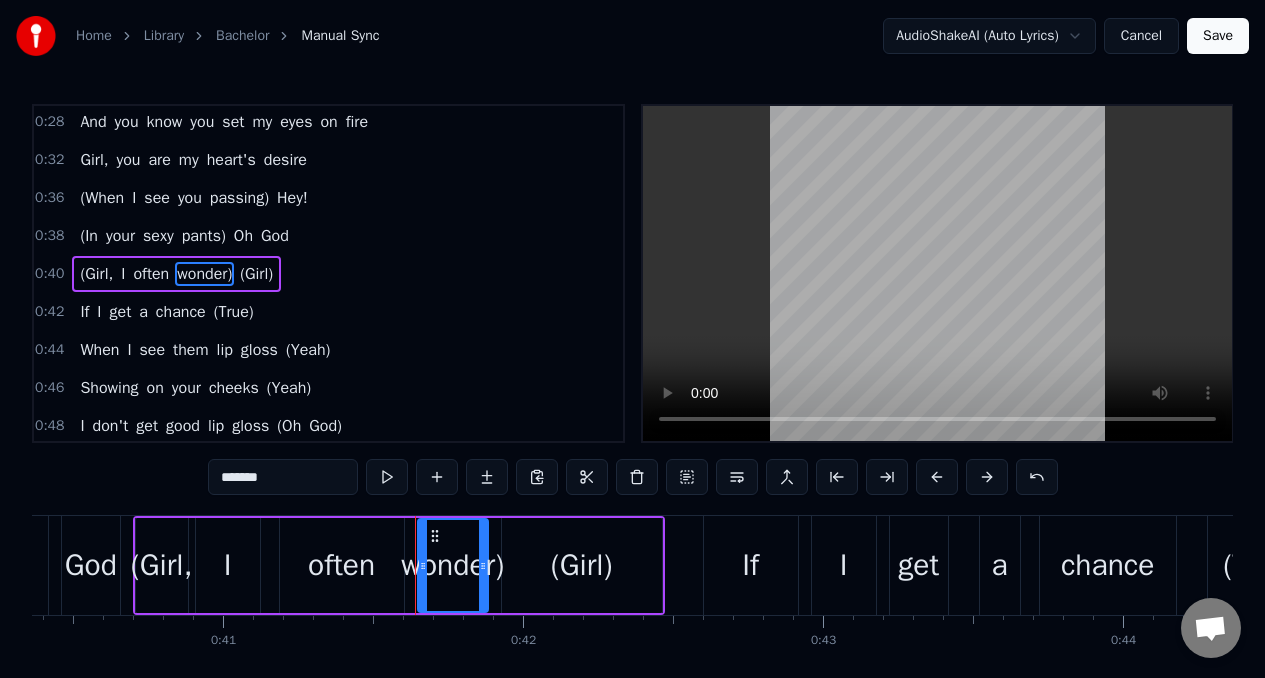 click on "(Girl)" at bounding box center (256, 274) 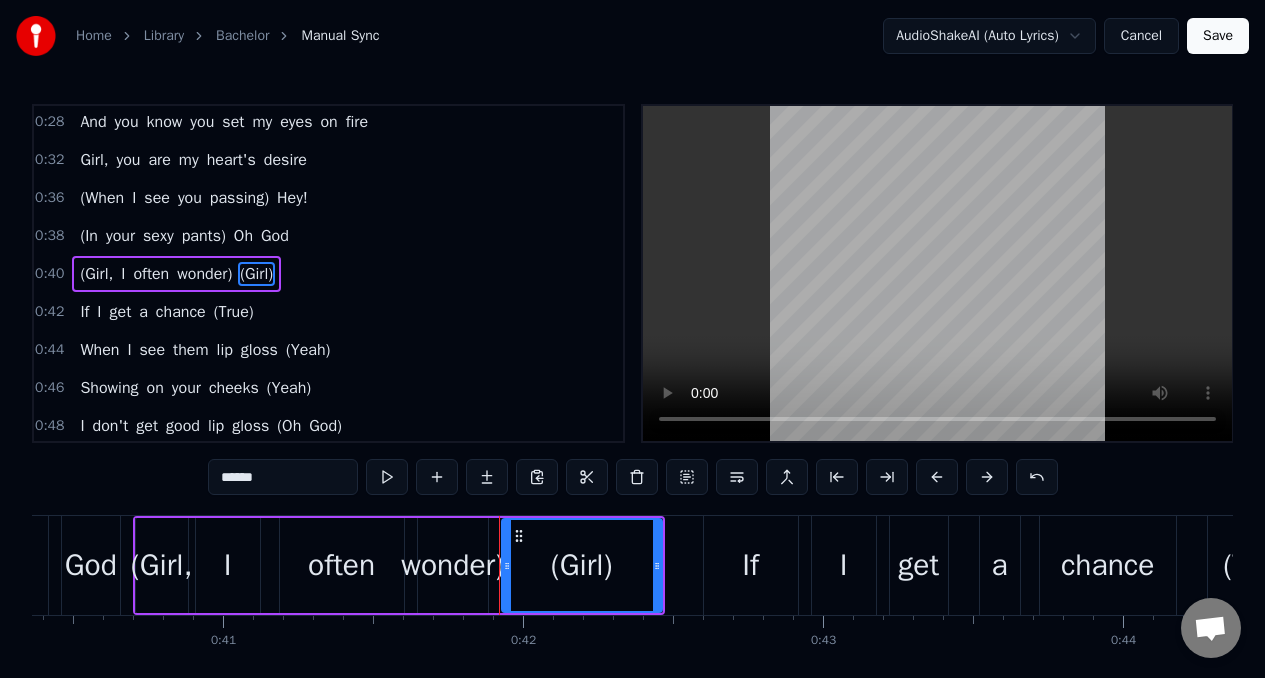 click on "******" at bounding box center (283, 477) 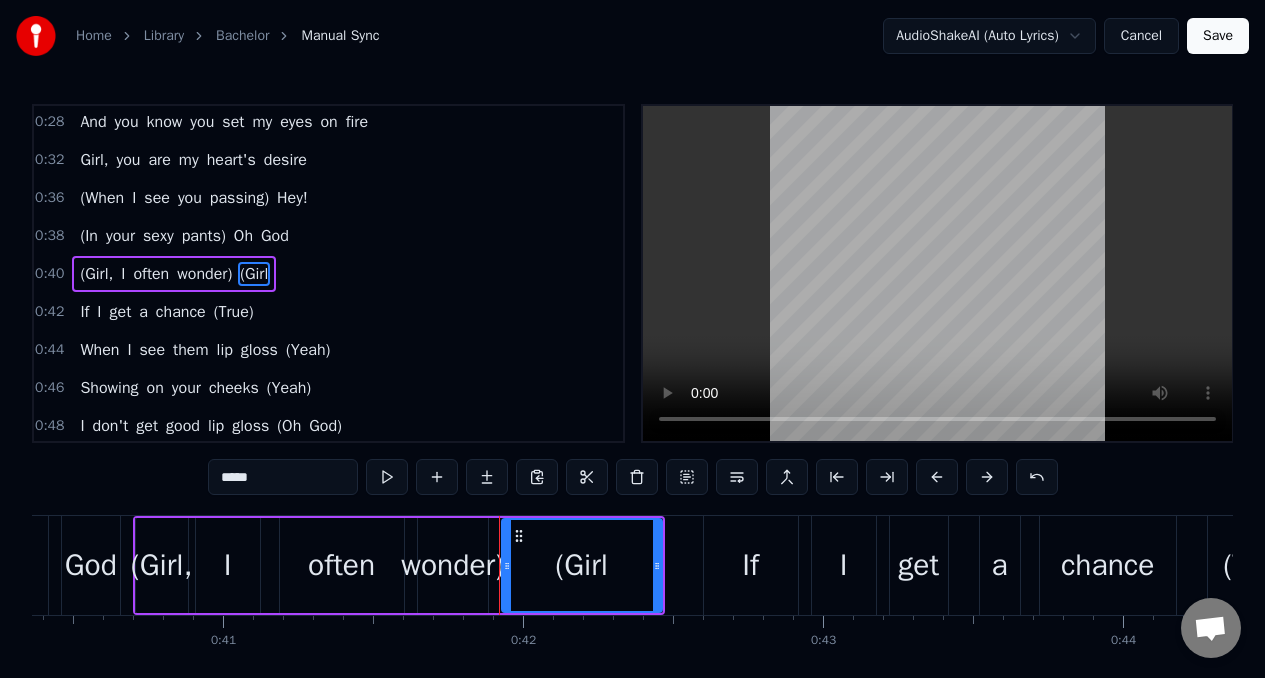click on "*****" at bounding box center [283, 477] 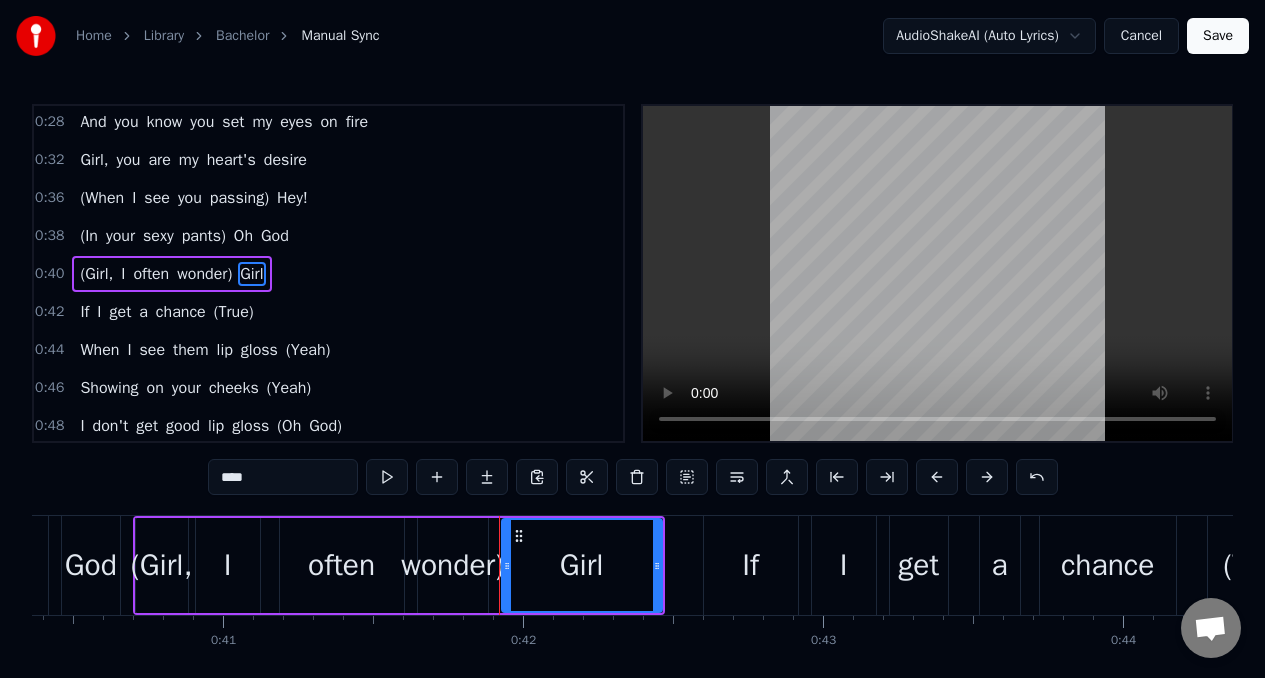 click on "(When" at bounding box center [102, 198] 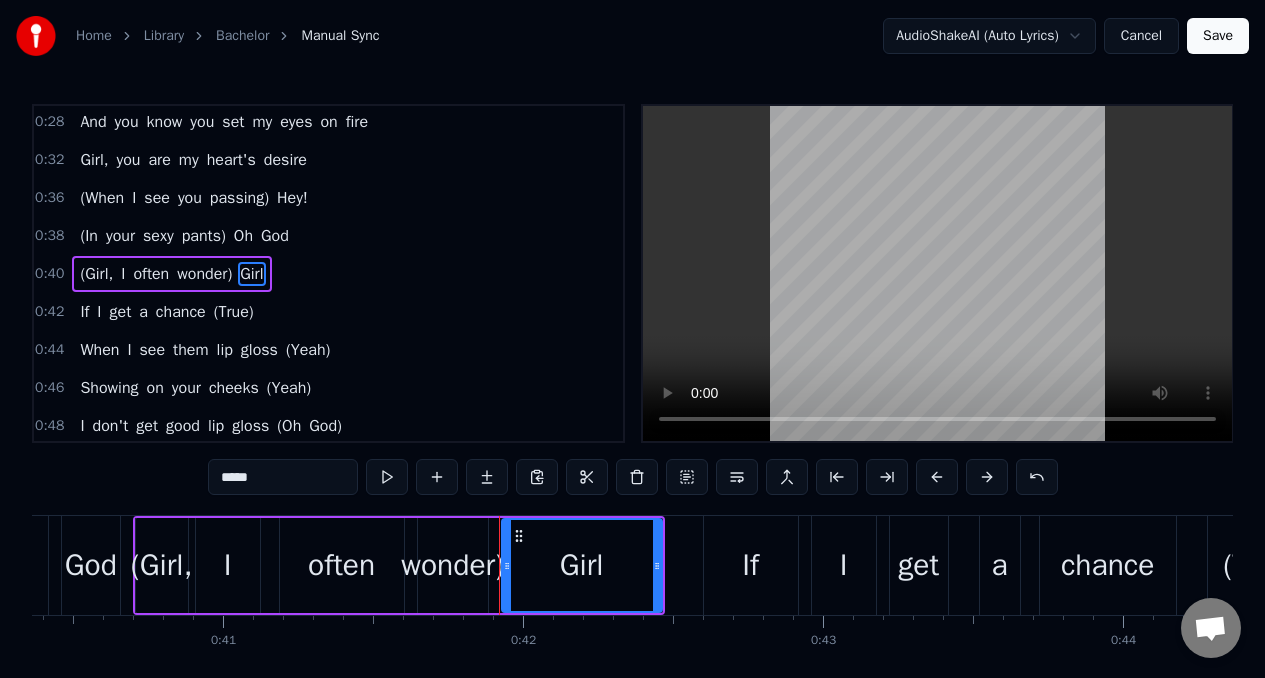scroll, scrollTop: 138, scrollLeft: 0, axis: vertical 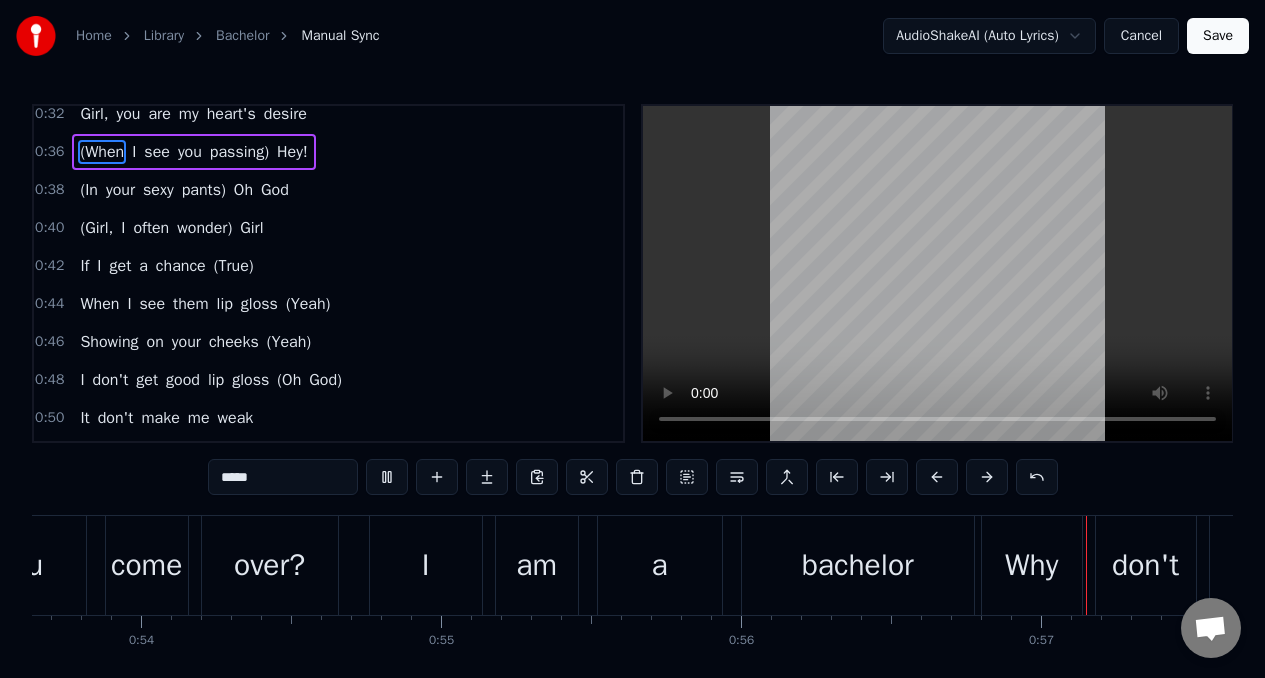 click on "get" at bounding box center (121, 266) 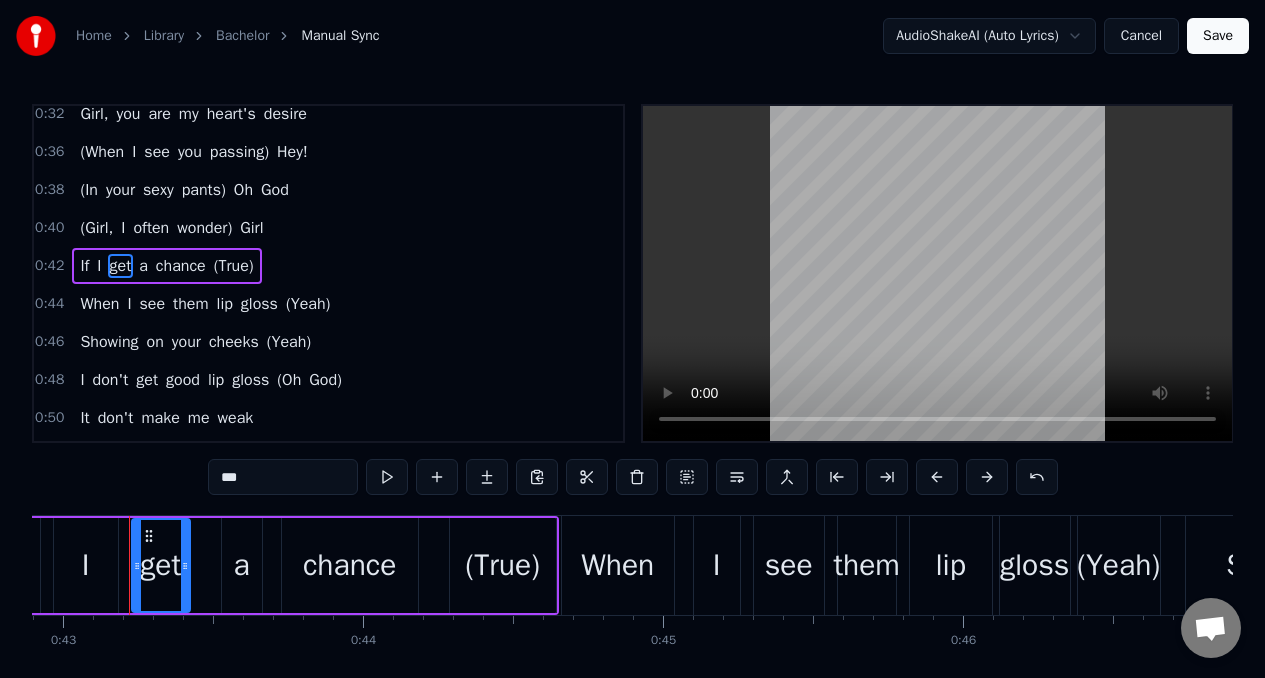scroll, scrollTop: 0, scrollLeft: 12865, axis: horizontal 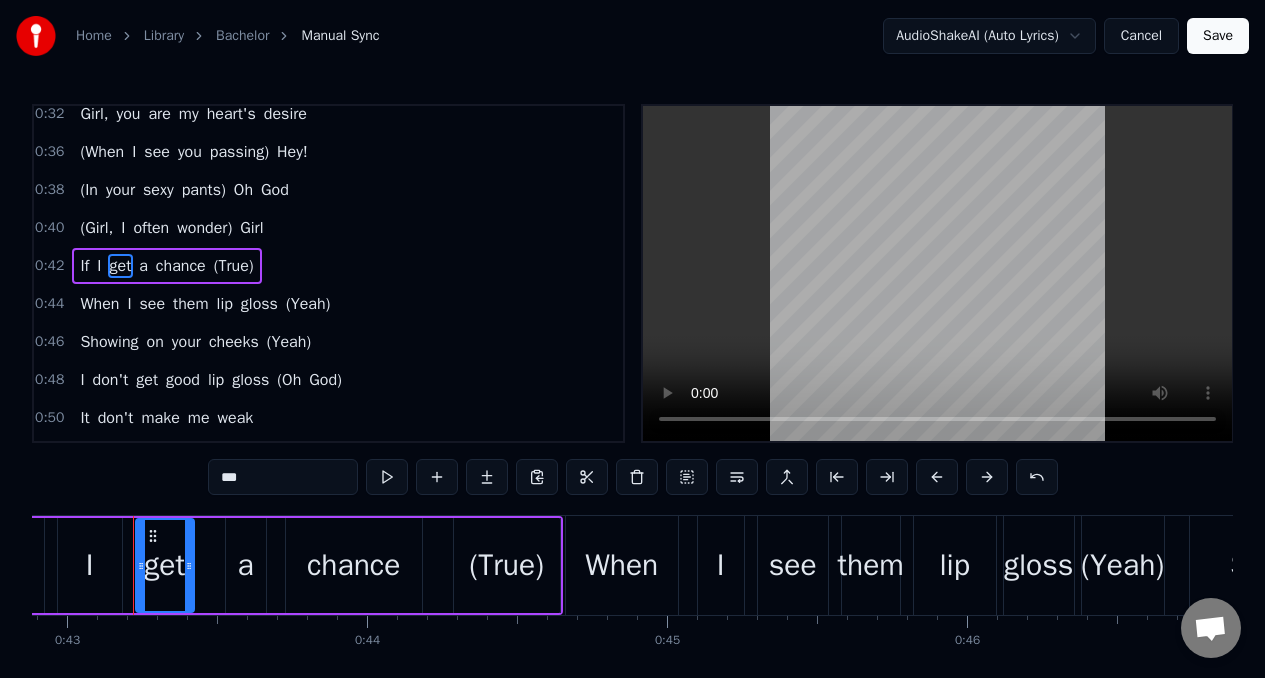 click on "If" at bounding box center [84, 266] 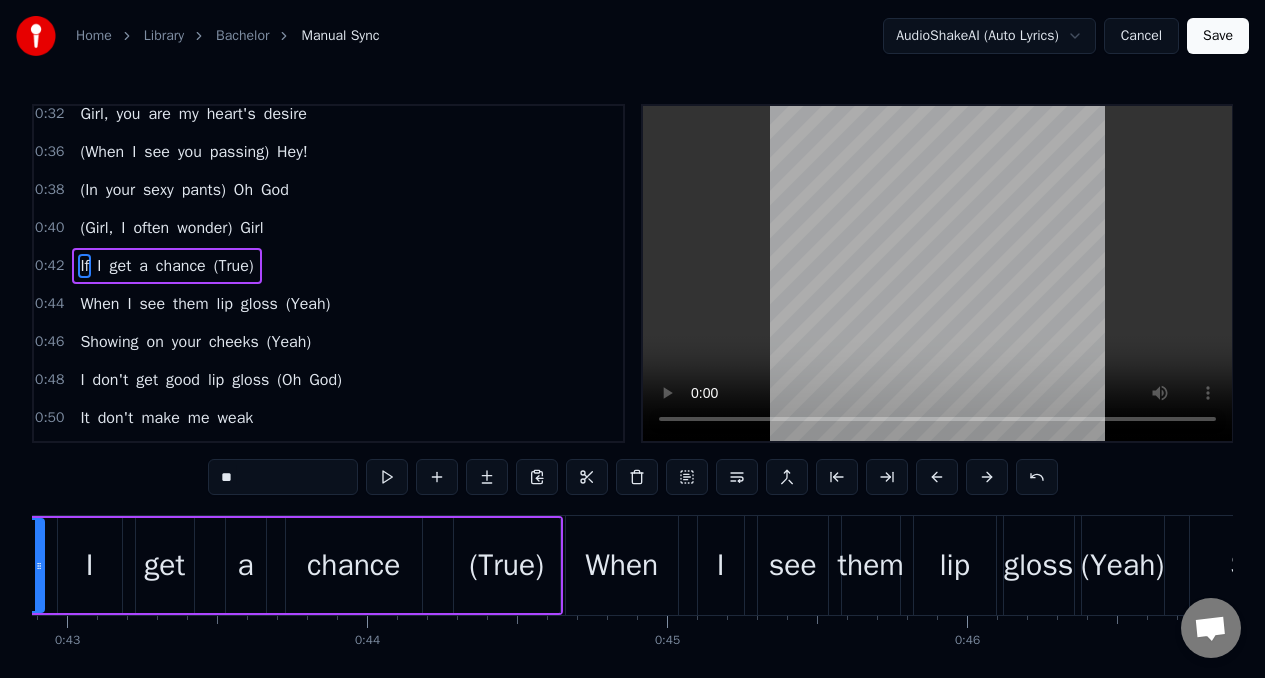 scroll, scrollTop: 197, scrollLeft: 0, axis: vertical 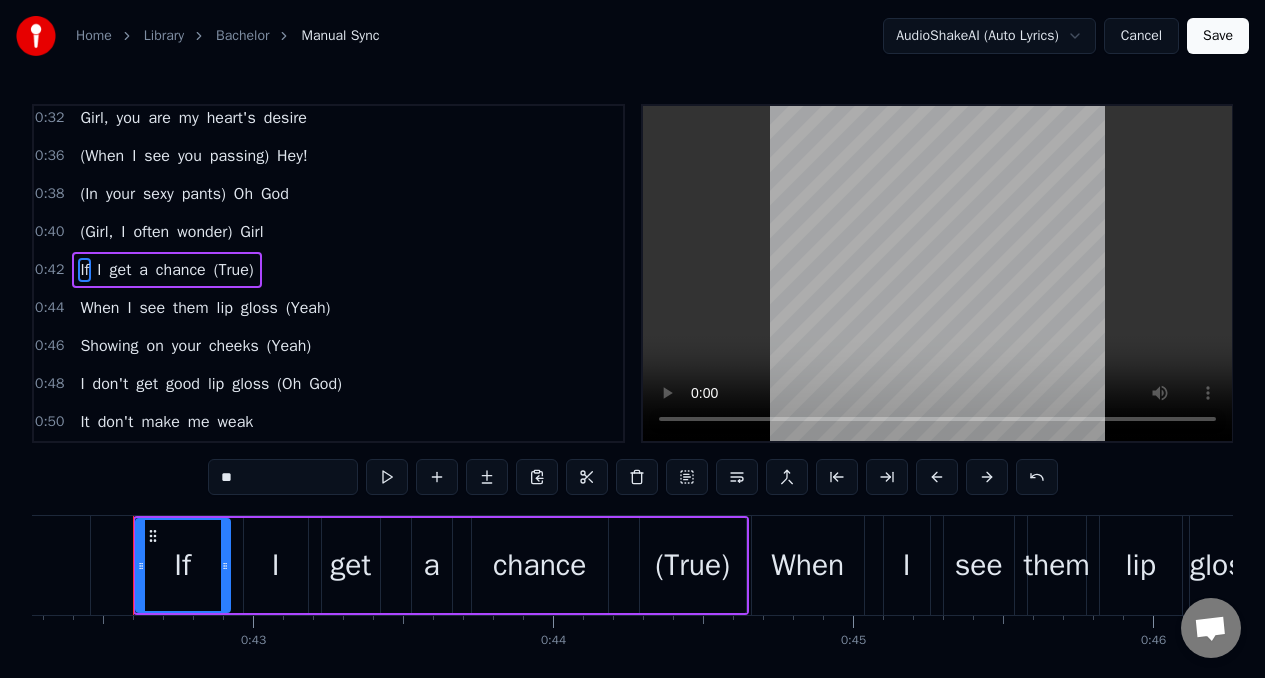 click on "**" at bounding box center [283, 477] 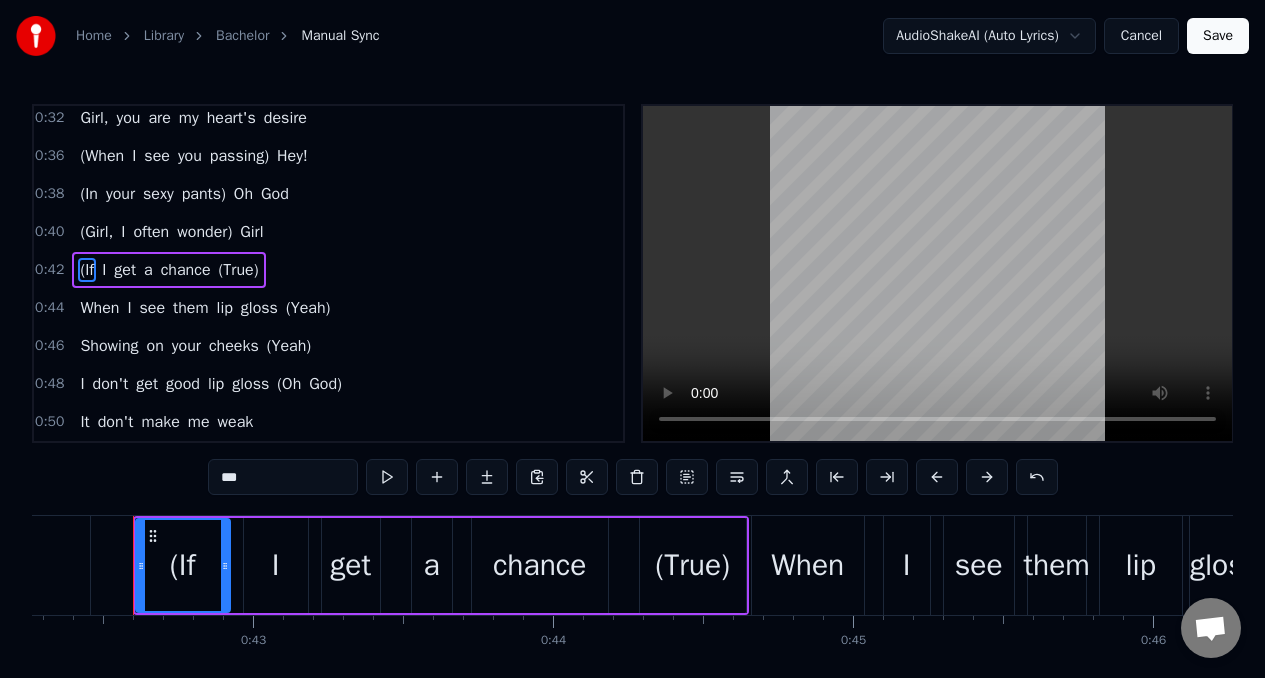 click on "chance" at bounding box center (186, 270) 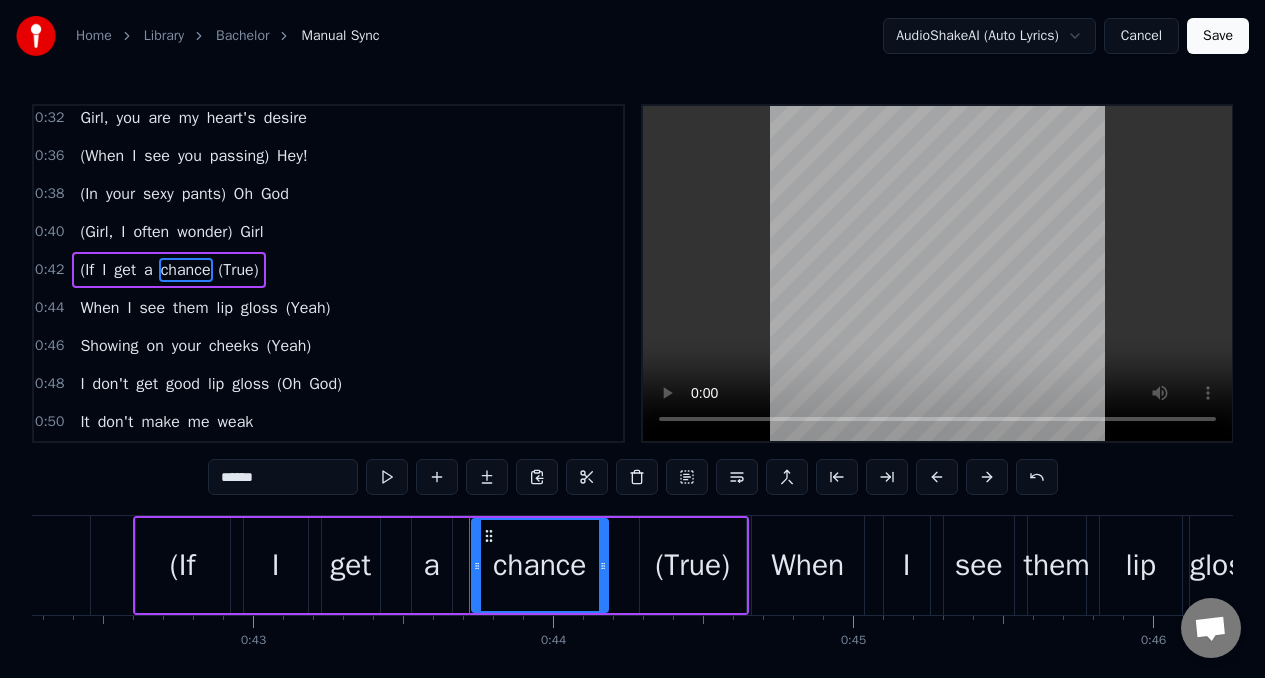 scroll, scrollTop: 193, scrollLeft: 0, axis: vertical 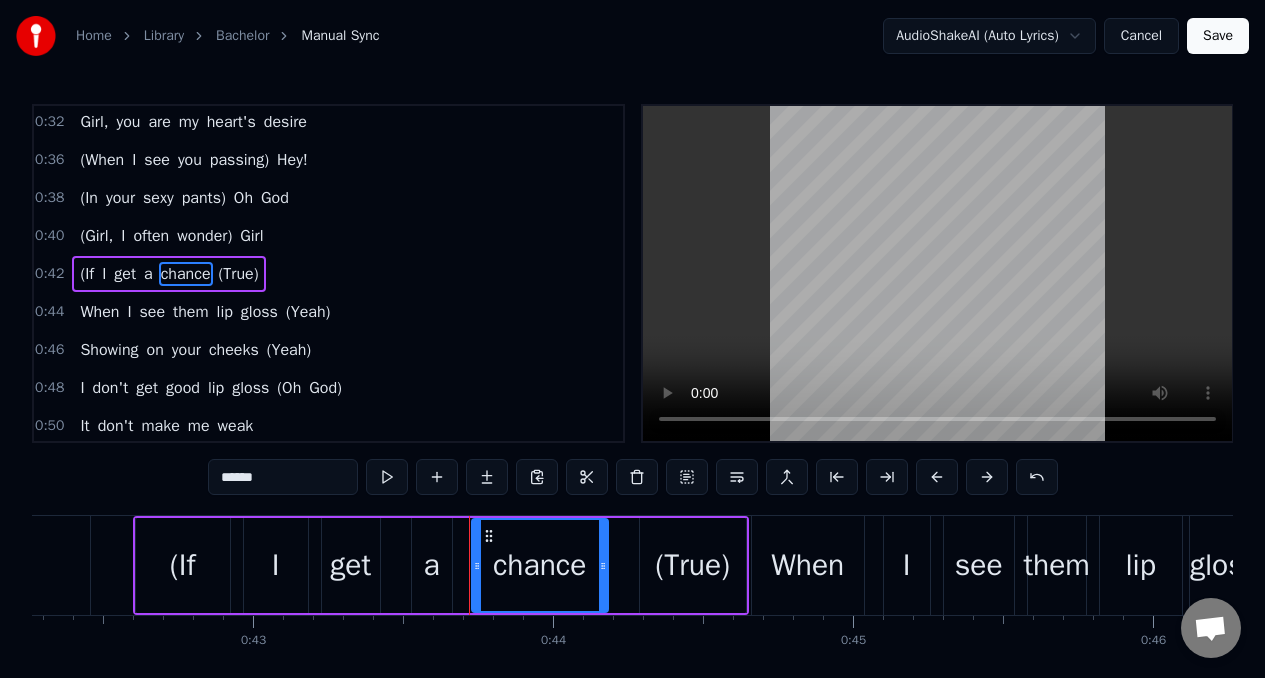 click on "******" at bounding box center (283, 477) 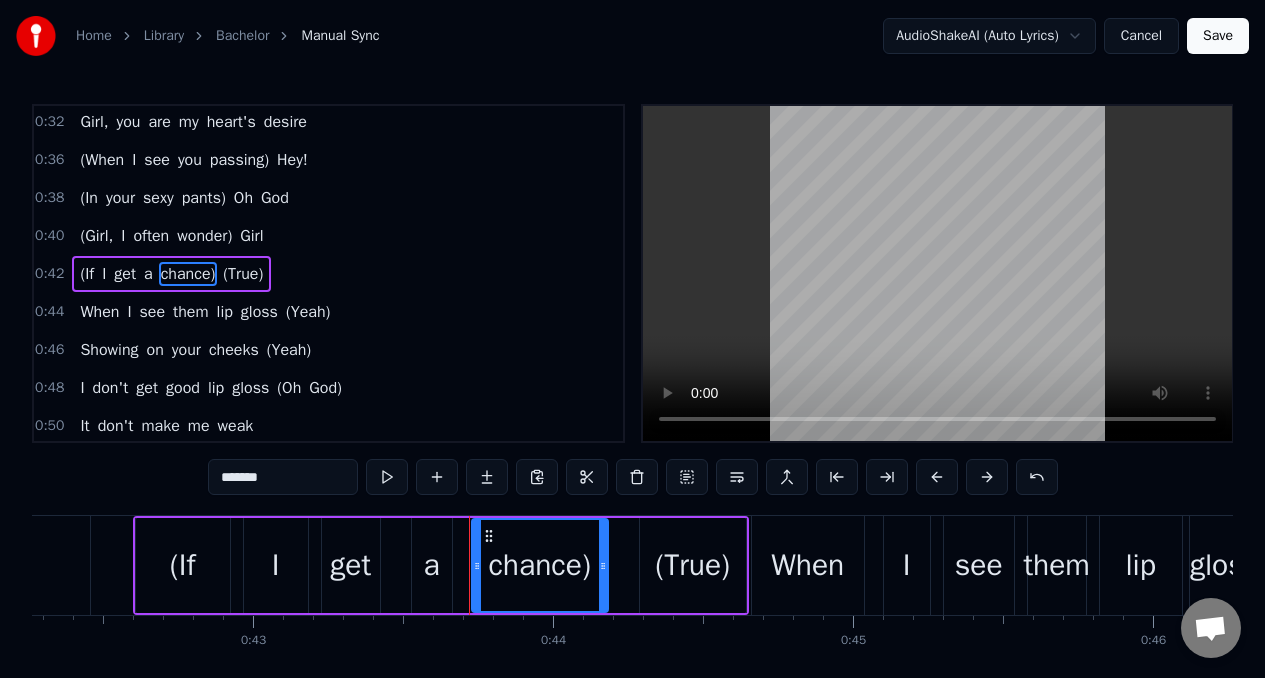click on "(True)" at bounding box center (243, 274) 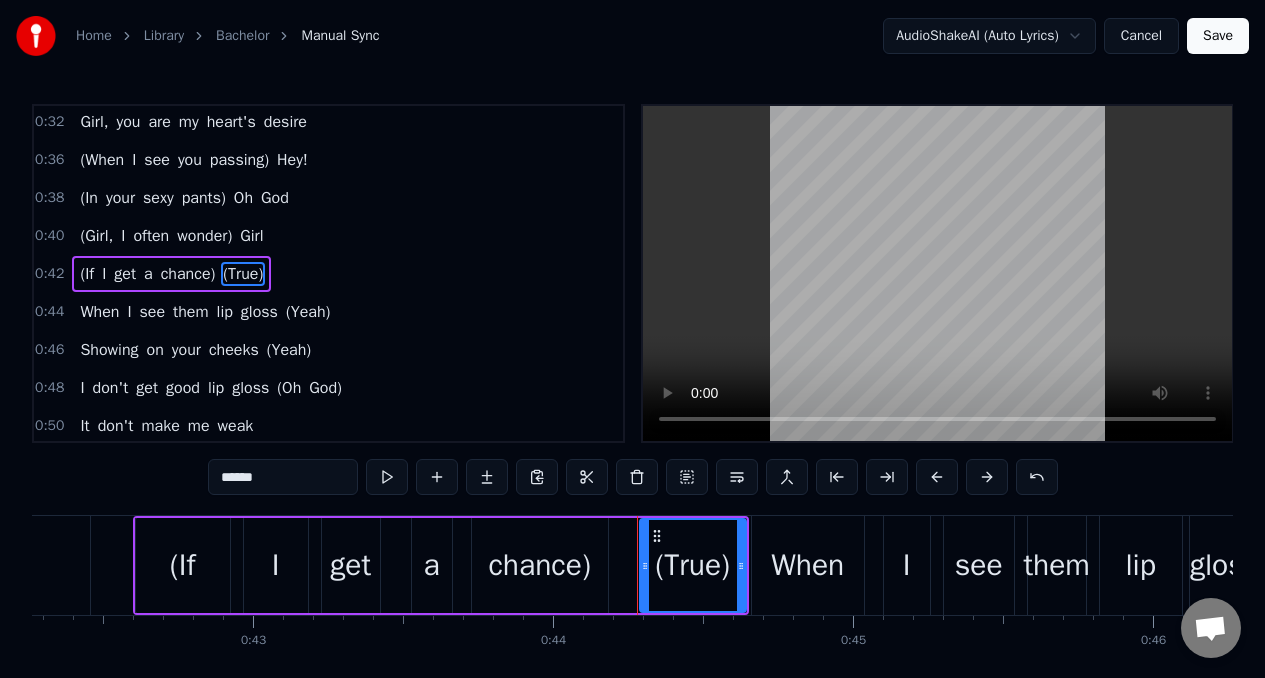 click on "******" at bounding box center (283, 477) 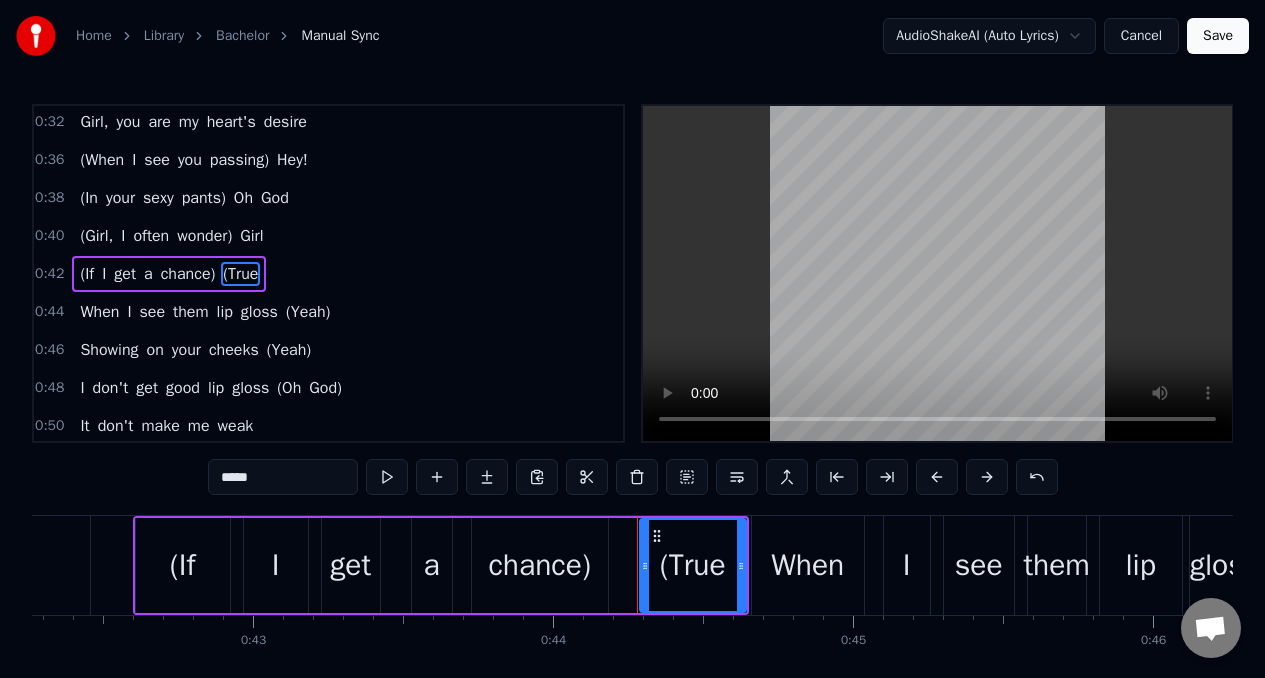 click on "*****" at bounding box center [283, 477] 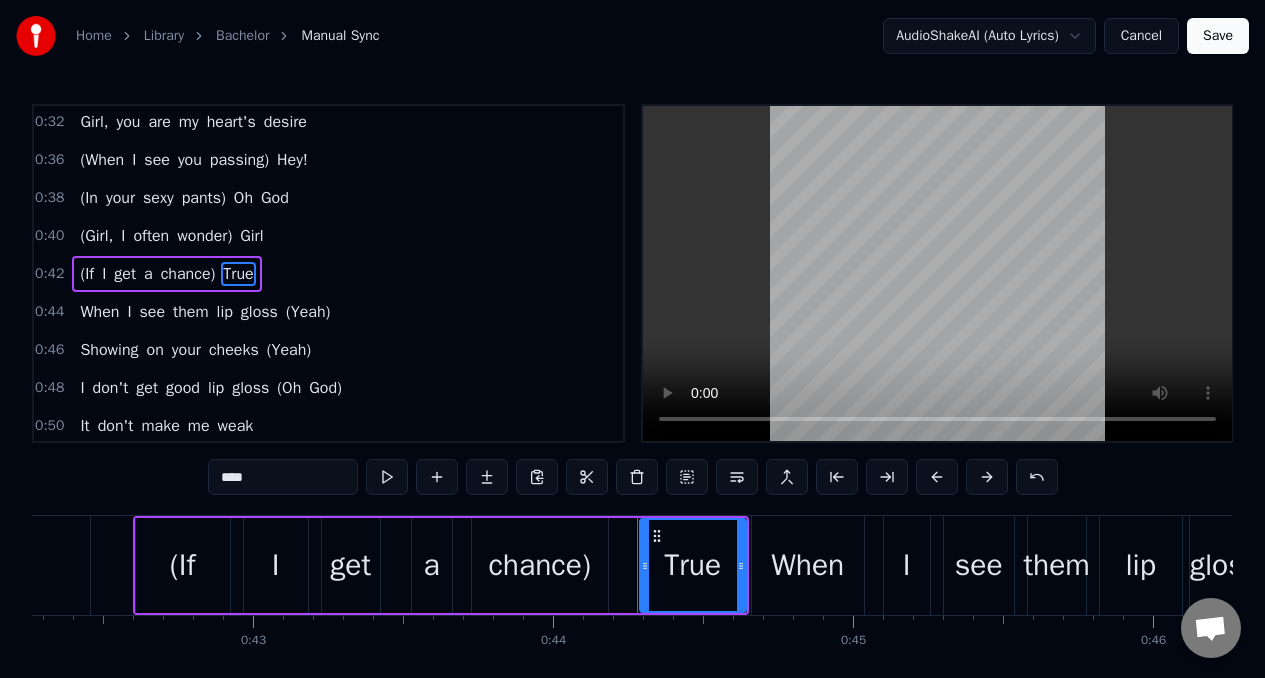 click on "When" at bounding box center (99, 312) 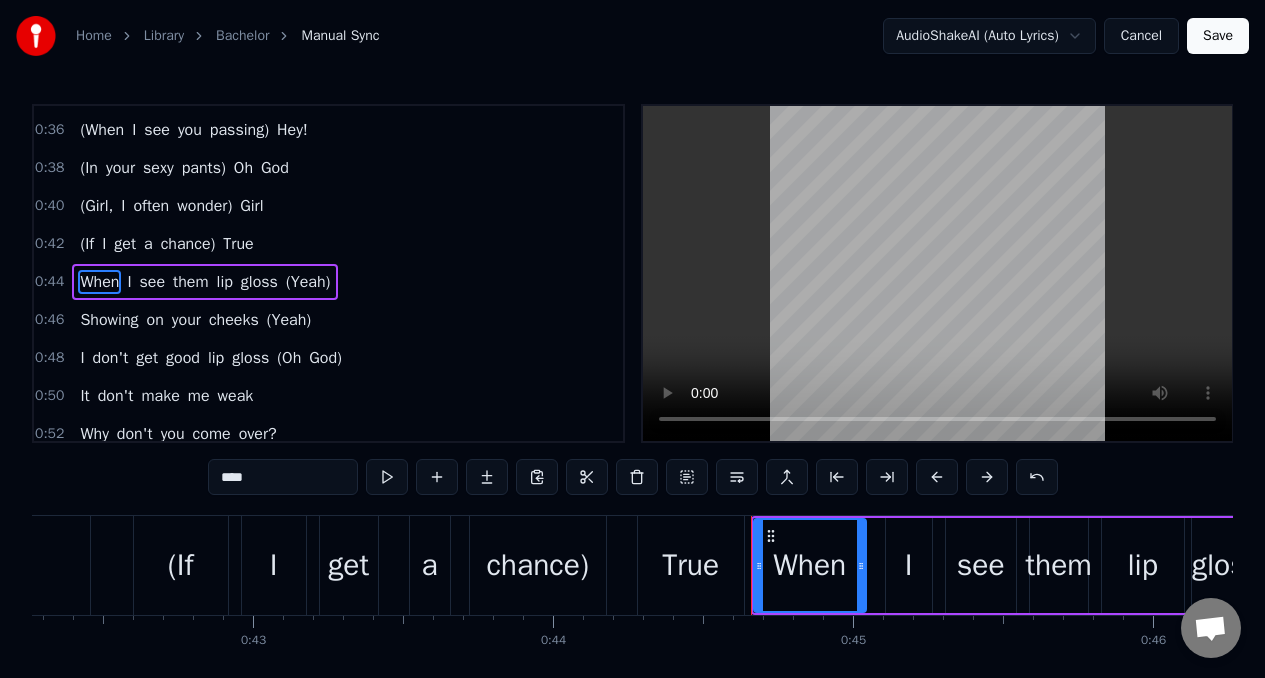 scroll, scrollTop: 231, scrollLeft: 0, axis: vertical 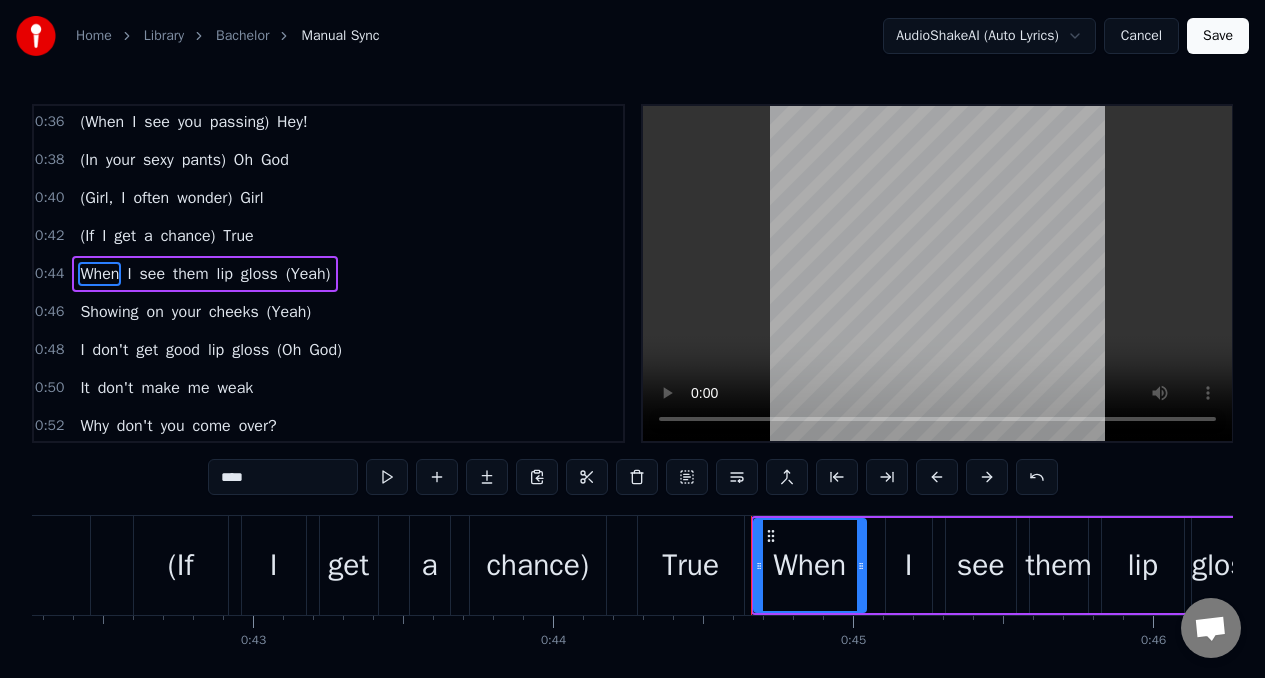 click on "****" at bounding box center [283, 477] 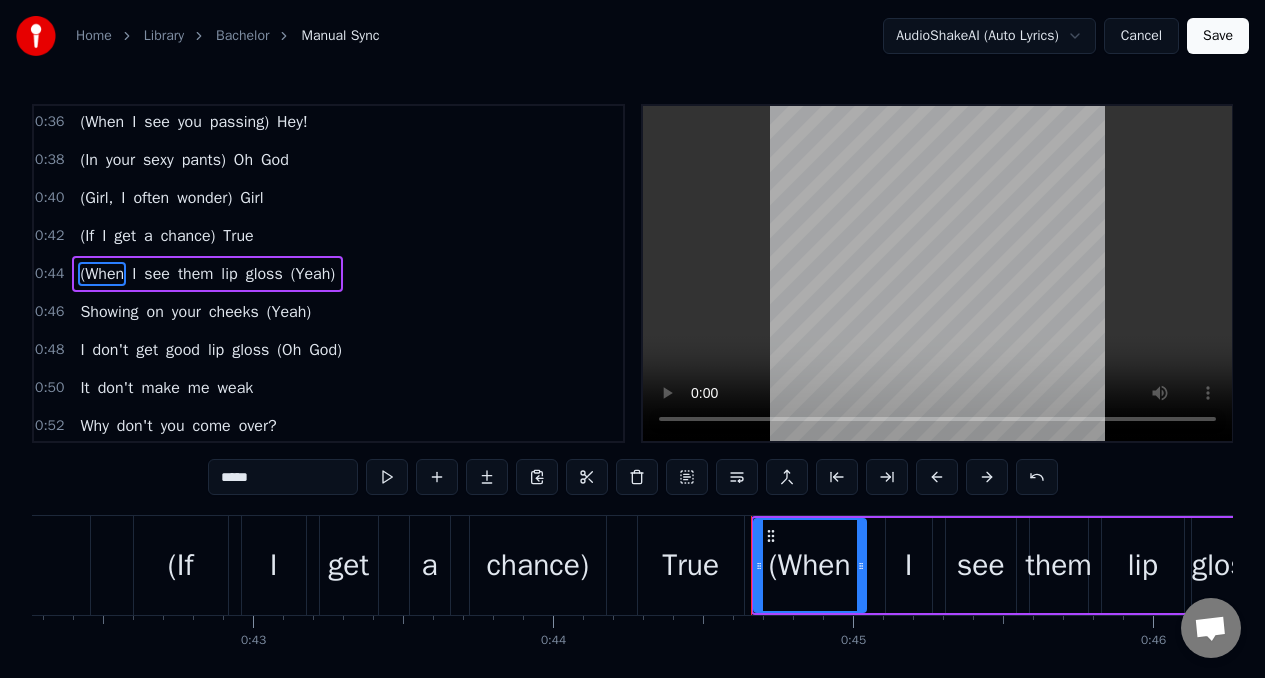 click on "(When" at bounding box center (102, 274) 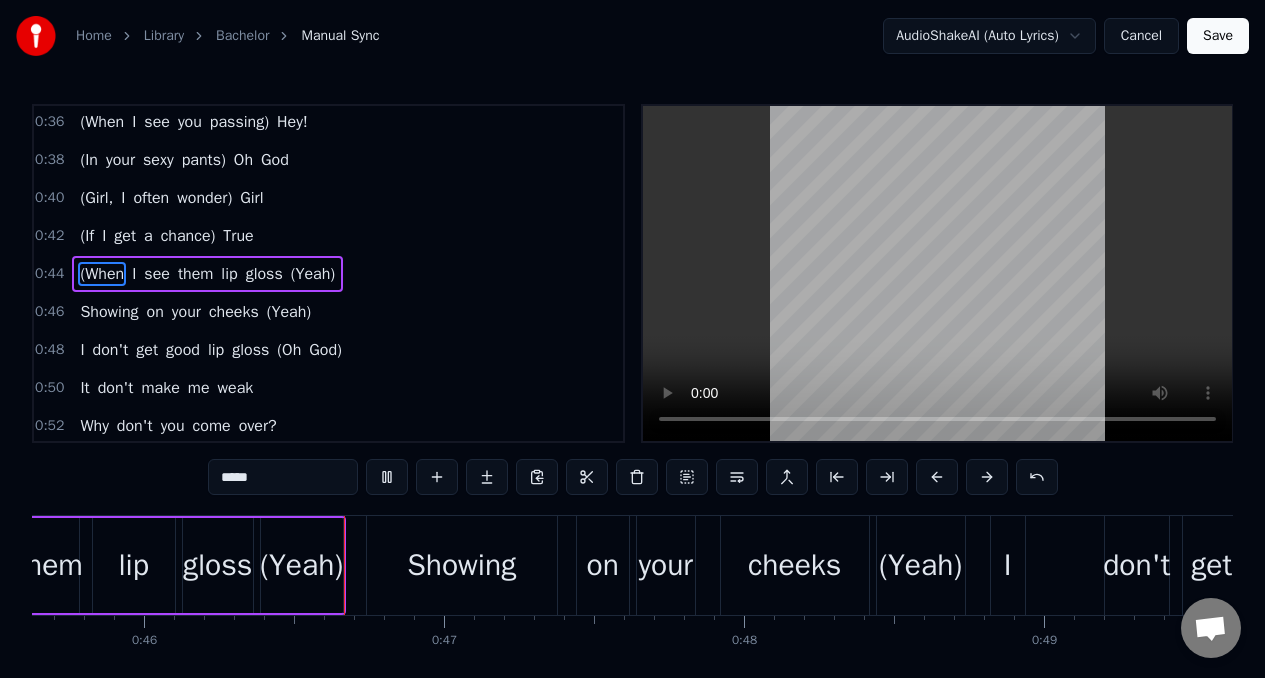 scroll, scrollTop: 0, scrollLeft: 13717, axis: horizontal 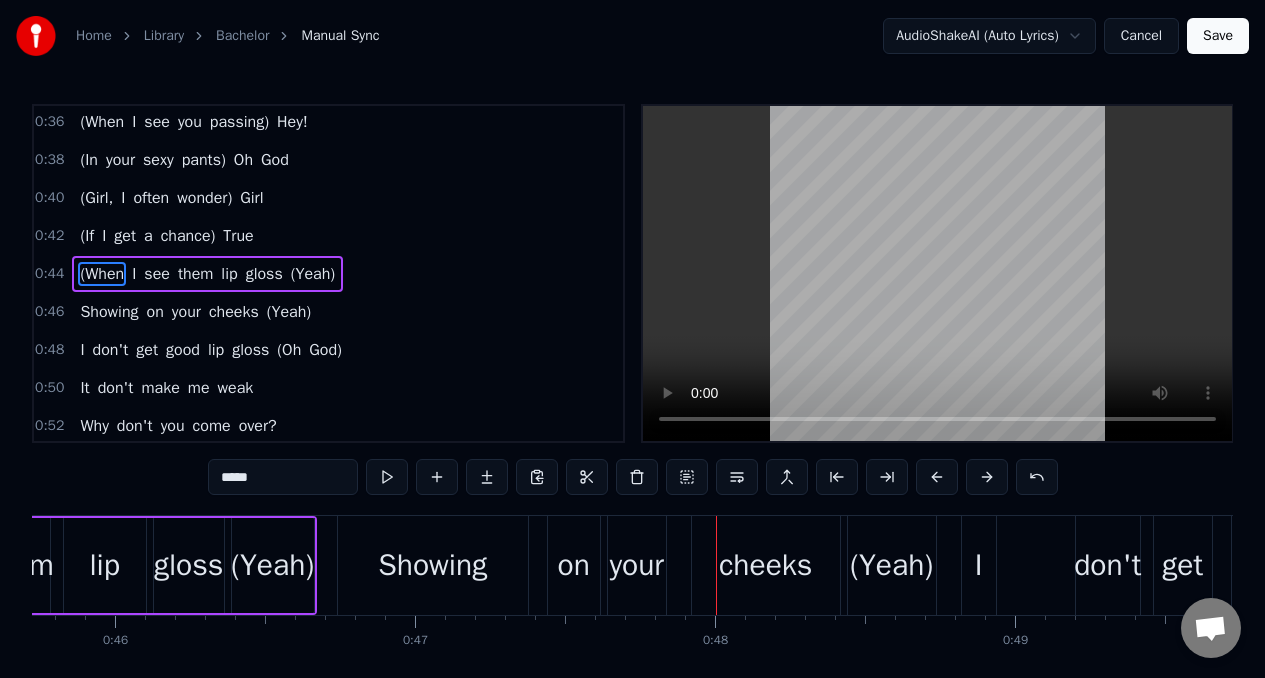 click on "lip" at bounding box center [229, 274] 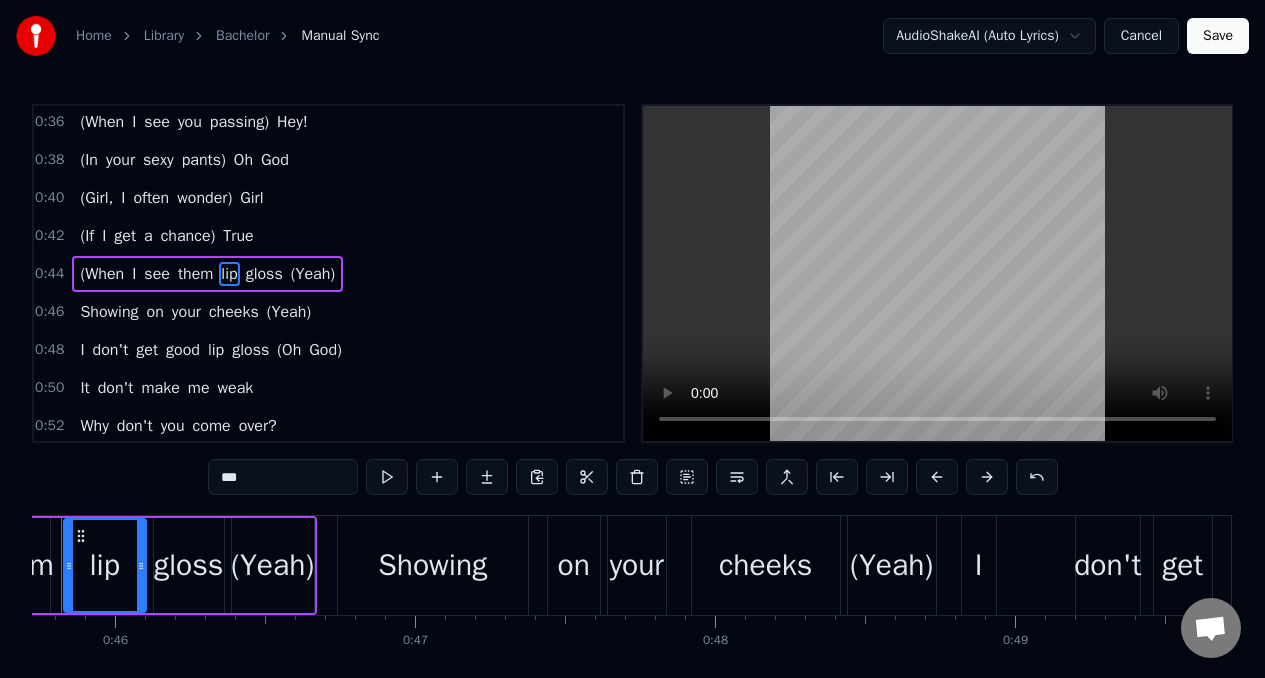 scroll, scrollTop: 0, scrollLeft: 13645, axis: horizontal 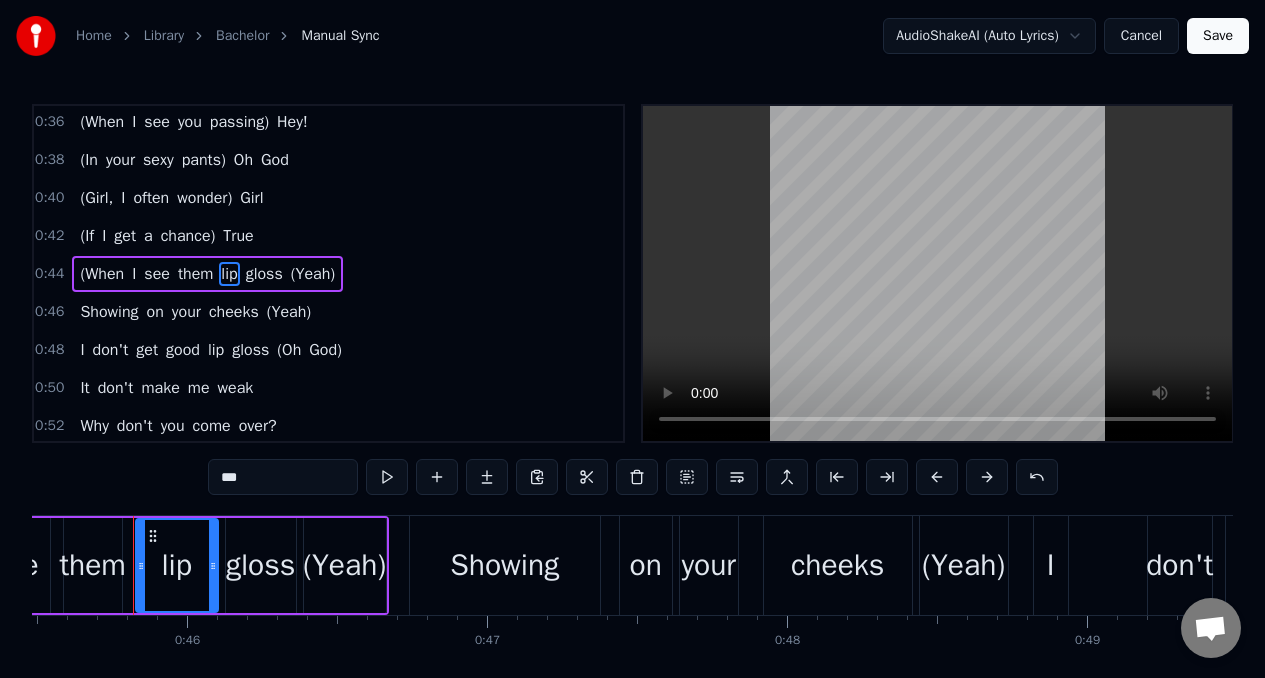 click on "***" at bounding box center (283, 477) 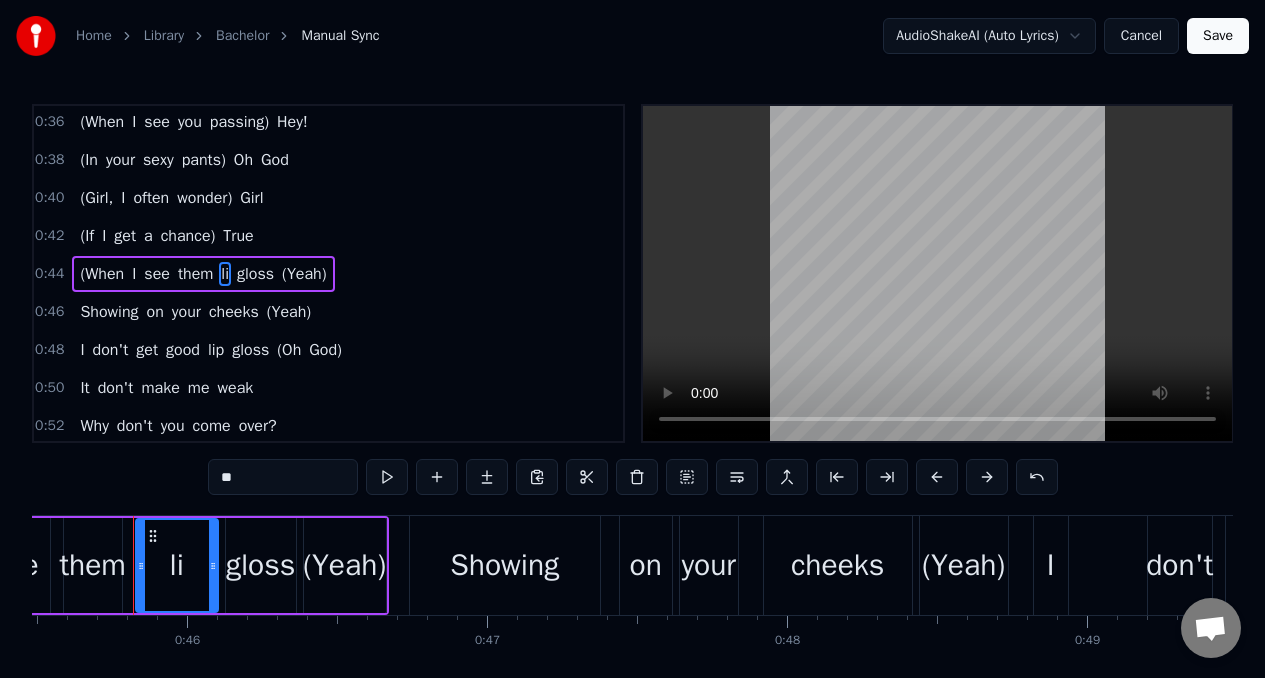 type on "*" 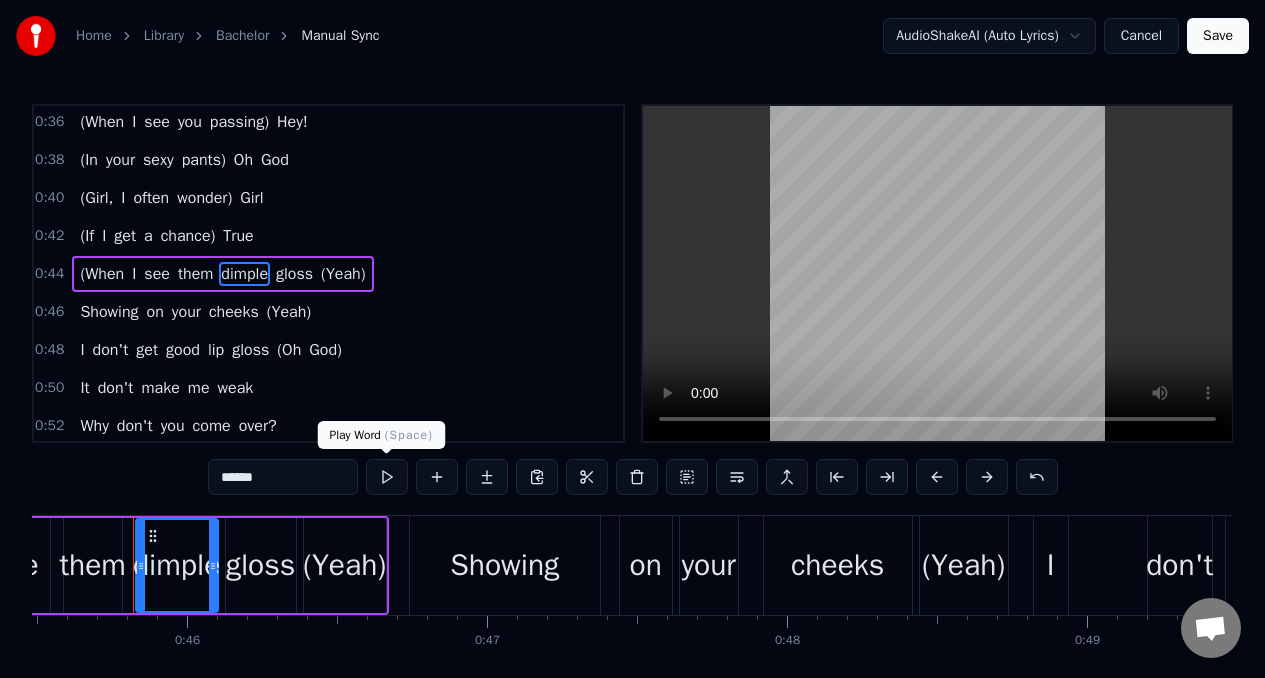 click at bounding box center [387, 477] 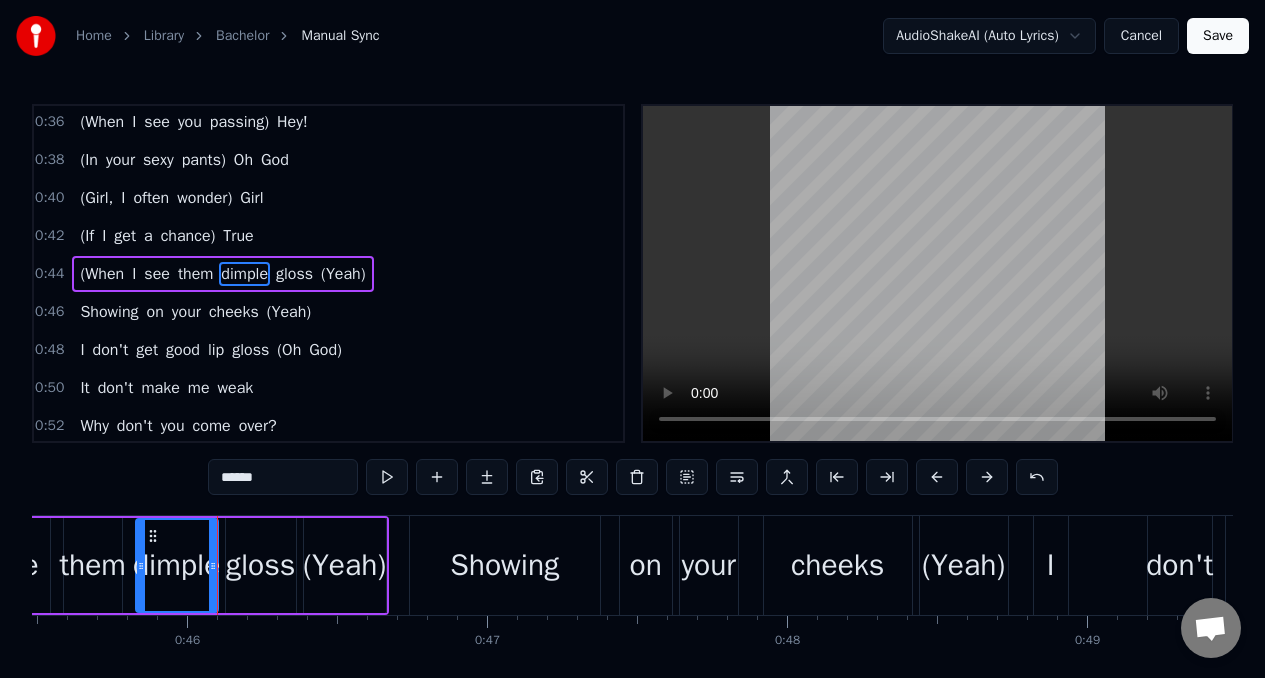 click at bounding box center (387, 477) 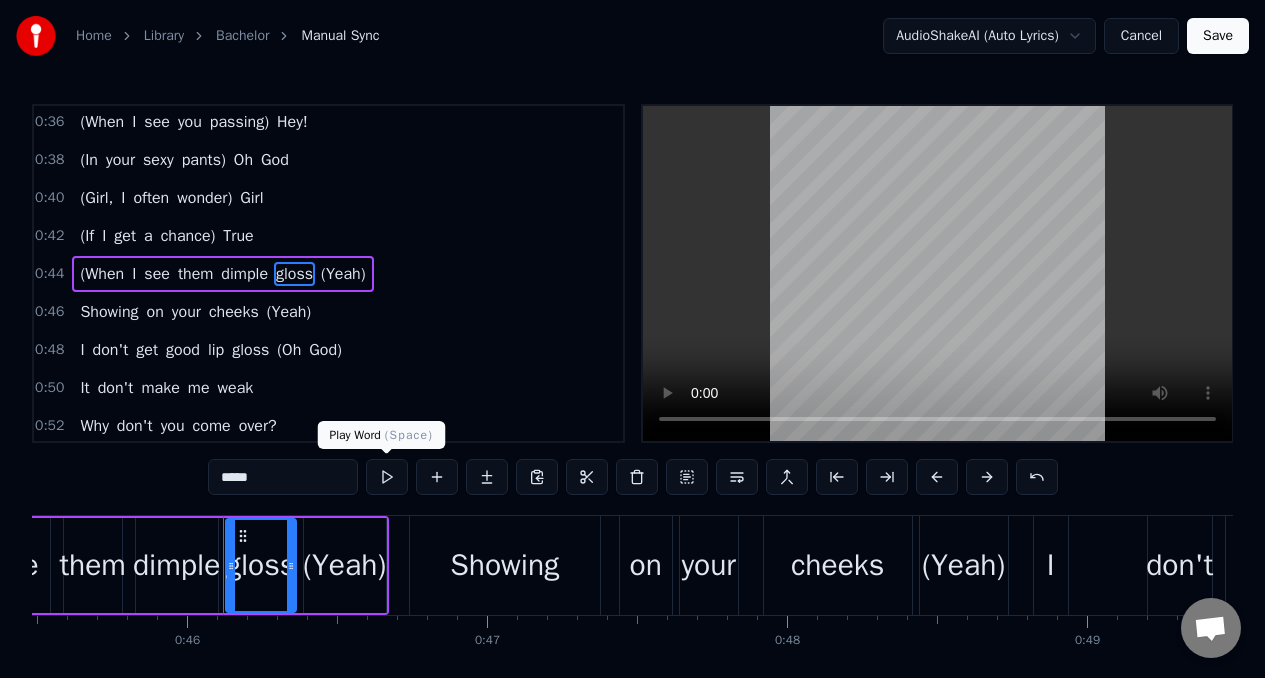 click at bounding box center [387, 477] 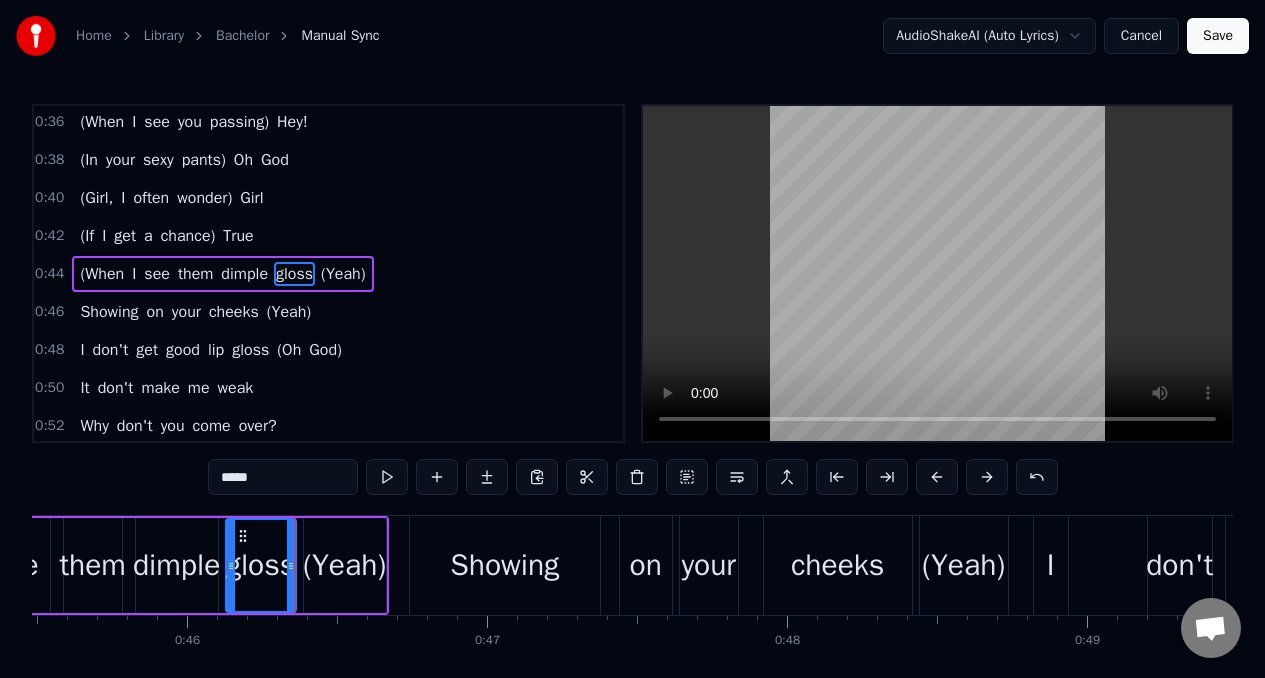 click at bounding box center [387, 477] 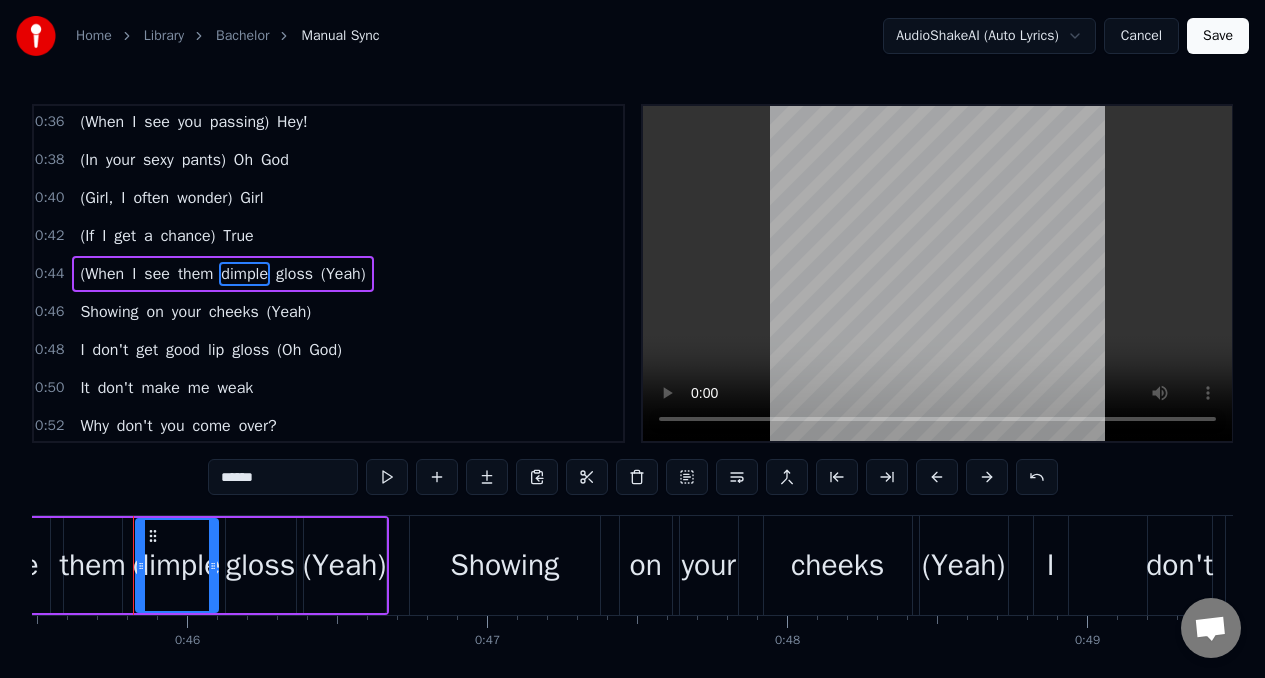 click on "******" at bounding box center [283, 477] 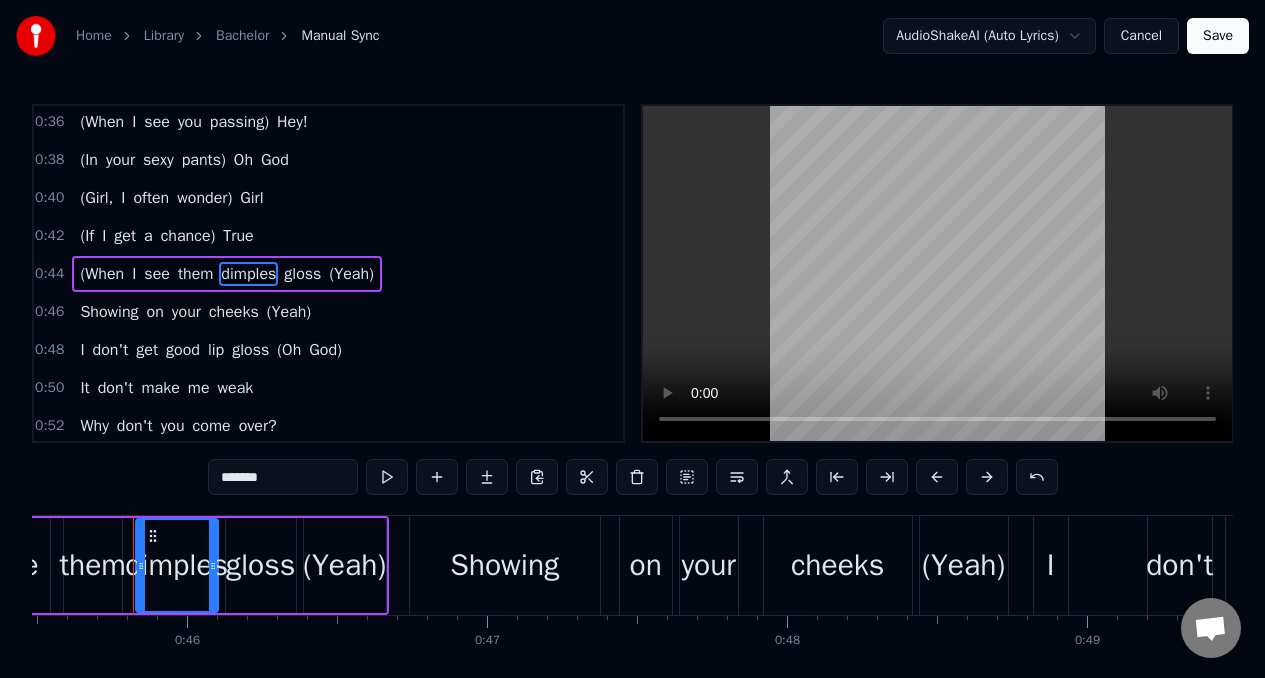 click on "gloss" at bounding box center [302, 274] 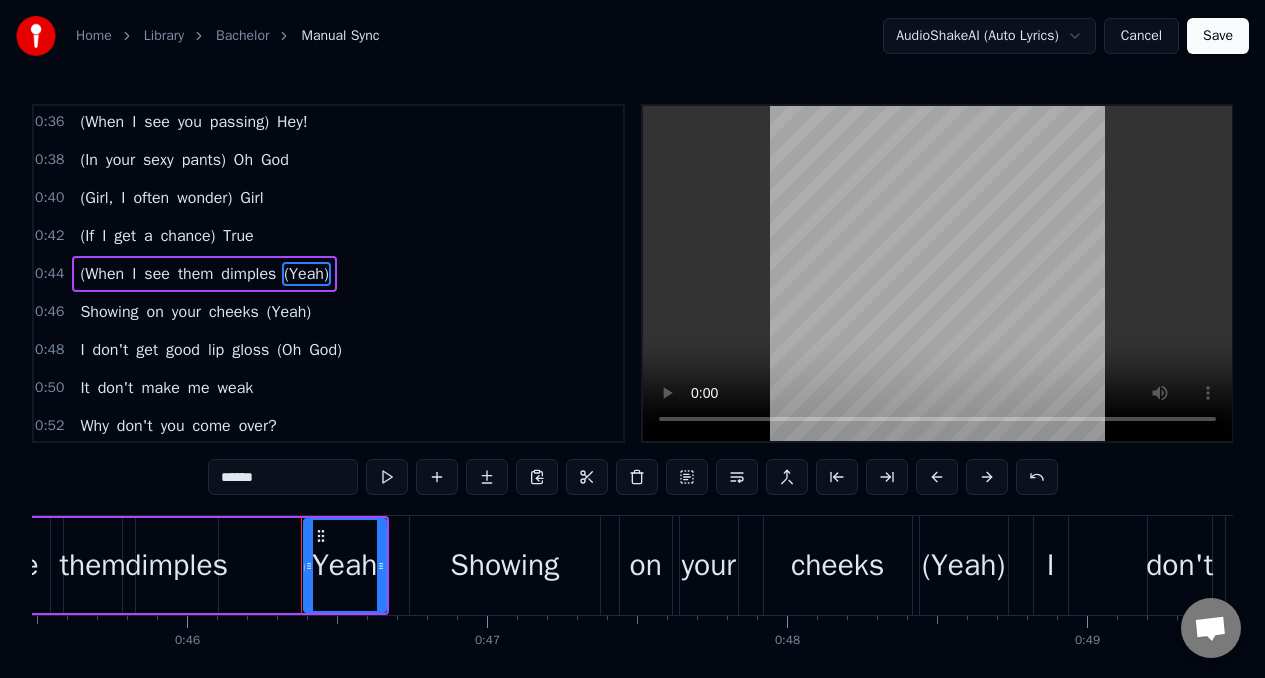 click on "dimples" at bounding box center [176, 565] 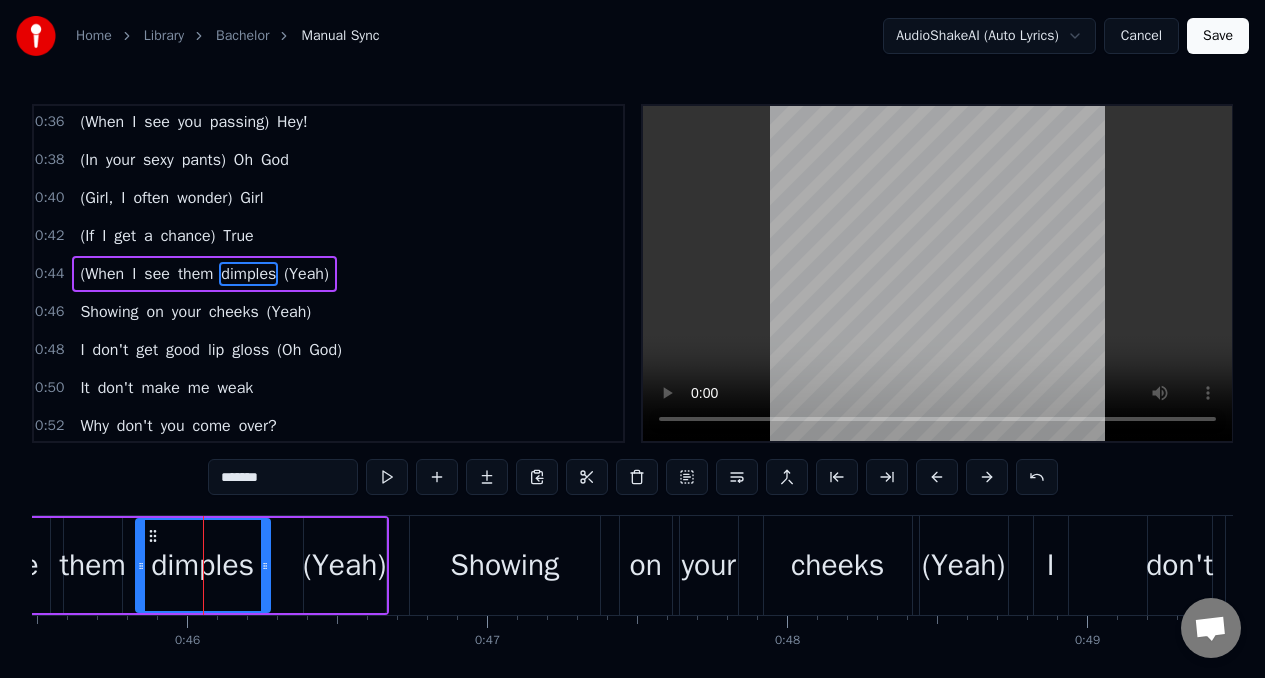 drag, startPoint x: 212, startPoint y: 541, endPoint x: 264, endPoint y: 550, distance: 52.773098 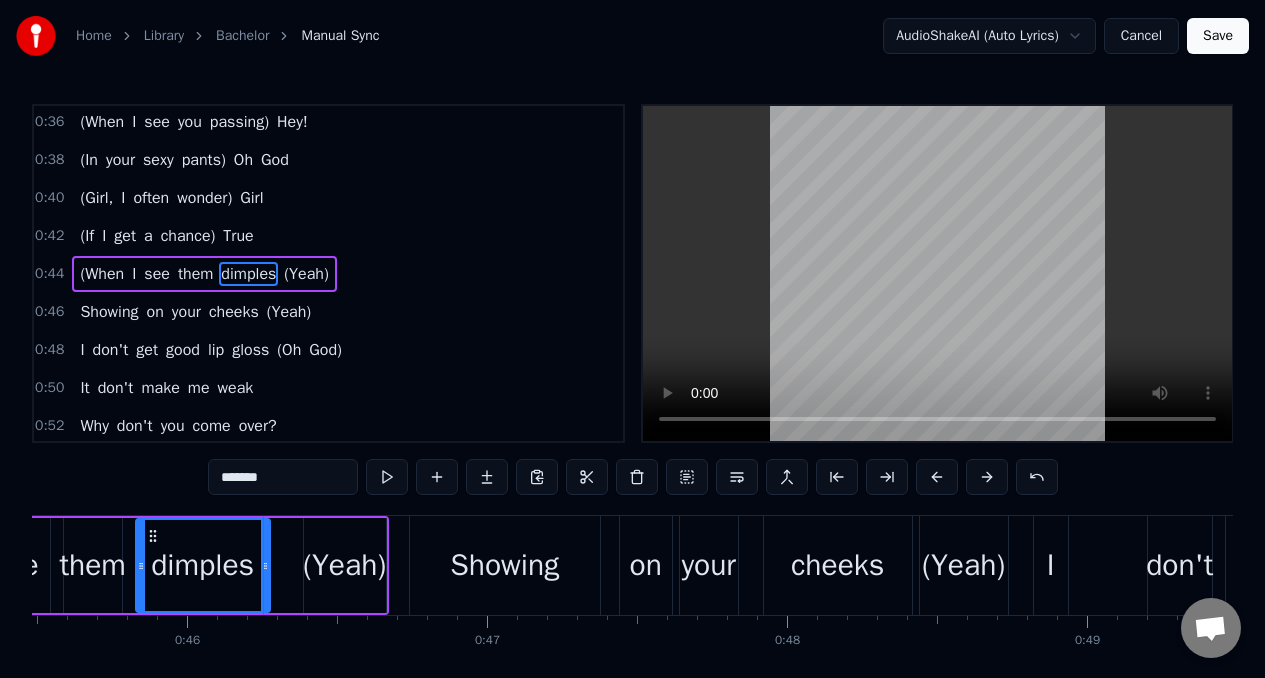 click on "them" at bounding box center [92, 565] 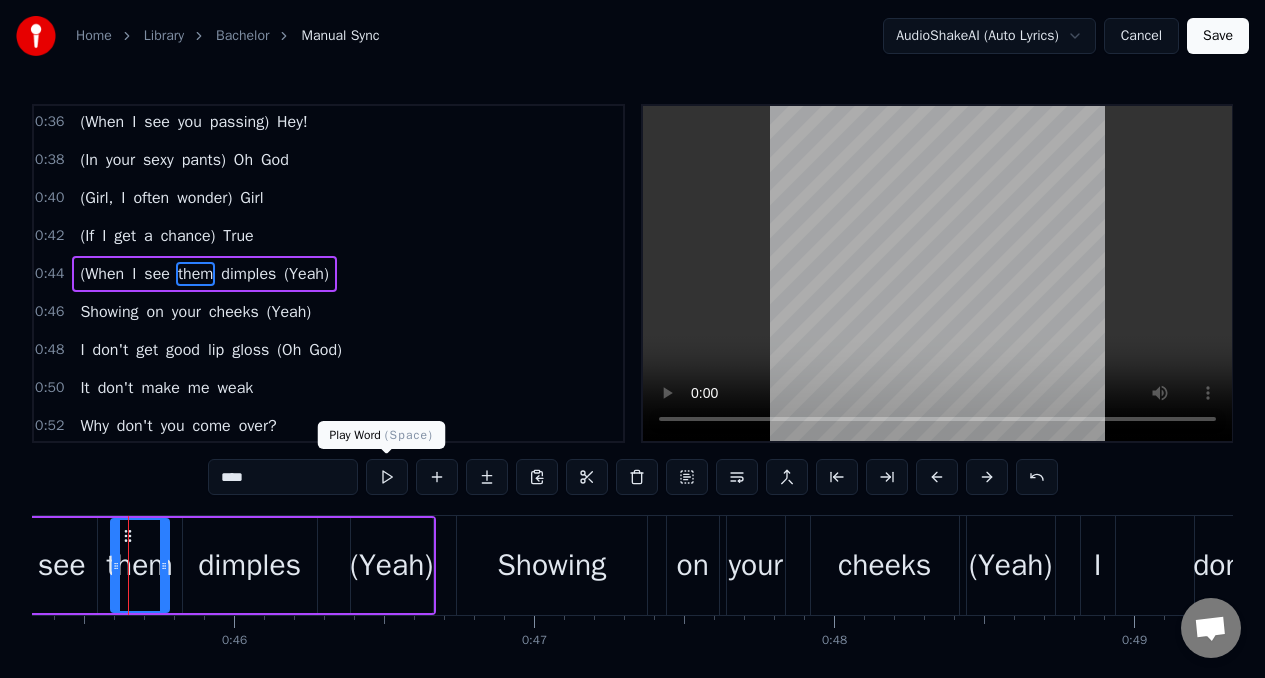 scroll, scrollTop: 0, scrollLeft: 13593, axis: horizontal 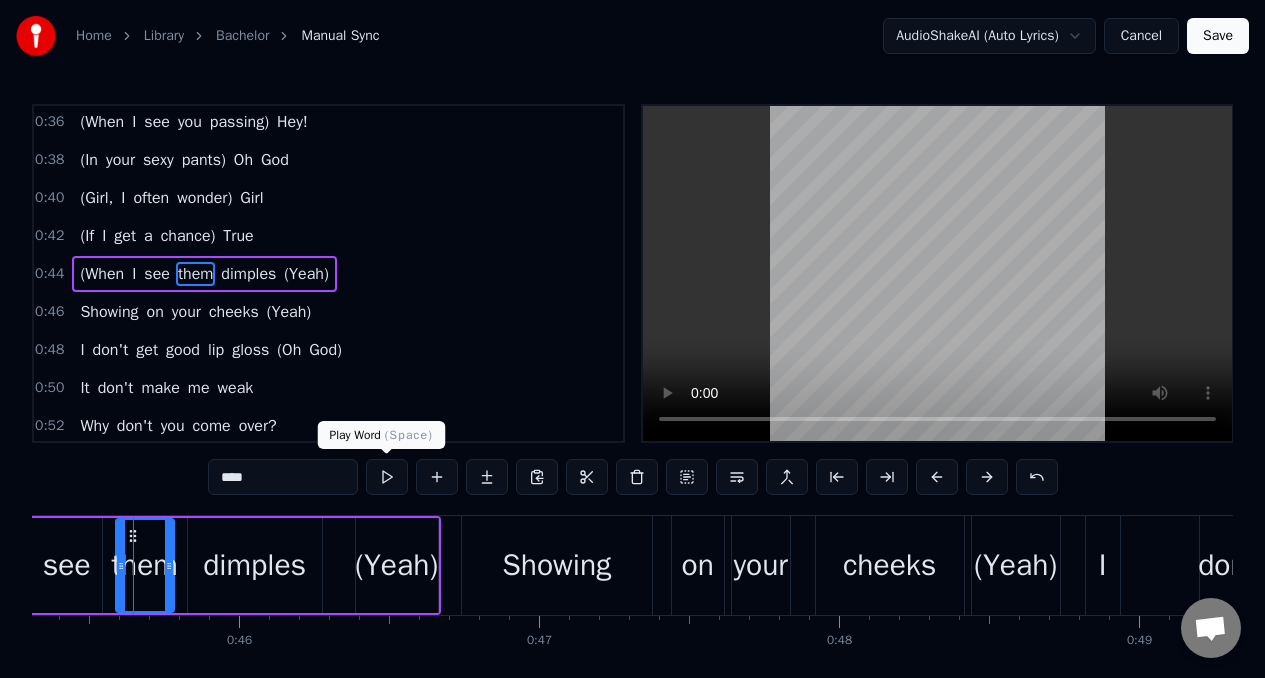 click at bounding box center [387, 477] 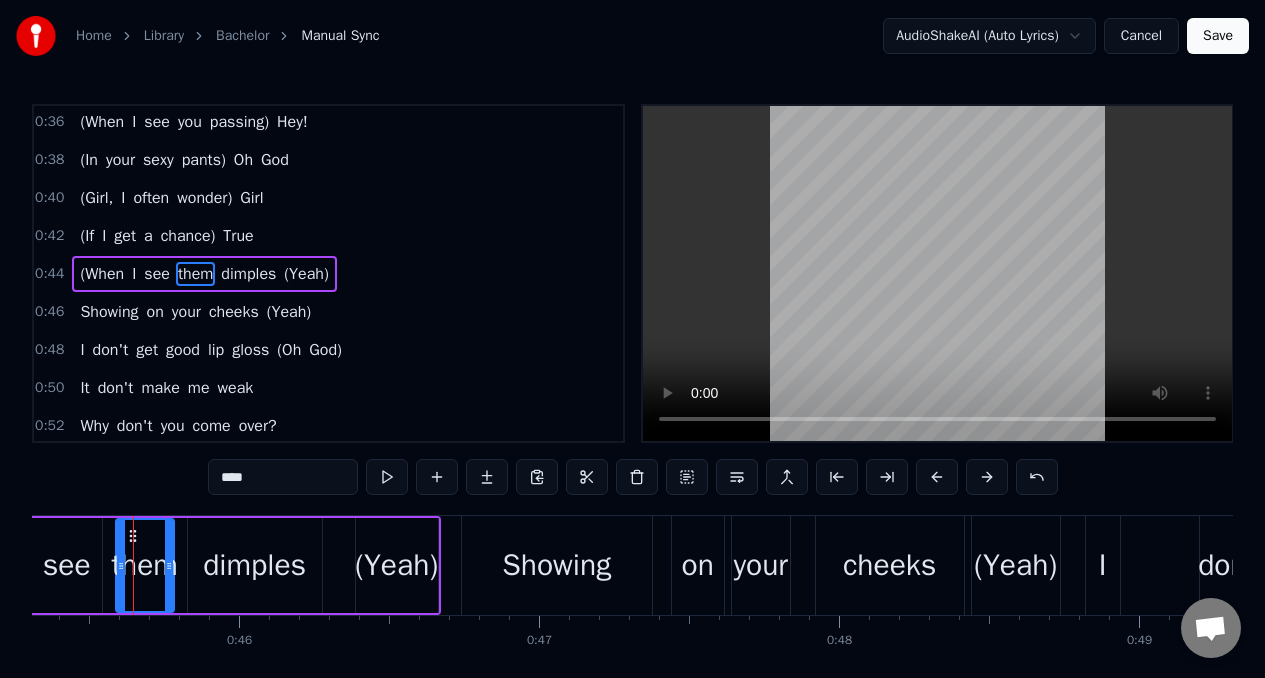 scroll, scrollTop: 0, scrollLeft: 13574, axis: horizontal 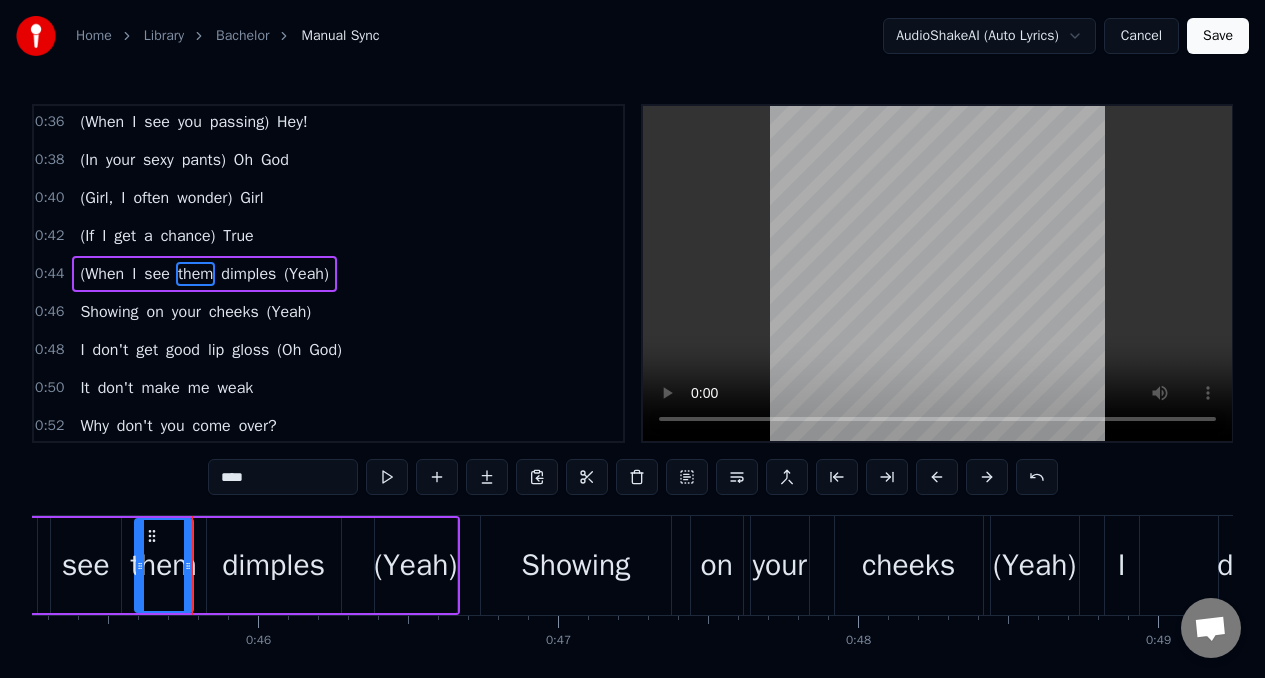 click on "dimples" at bounding box center (273, 565) 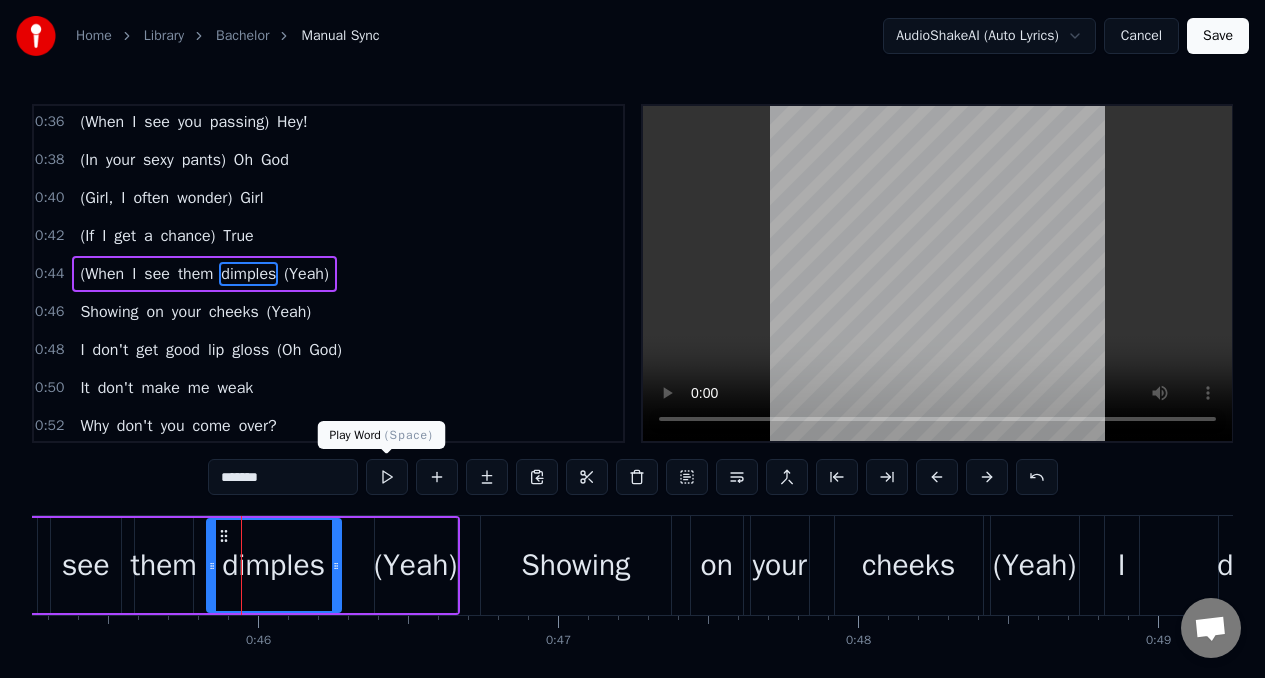 click at bounding box center (387, 477) 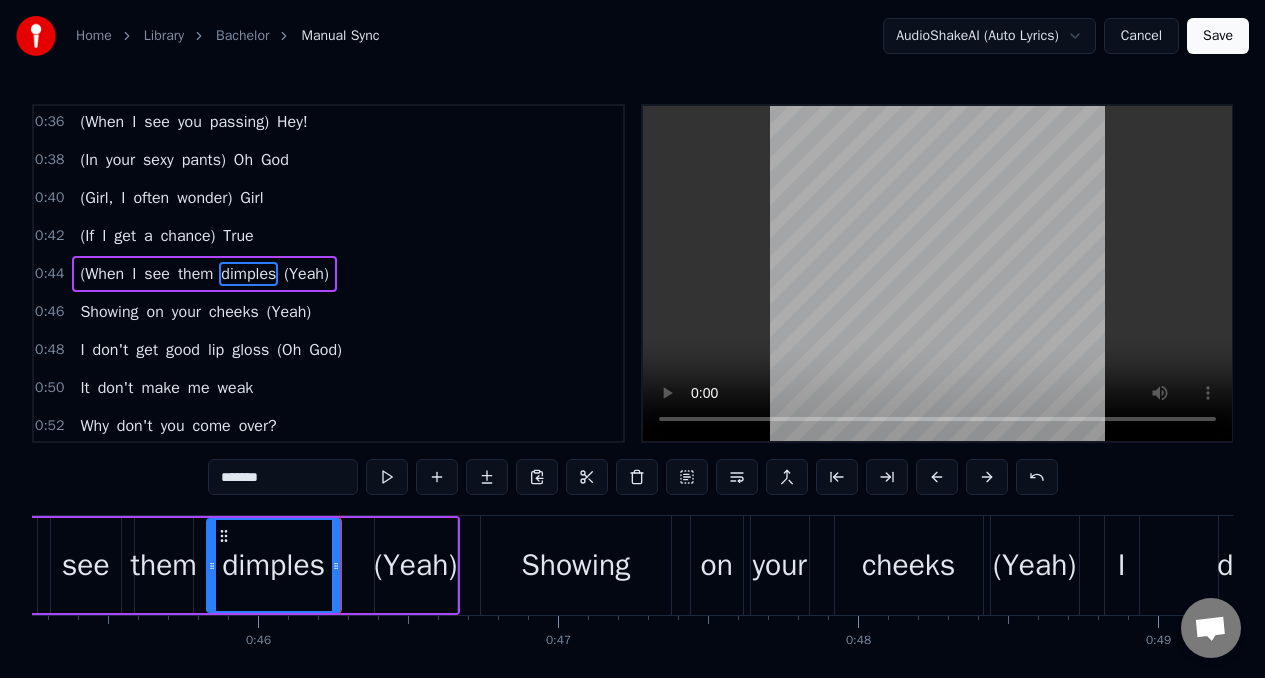 click on "*******" at bounding box center [283, 477] 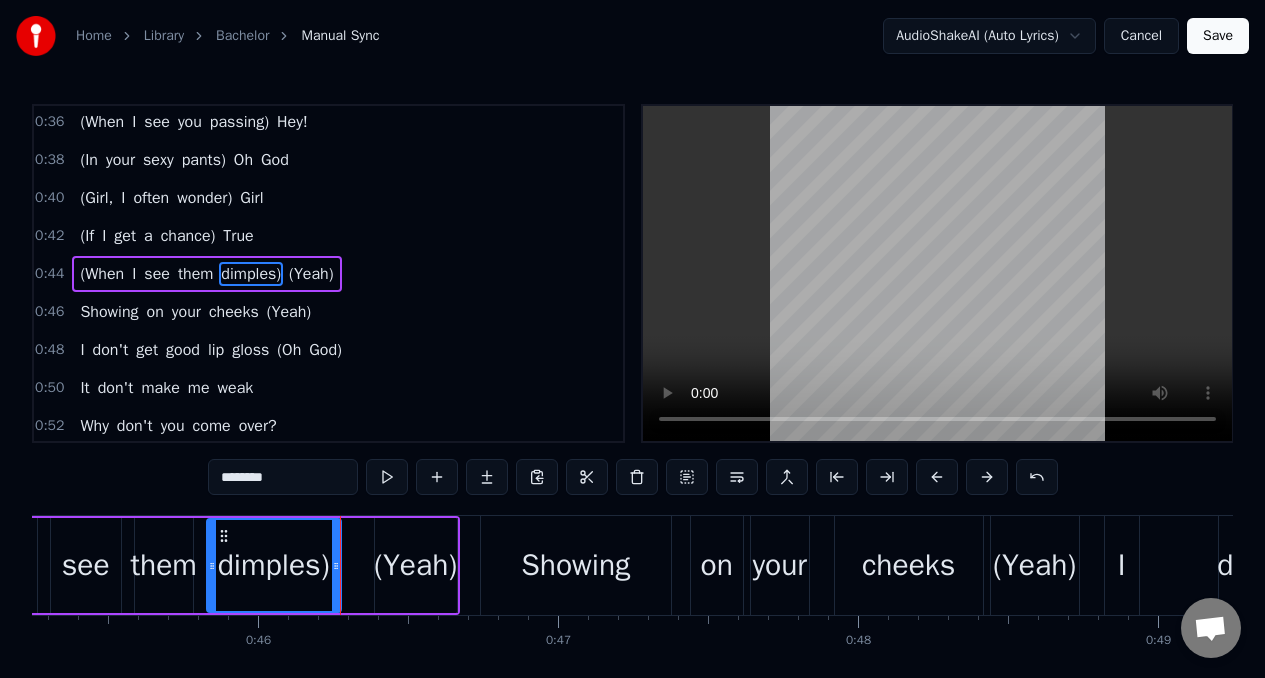 click on "(Yeah)" at bounding box center (415, 565) 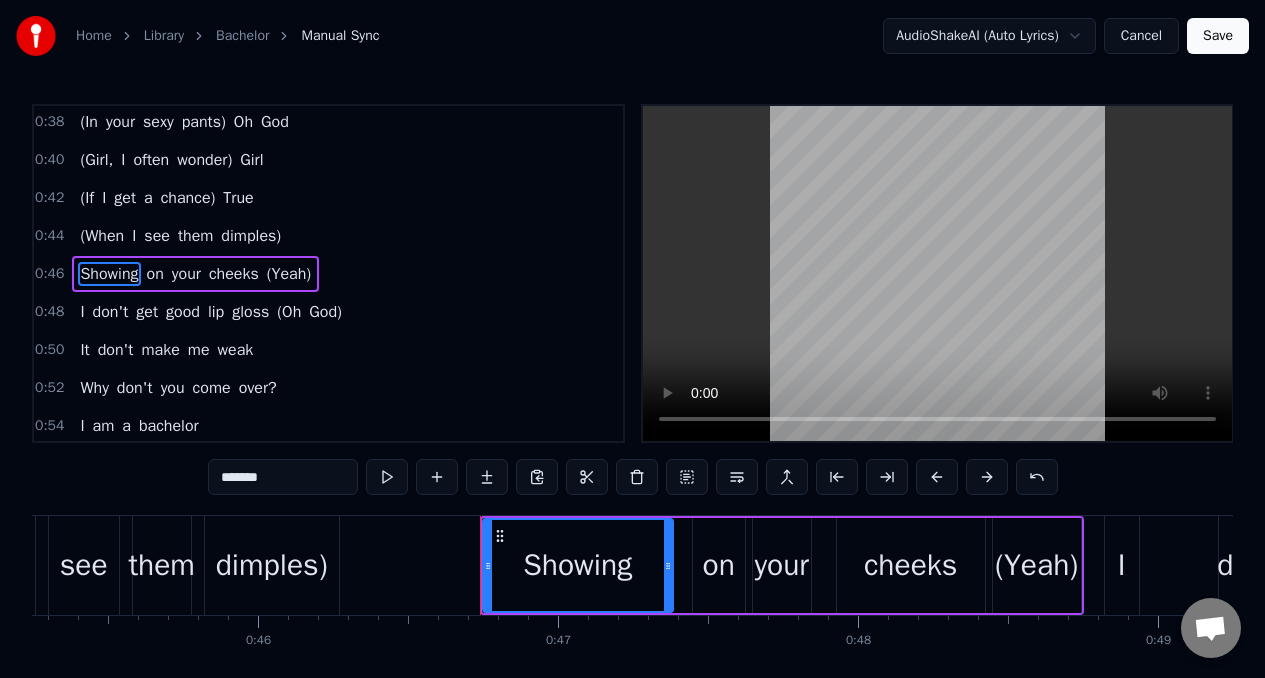 scroll, scrollTop: 269, scrollLeft: 0, axis: vertical 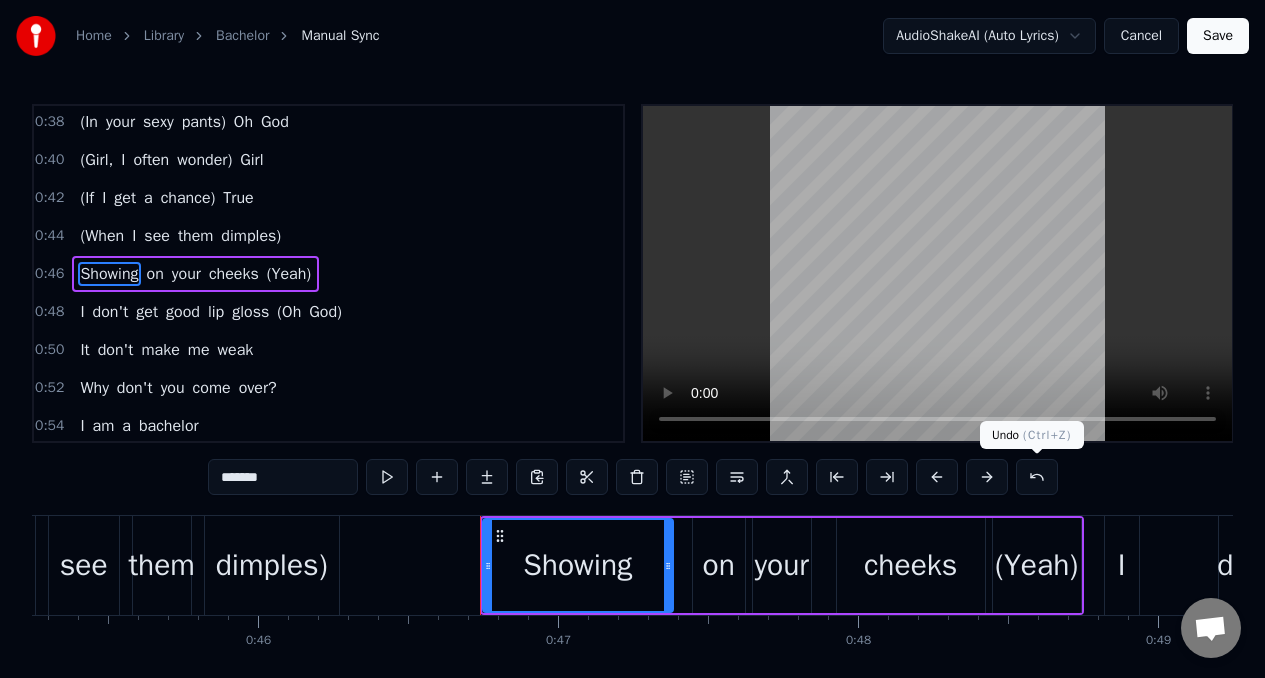 click at bounding box center (1037, 477) 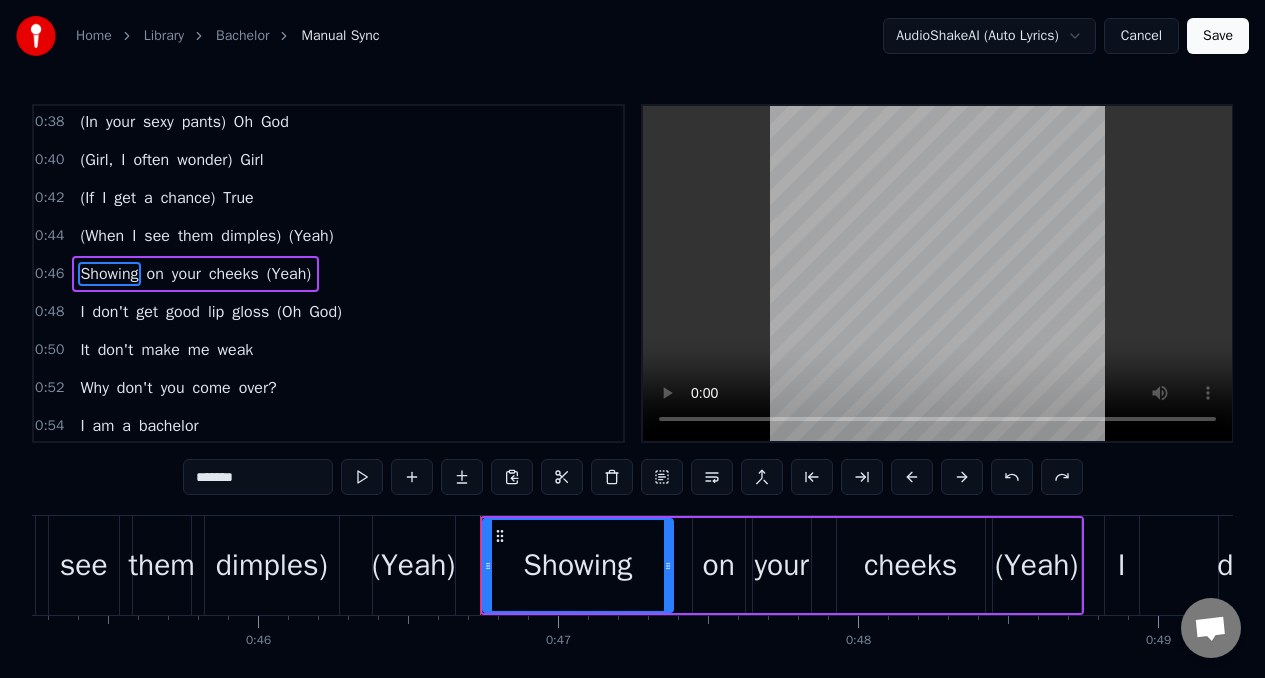 click on "(Yeah)" at bounding box center (413, 565) 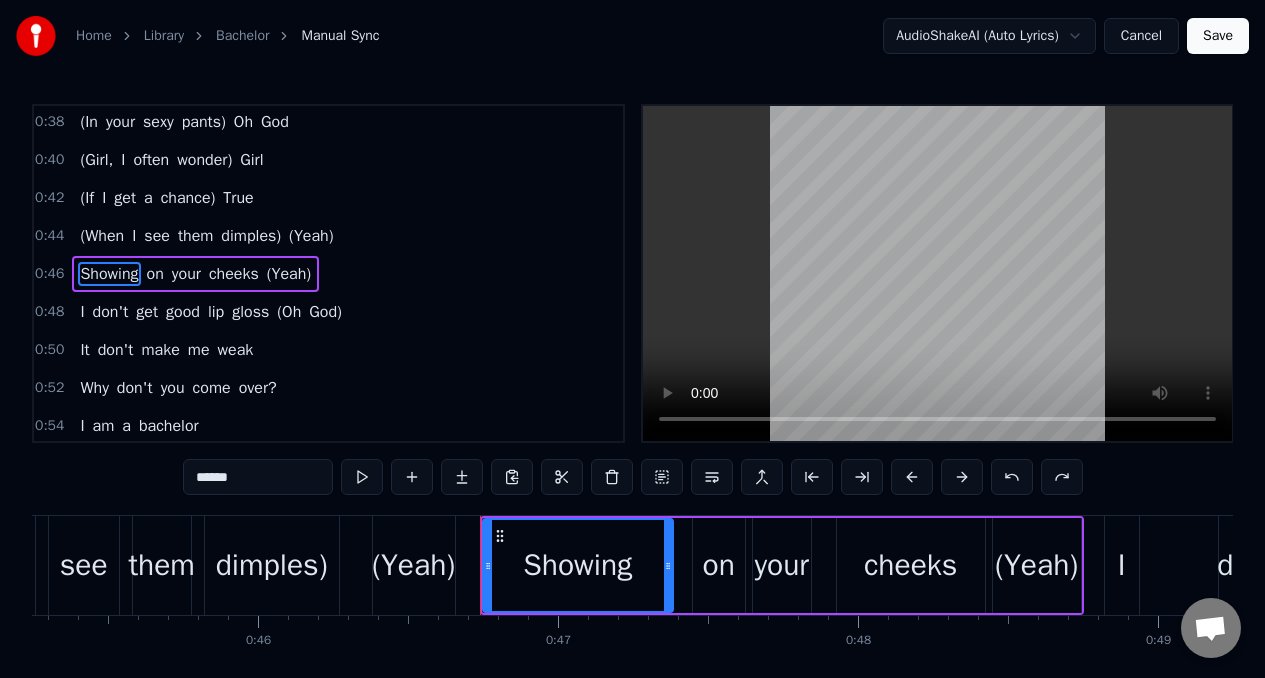 scroll, scrollTop: 231, scrollLeft: 0, axis: vertical 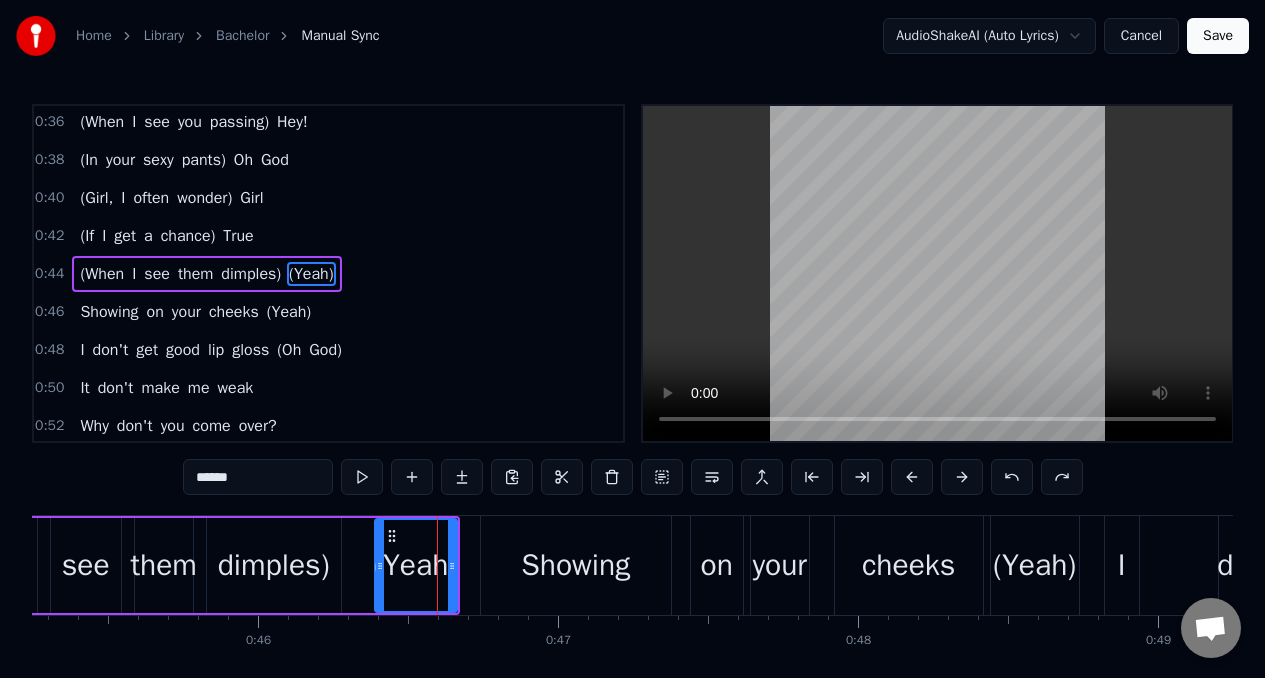 click on "******" at bounding box center [258, 477] 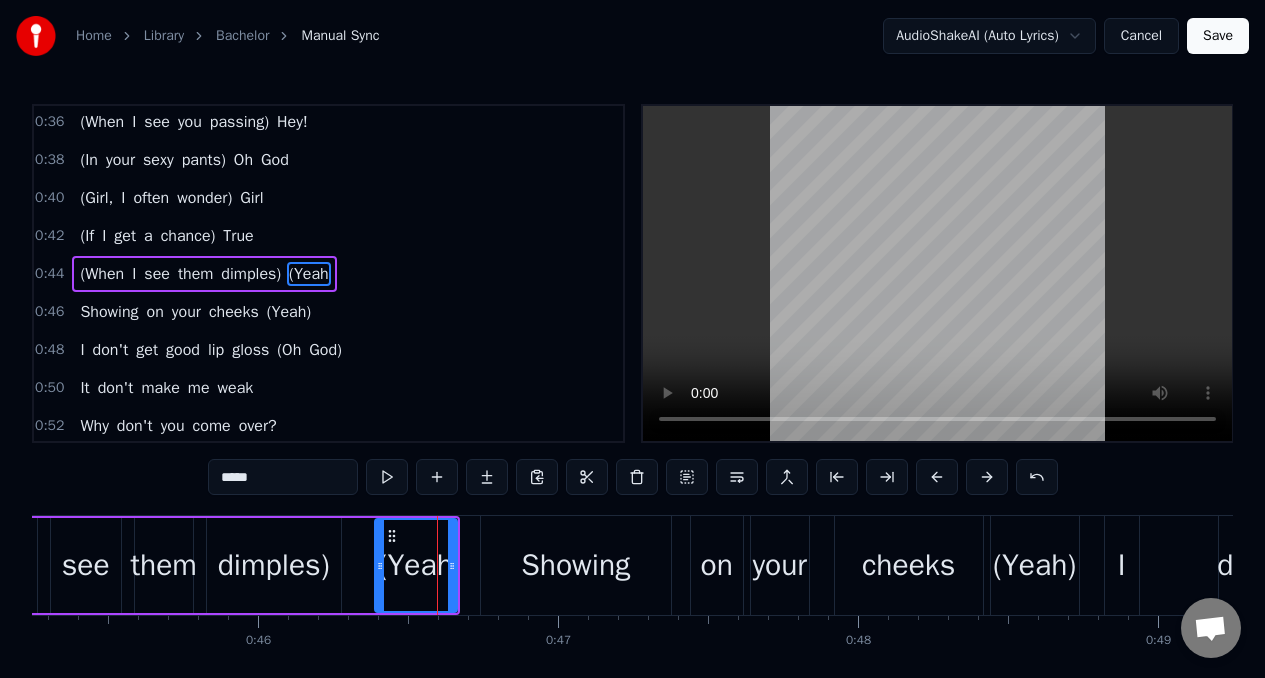 click on "*****" at bounding box center [283, 477] 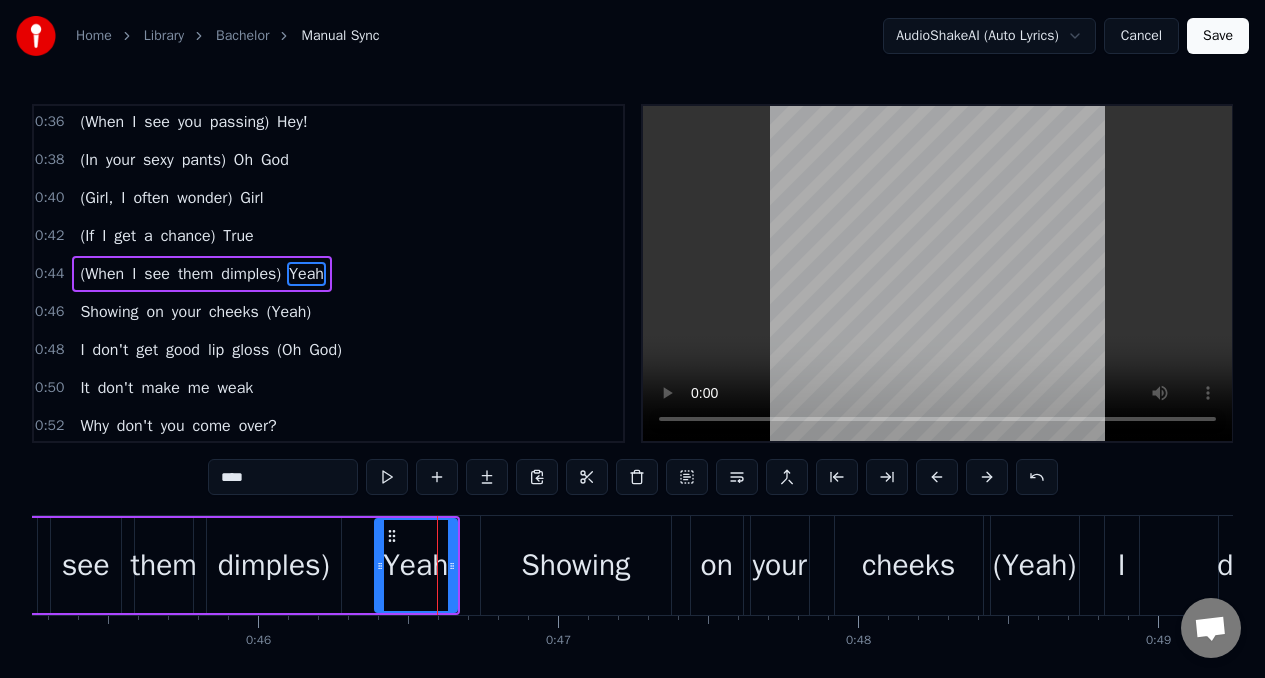 click on "Showing" at bounding box center (109, 312) 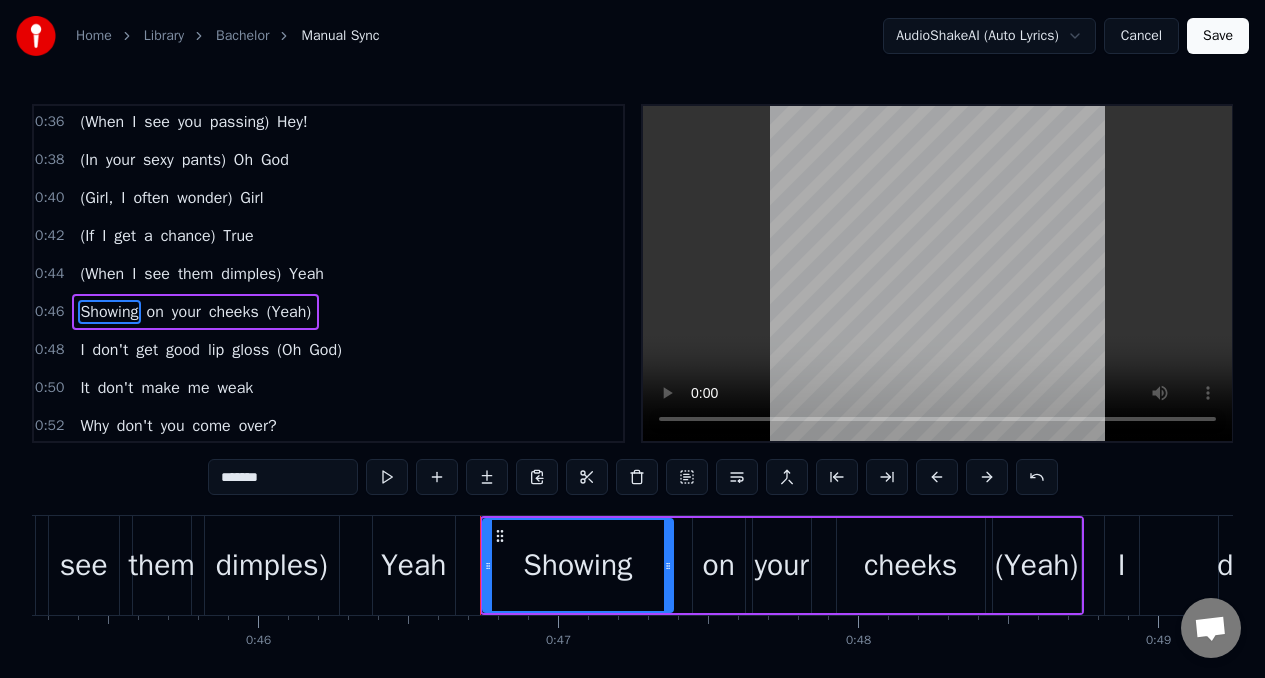 scroll, scrollTop: 269, scrollLeft: 0, axis: vertical 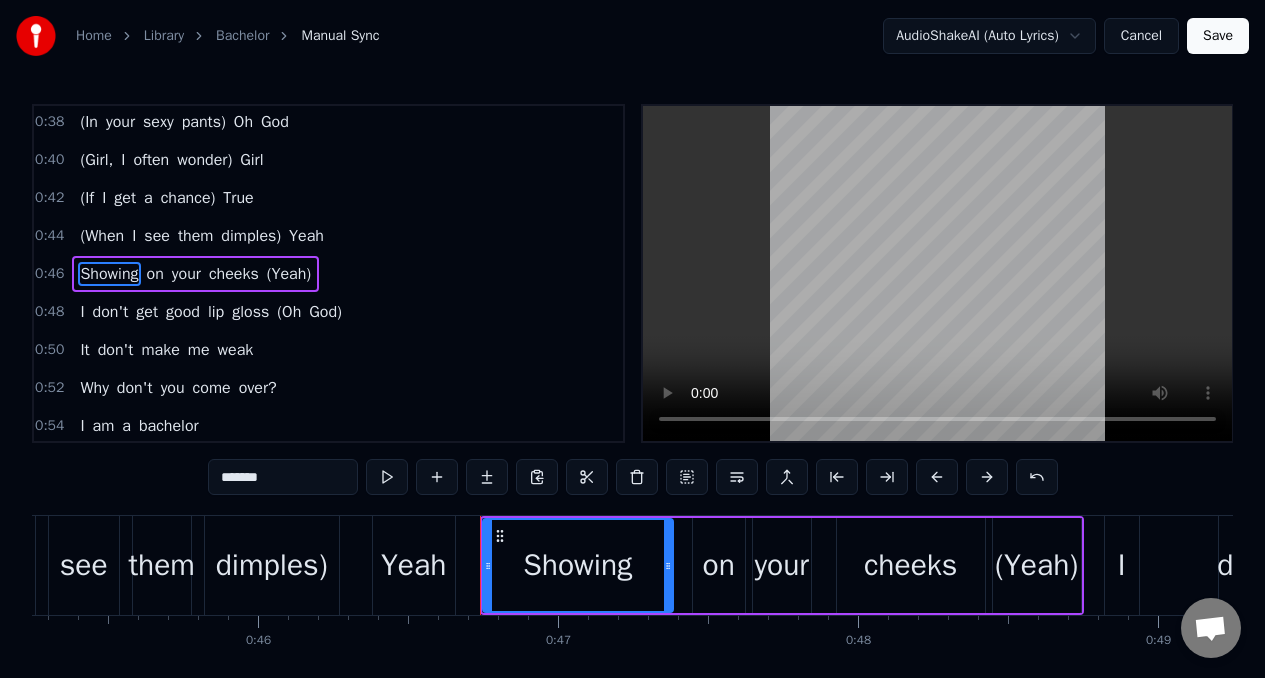click on "*******" at bounding box center (283, 477) 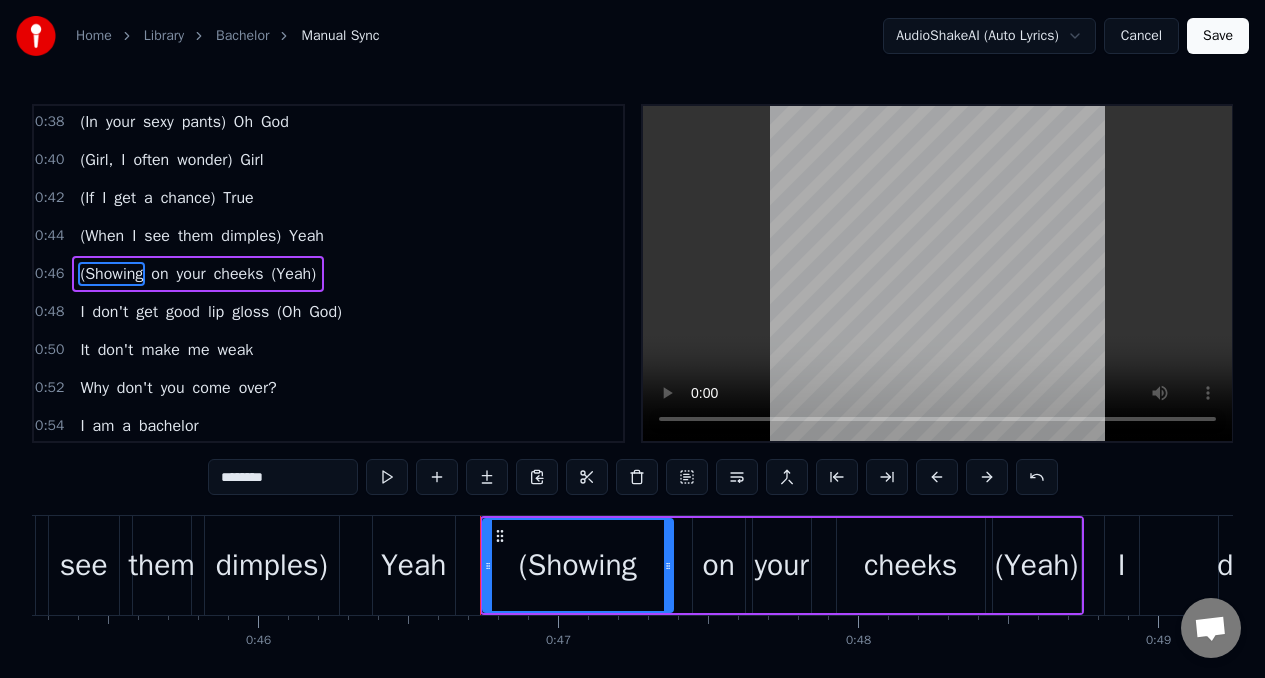 click on "cheeks" at bounding box center (239, 274) 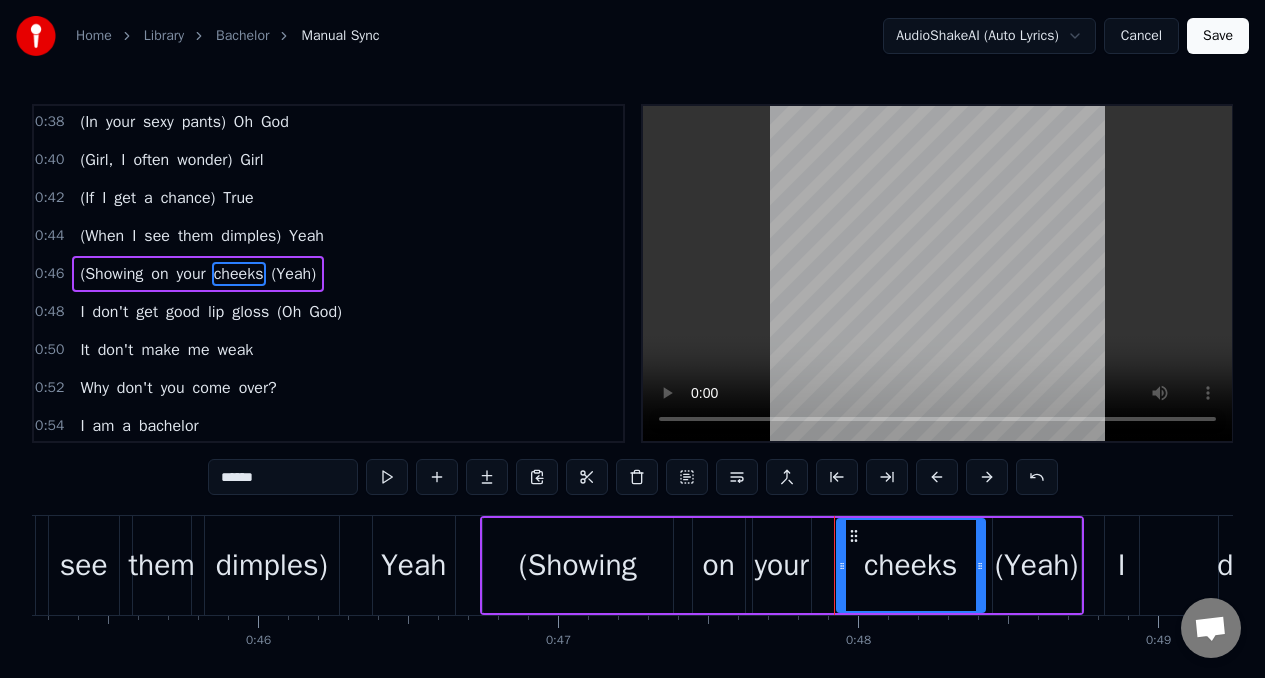 click on "******" at bounding box center (283, 477) 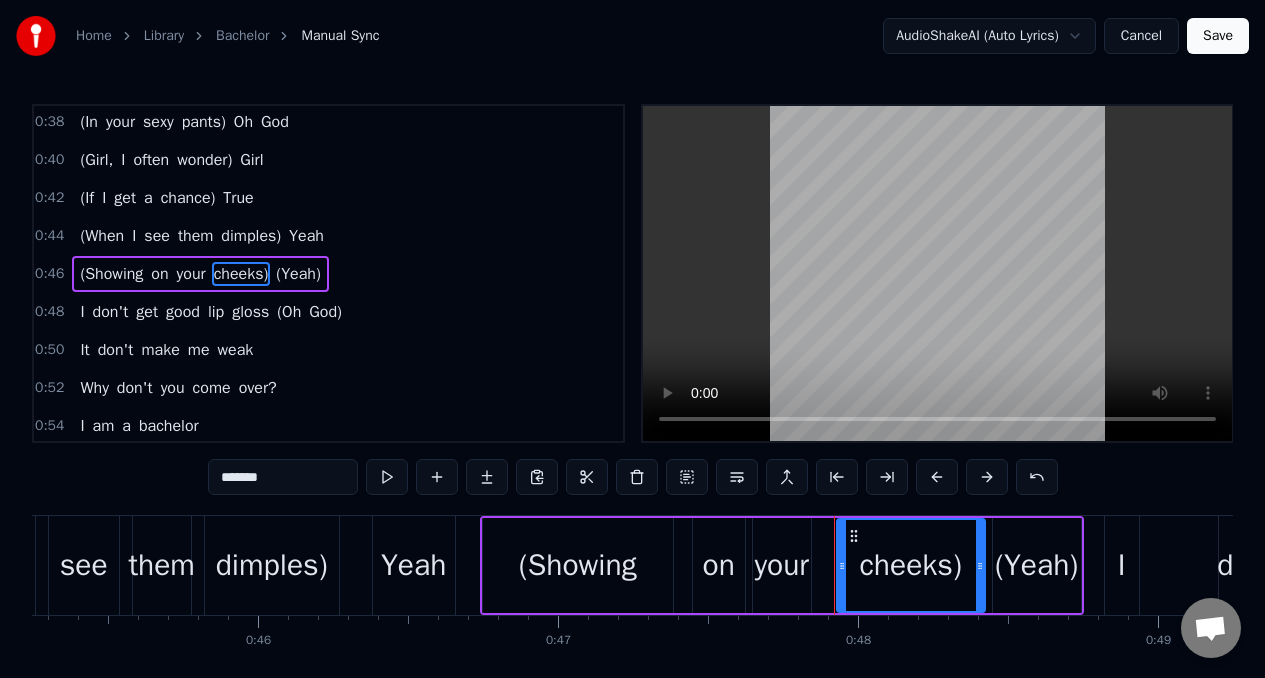 click on "(Yeah)" at bounding box center [1036, 565] 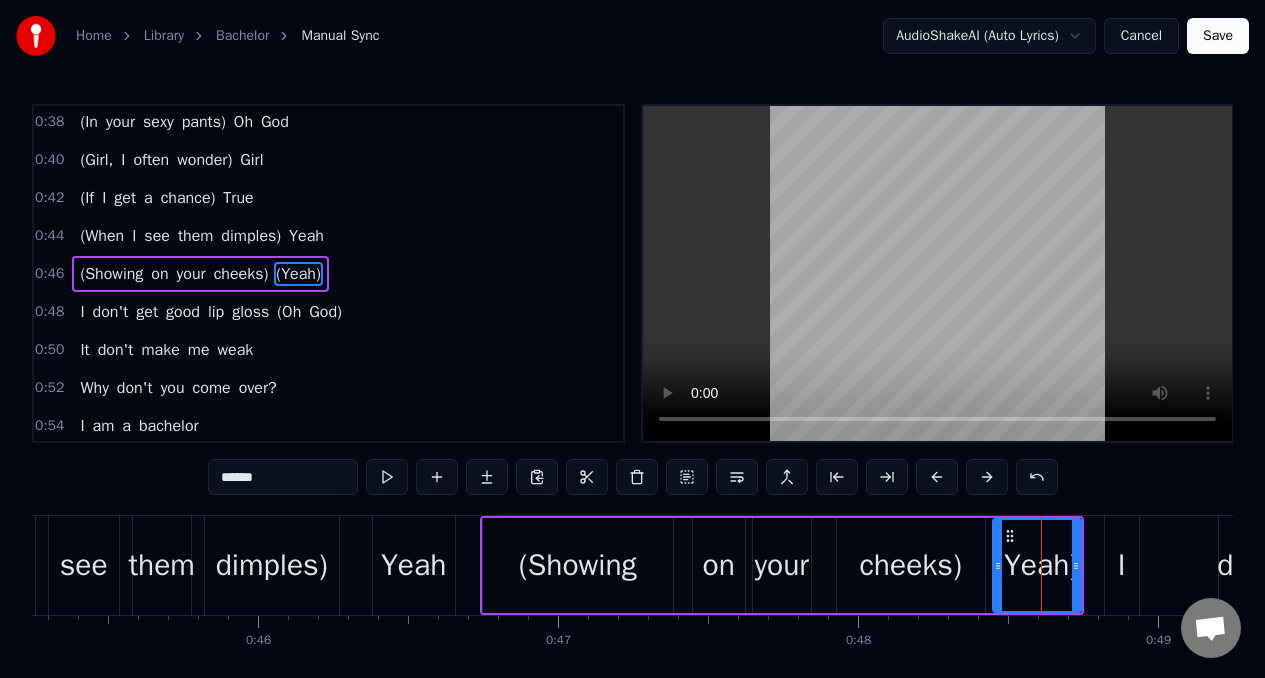 click on "******" at bounding box center [283, 477] 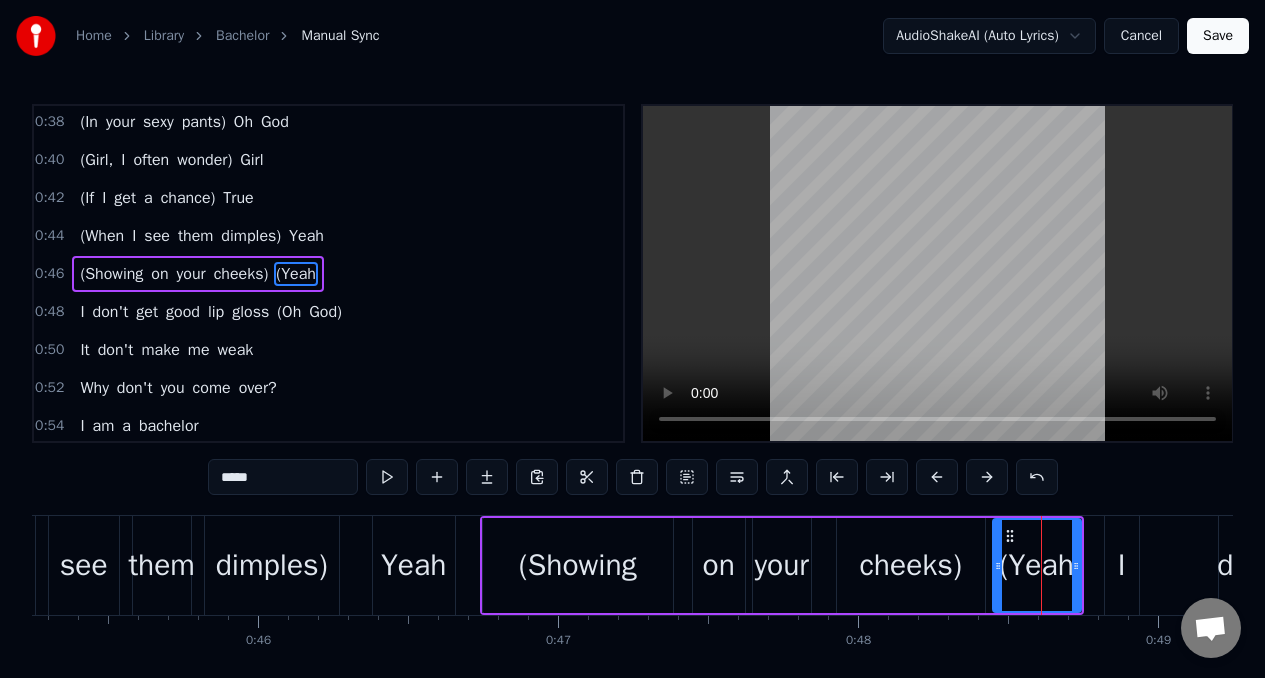 click on "*****" at bounding box center (283, 477) 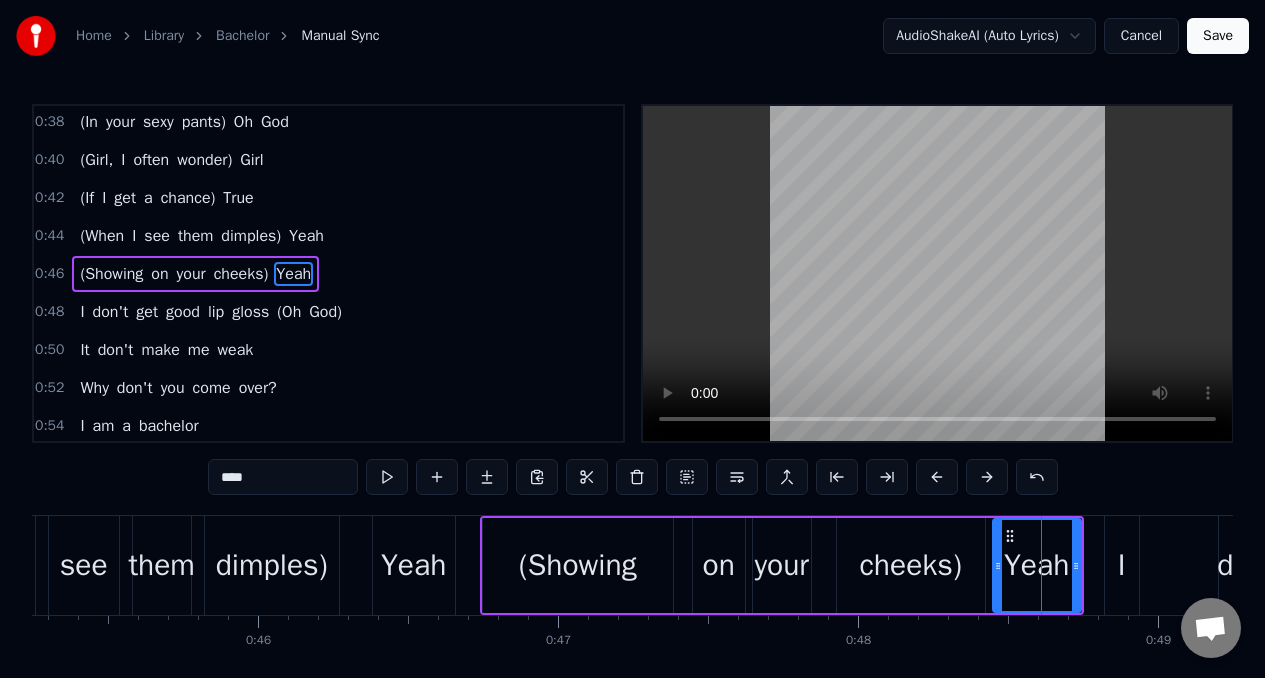 click on "(When" at bounding box center [102, 236] 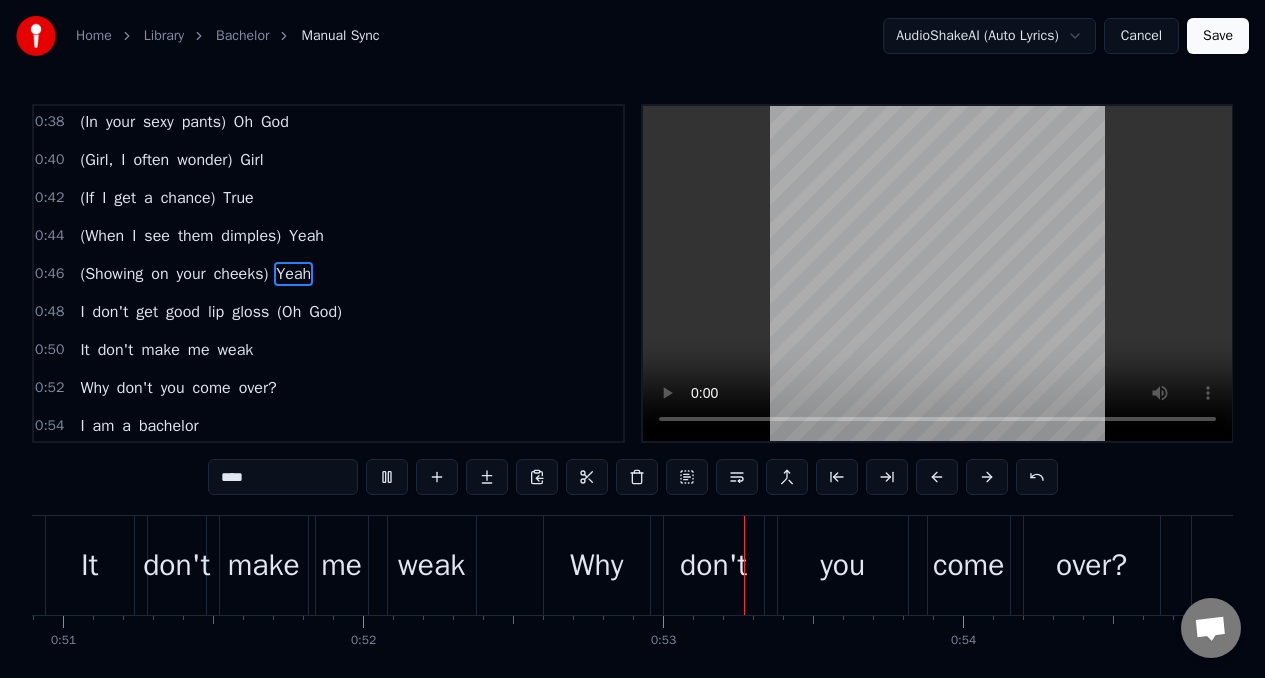 scroll, scrollTop: 0, scrollLeft: 15718, axis: horizontal 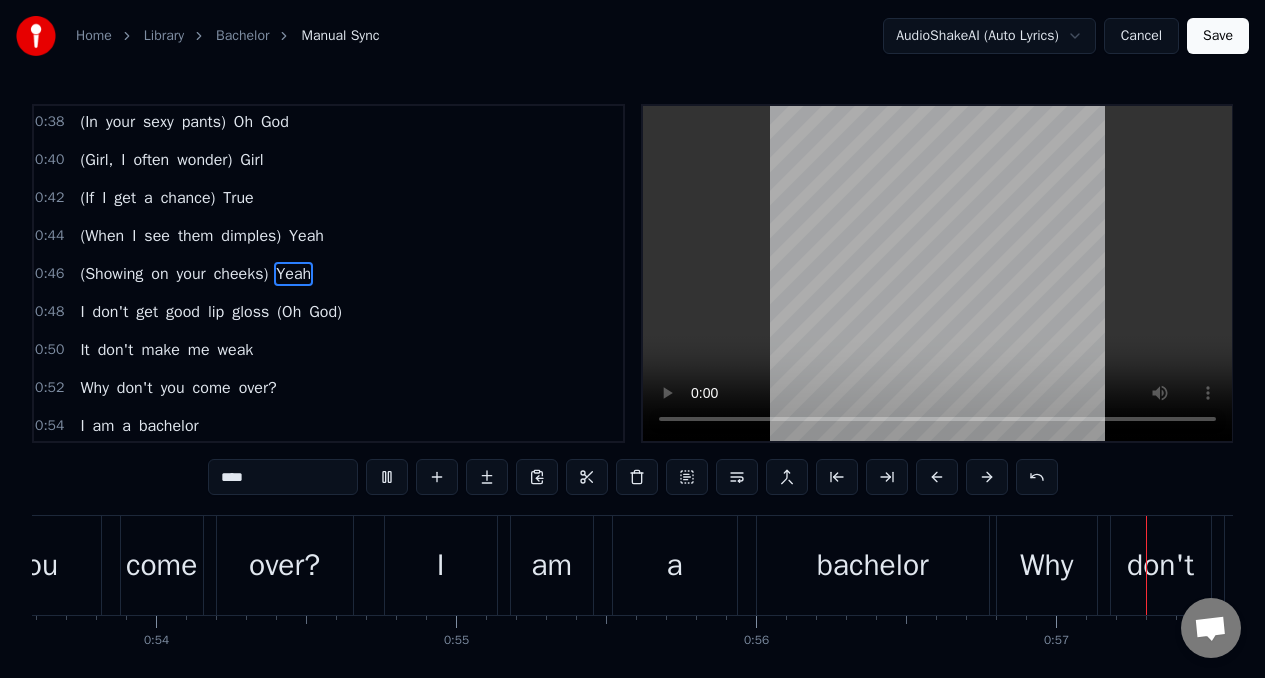 click on "(When" at bounding box center [102, 236] 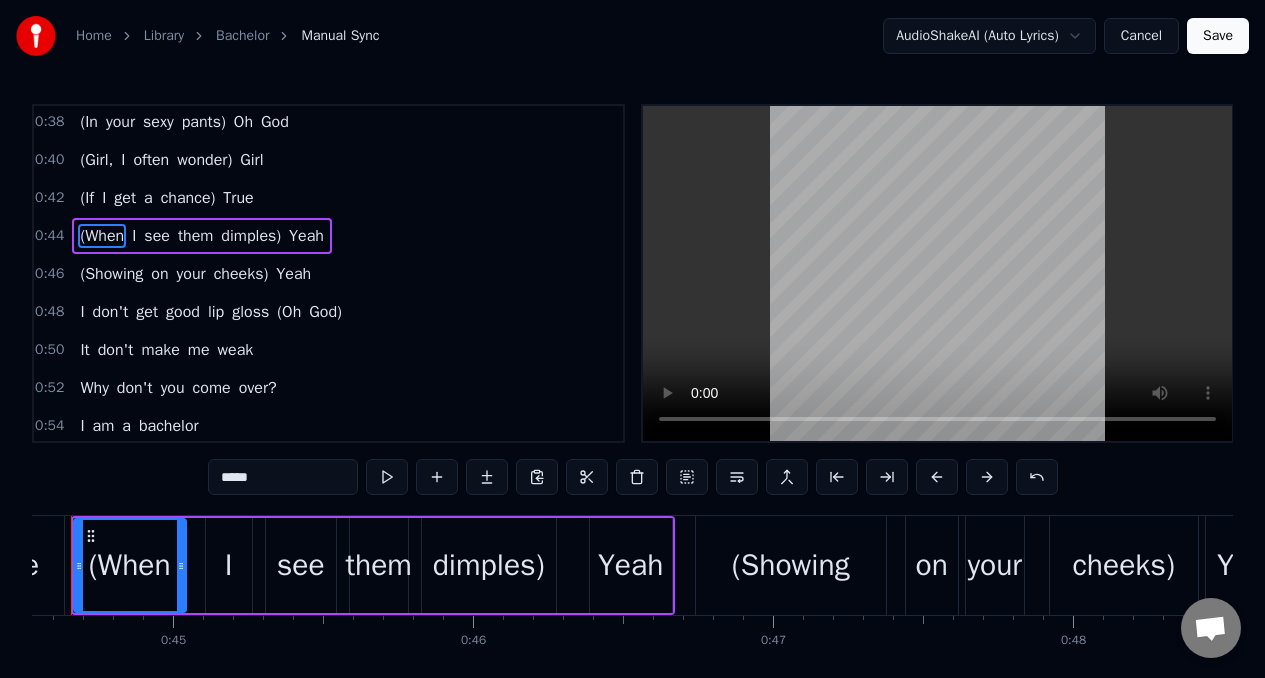 scroll, scrollTop: 0, scrollLeft: 13297, axis: horizontal 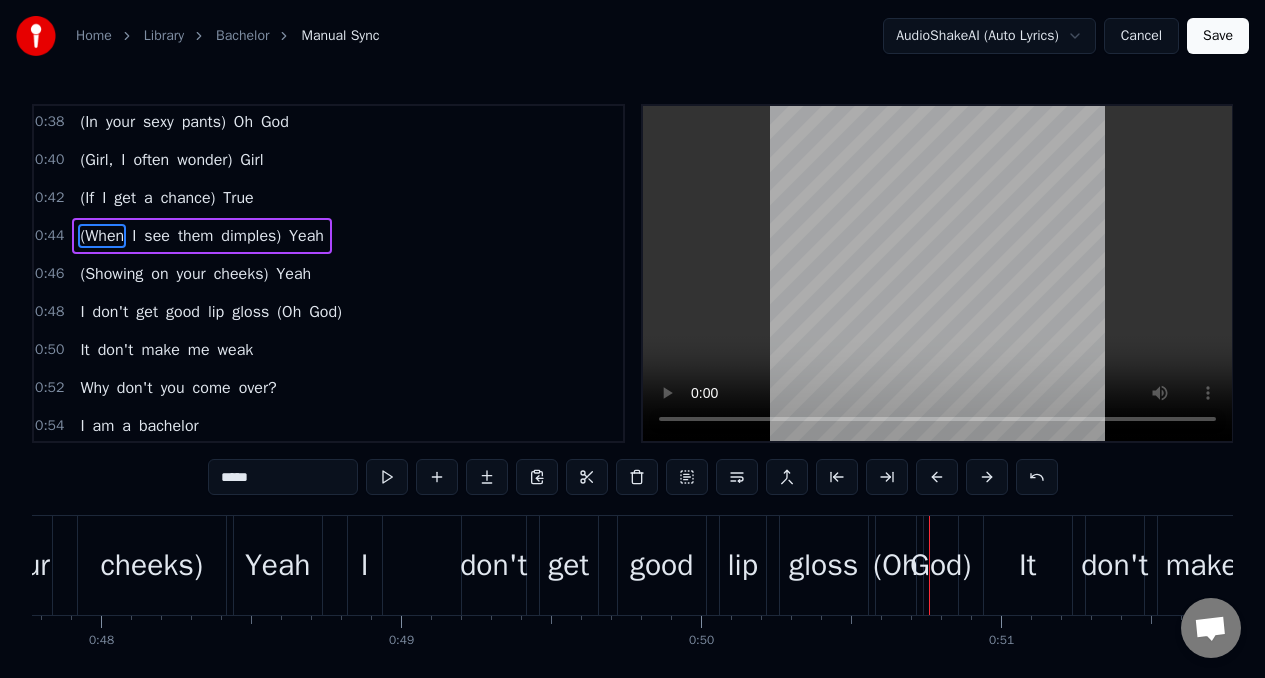 click on "good" at bounding box center [183, 312] 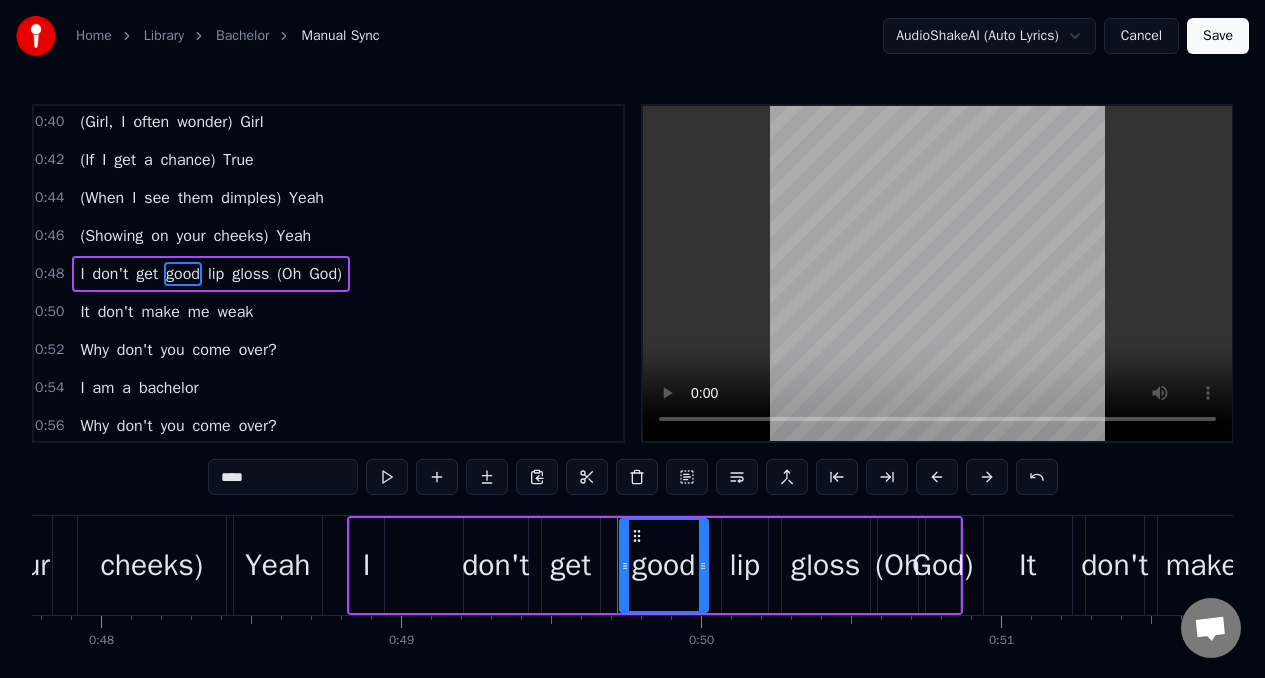 scroll, scrollTop: 307, scrollLeft: 0, axis: vertical 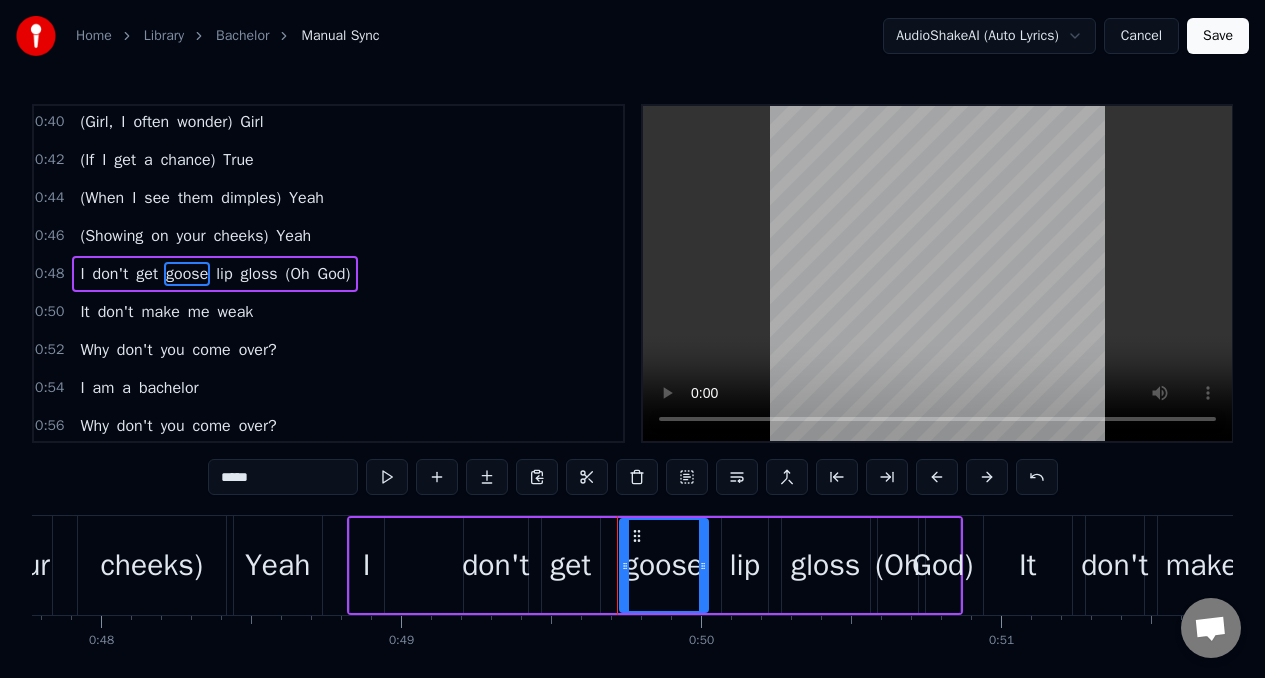 click on "don't" at bounding box center [495, 565] 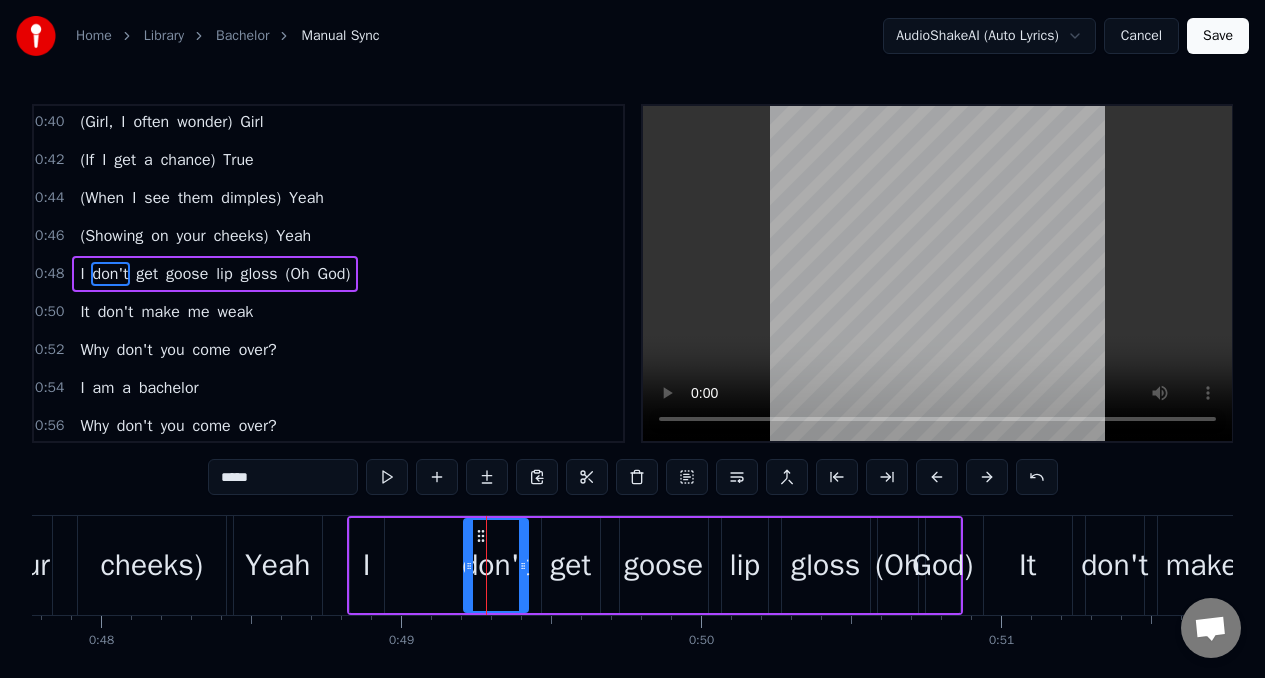 click on "*****" at bounding box center [283, 477] 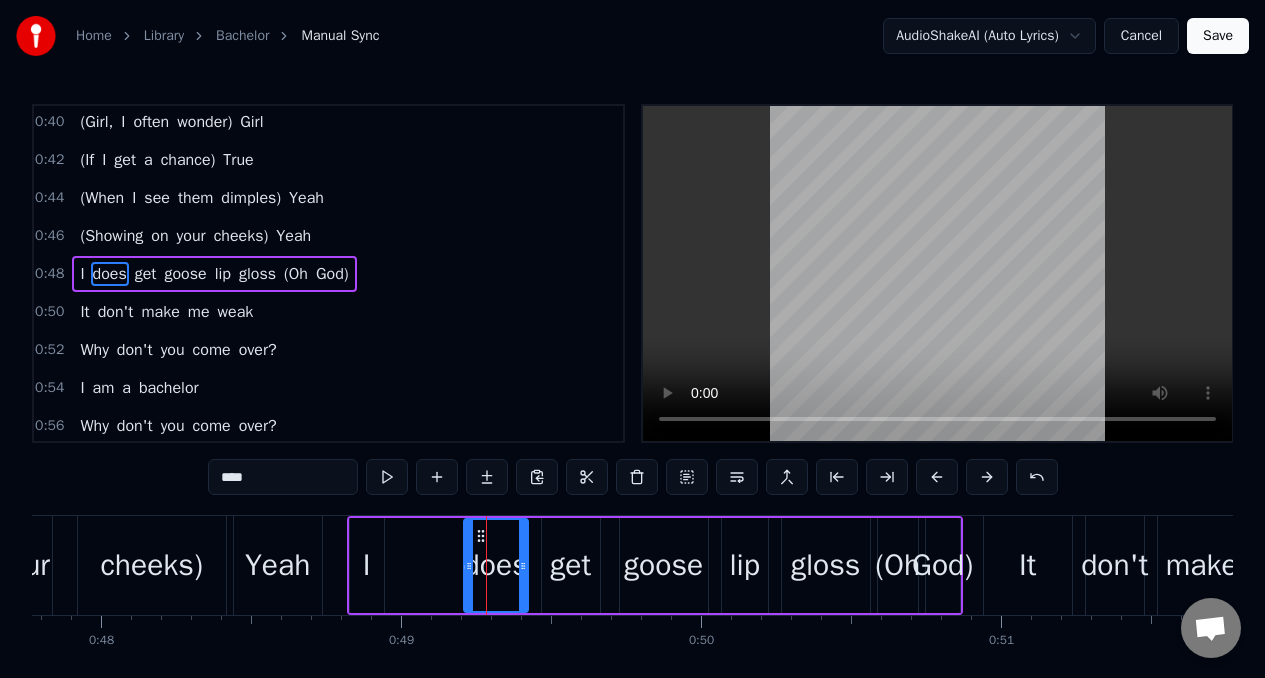 drag, startPoint x: 81, startPoint y: 269, endPoint x: 79, endPoint y: 279, distance: 10.198039 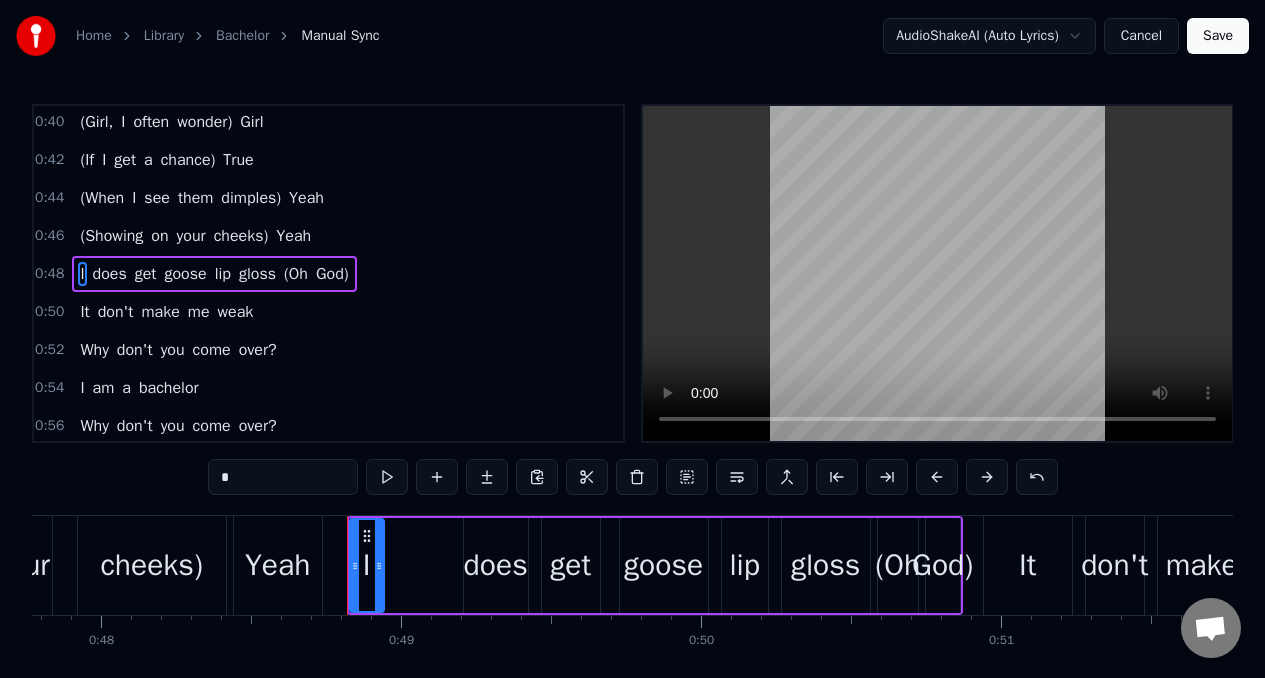 click on "lip" at bounding box center (223, 274) 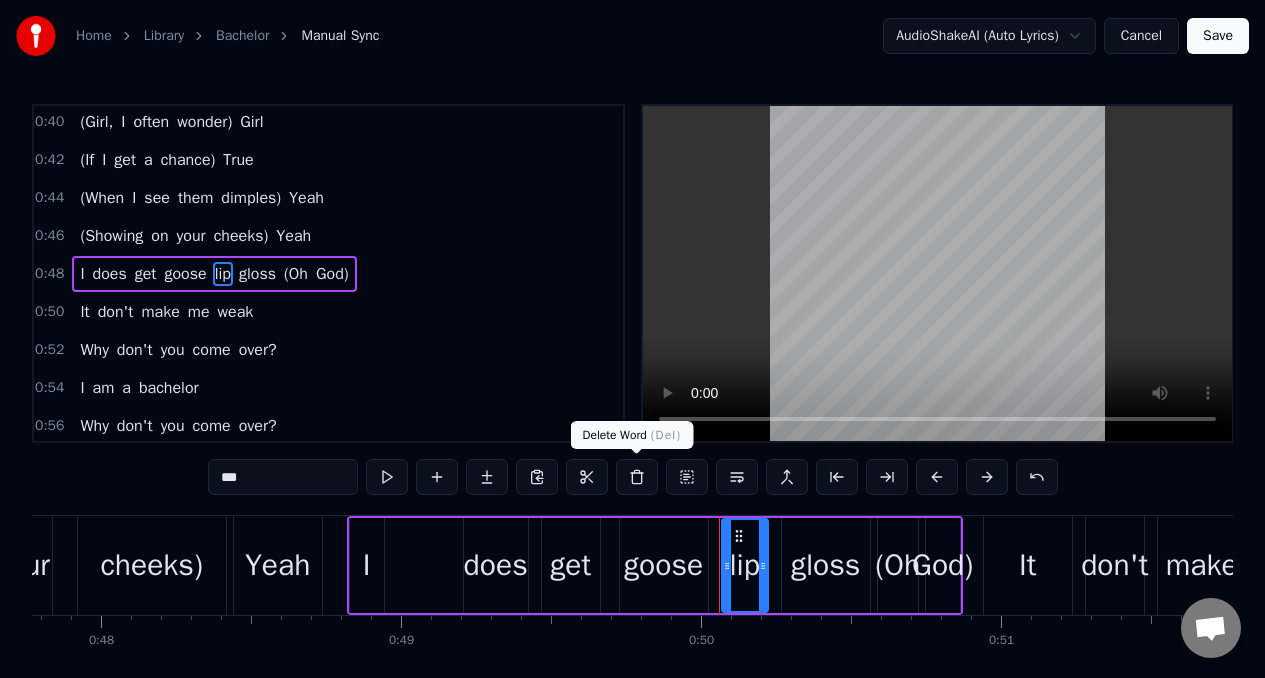 click at bounding box center (637, 477) 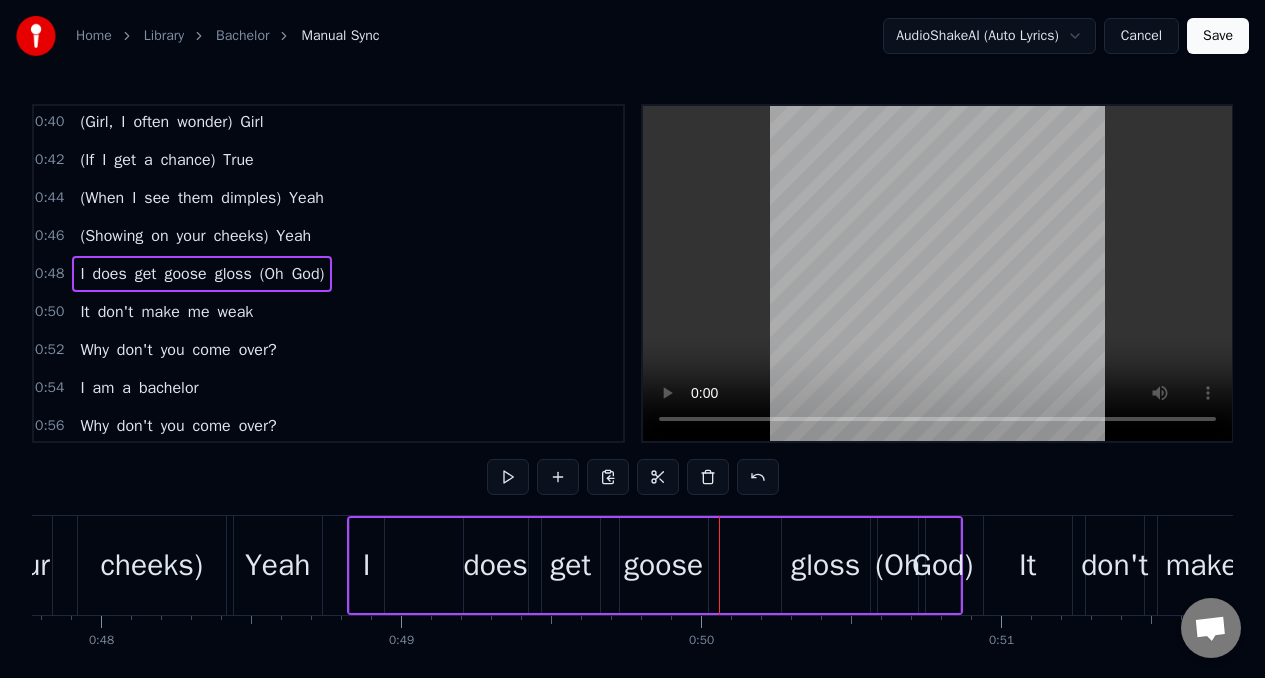 click on "gloss" at bounding box center (233, 274) 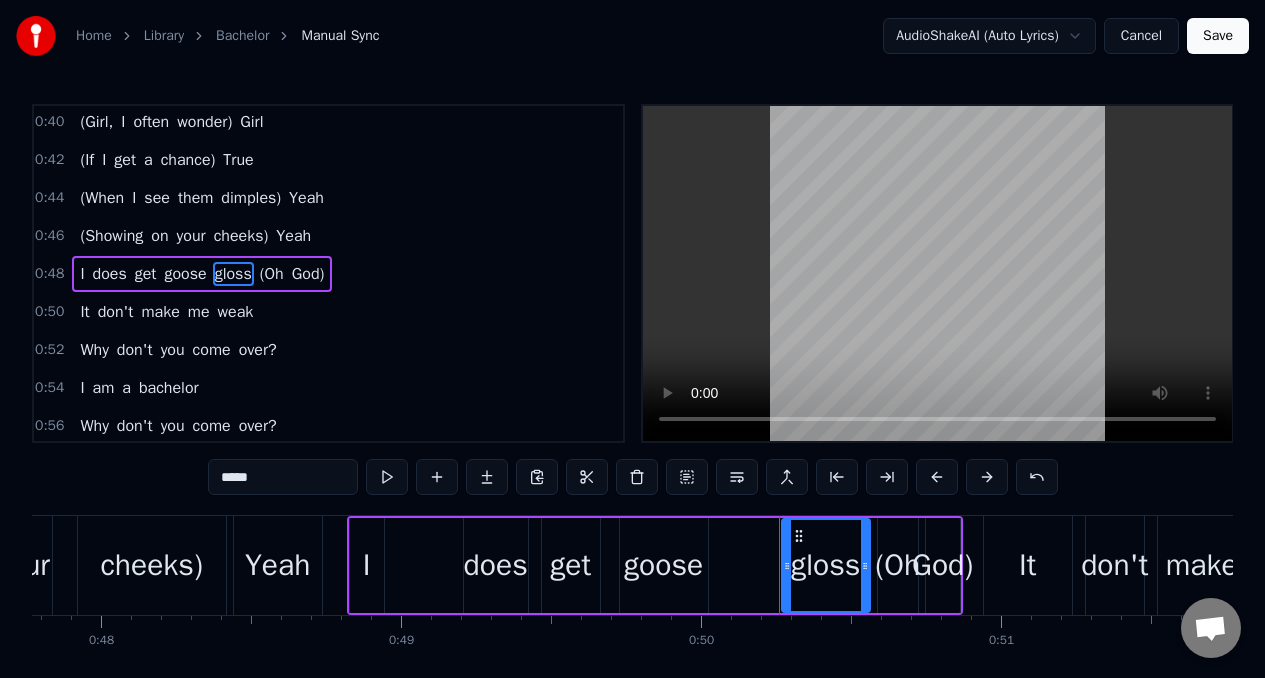 click on "*****" at bounding box center [283, 477] 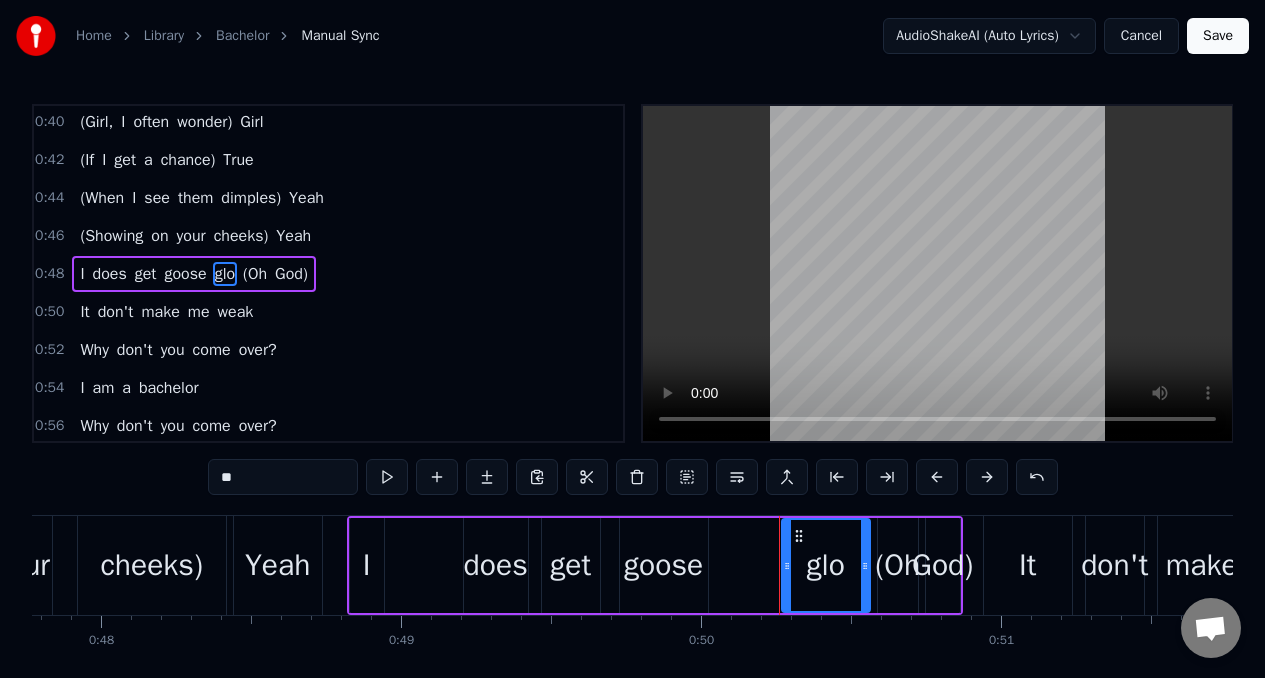 type on "*" 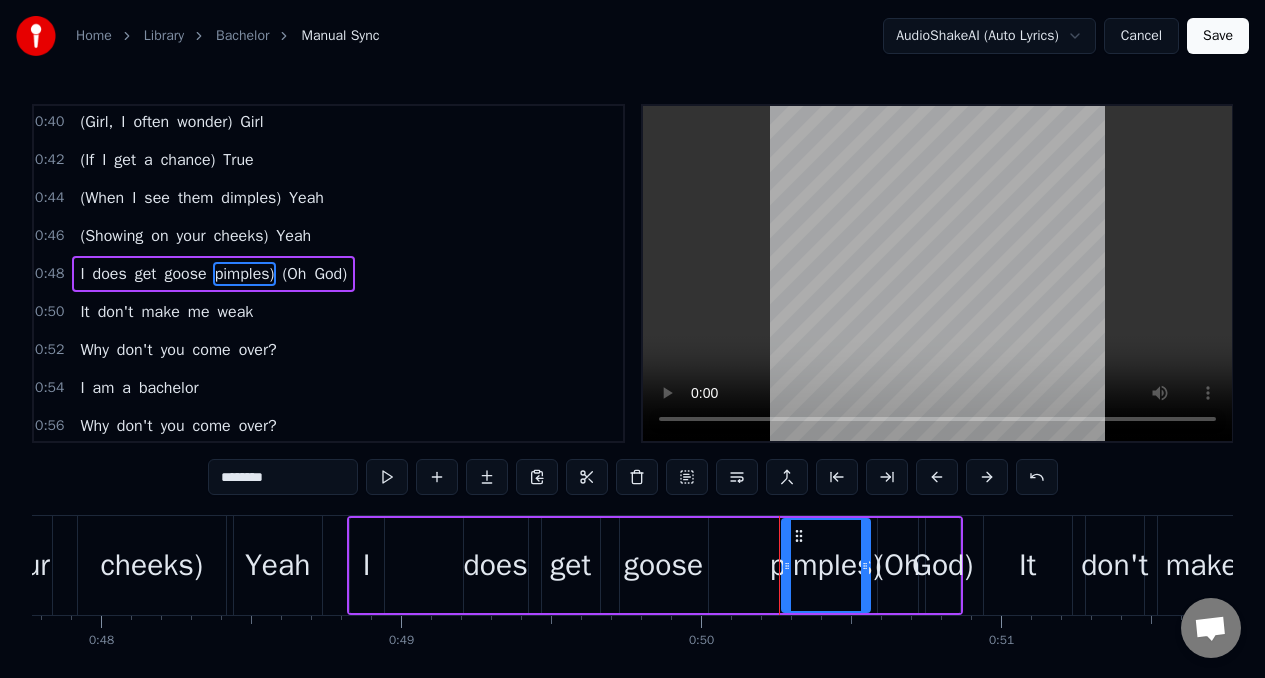 click on "(Oh" at bounding box center (294, 274) 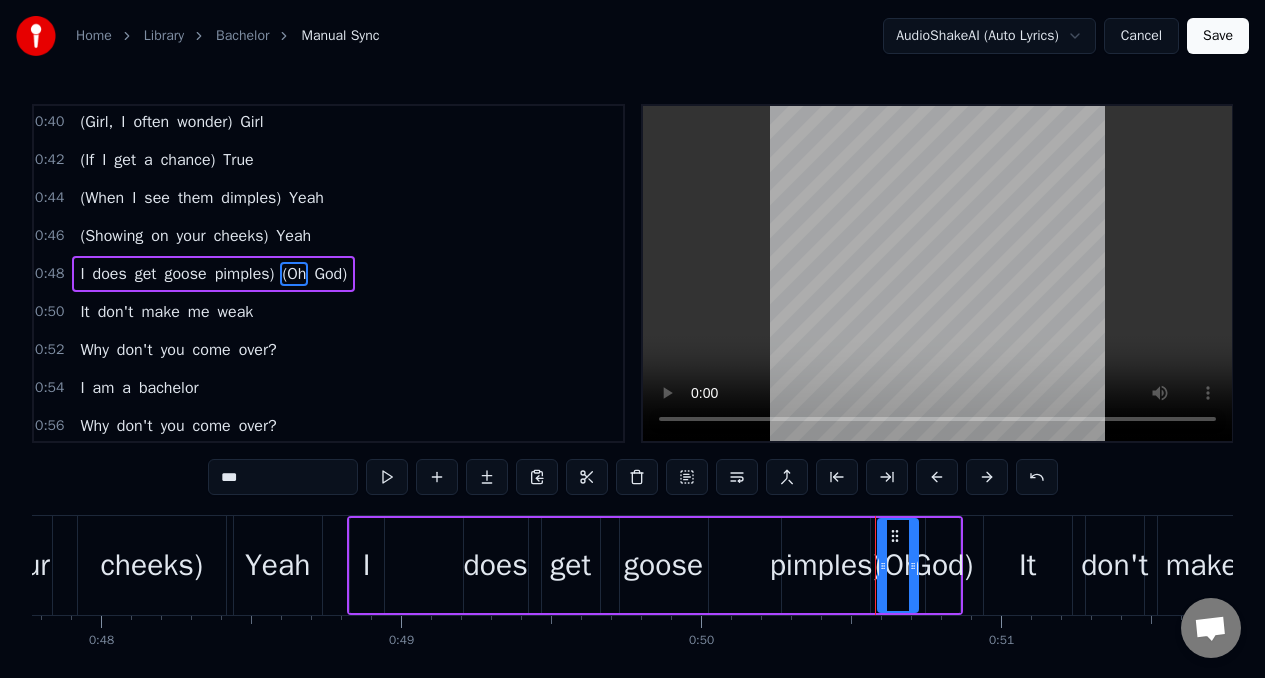click on "***" at bounding box center [283, 477] 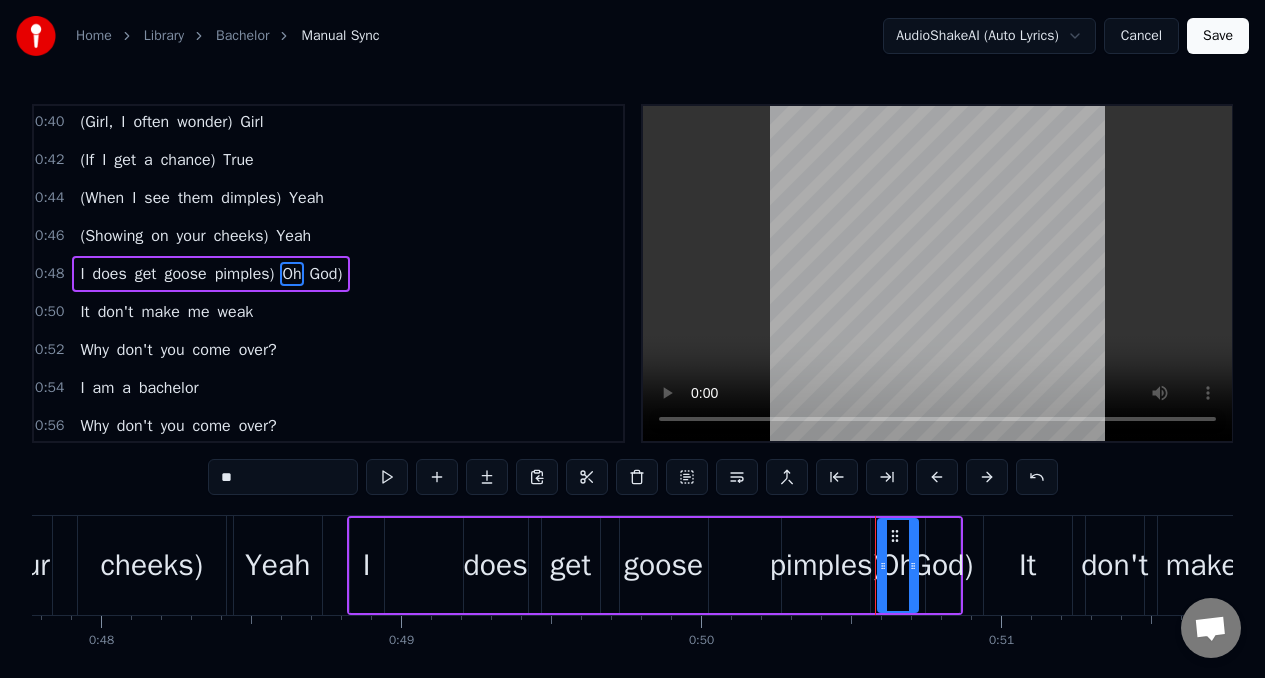 click on "God)" at bounding box center (326, 274) 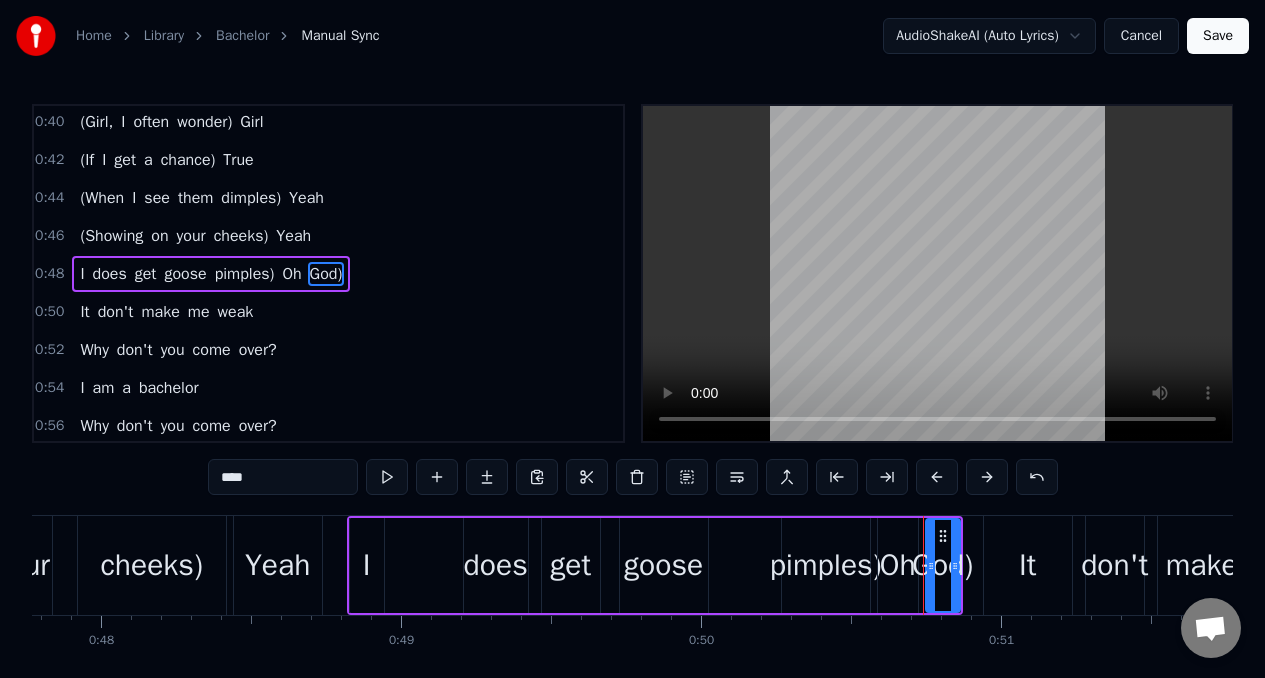 click on "****" at bounding box center (283, 477) 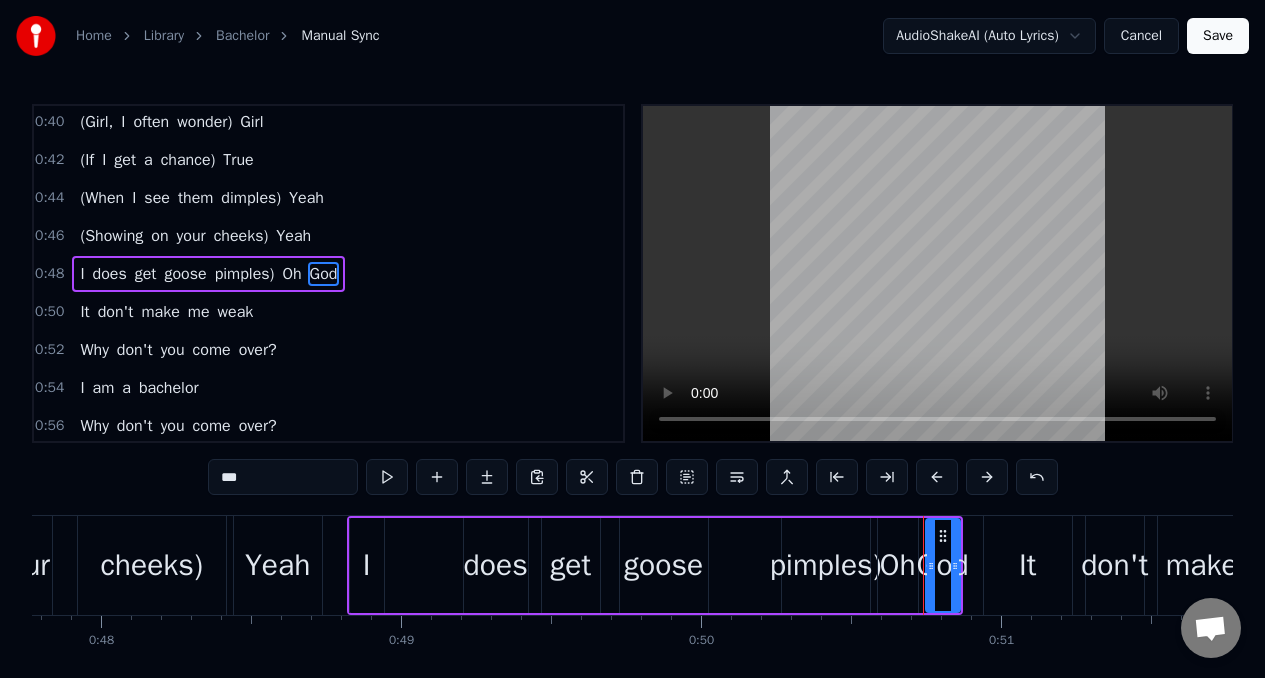 click on "(When" at bounding box center [102, 198] 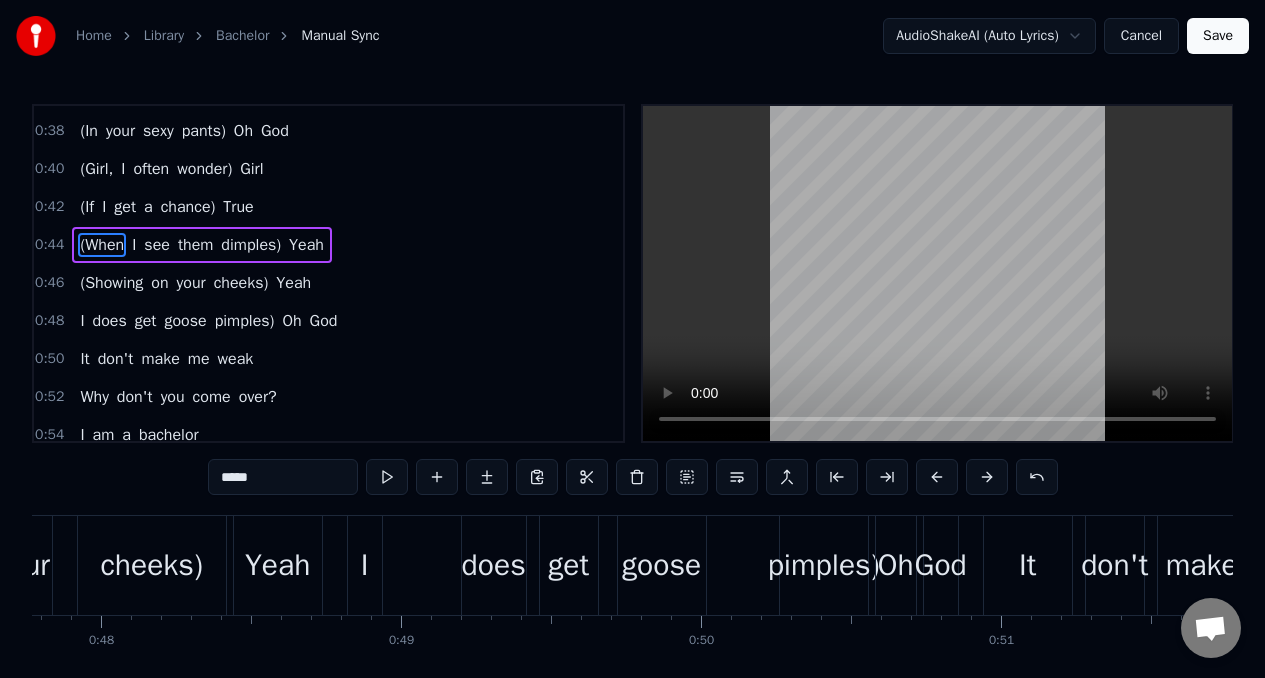 scroll, scrollTop: 233, scrollLeft: 0, axis: vertical 